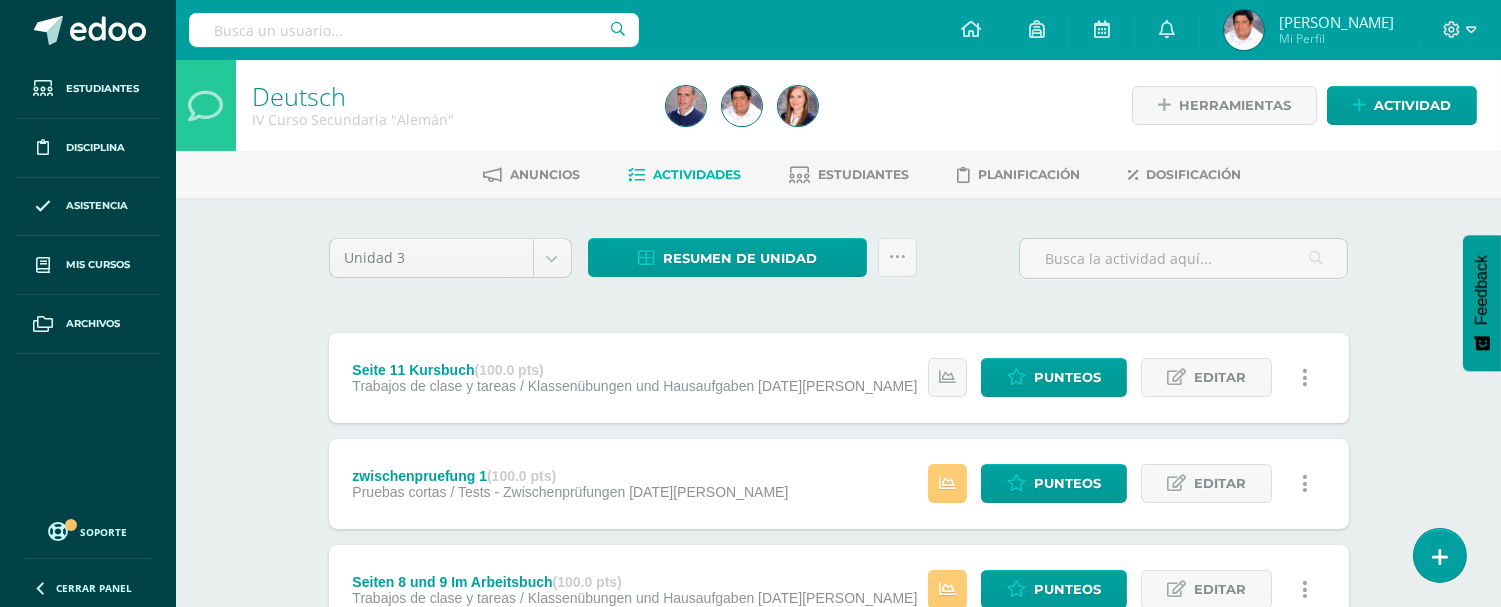 scroll, scrollTop: 0, scrollLeft: 0, axis: both 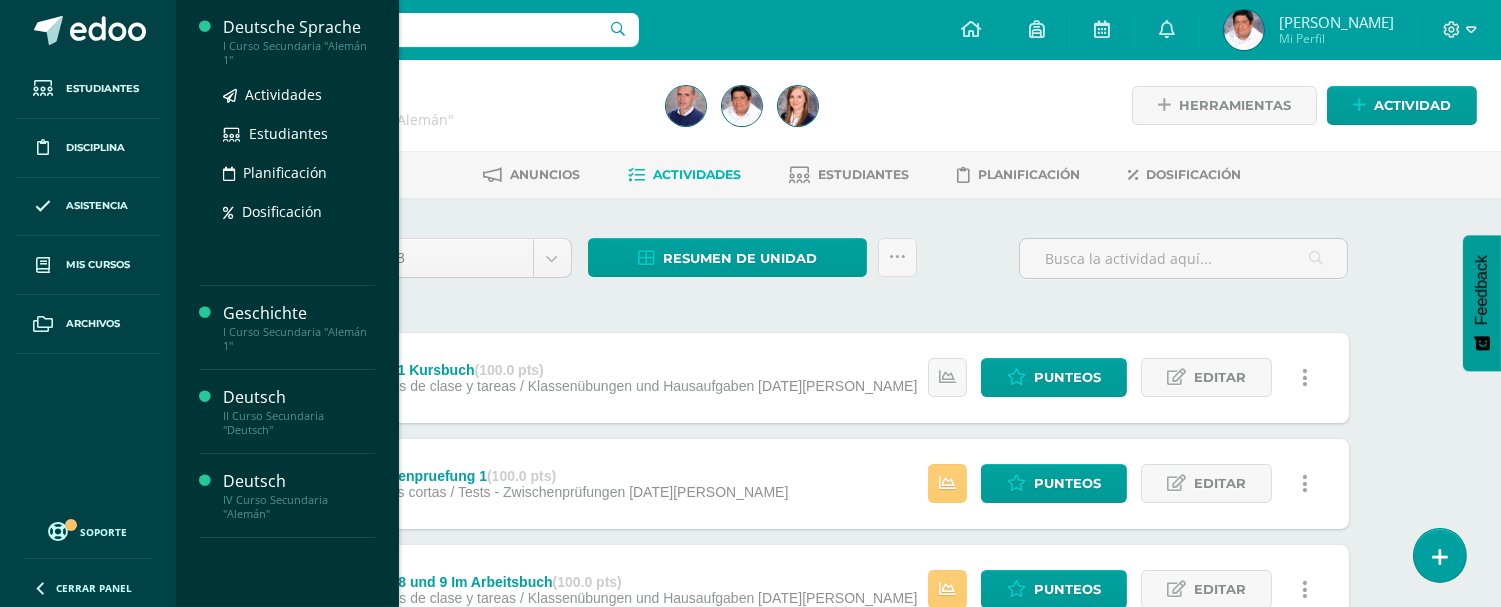 click on "Deutsche Sprache" at bounding box center [299, 27] 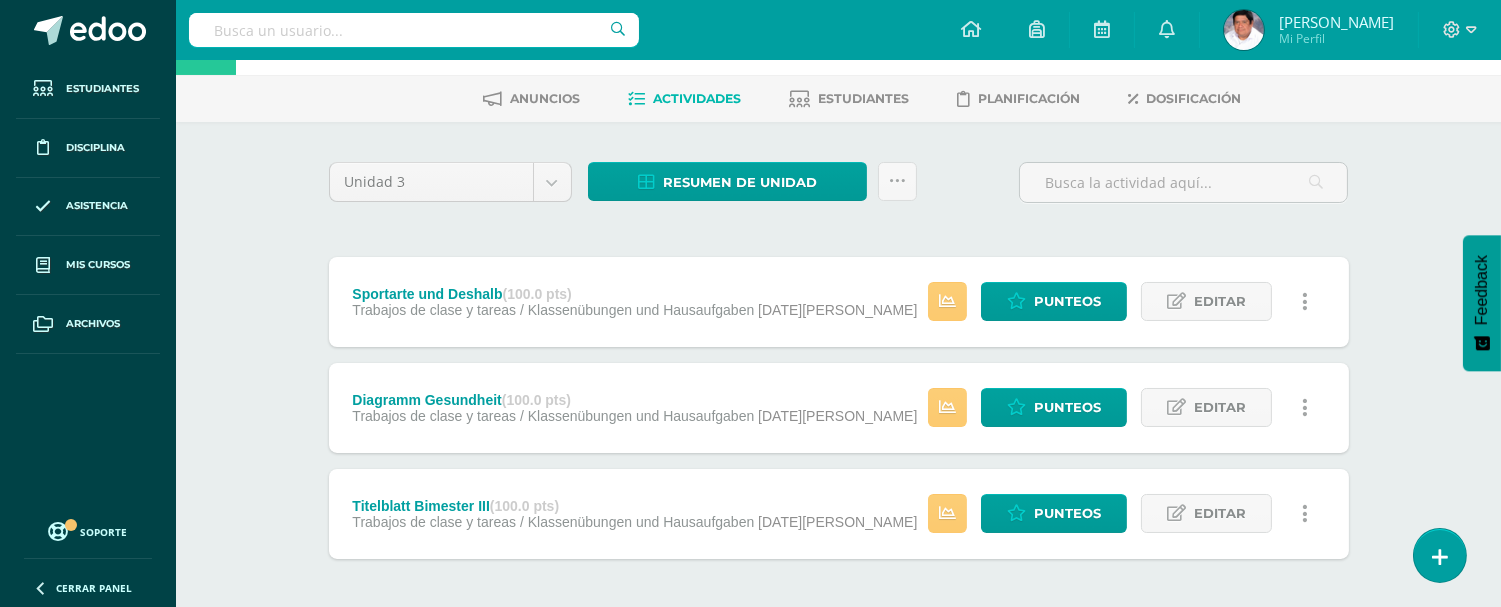 scroll, scrollTop: 158, scrollLeft: 0, axis: vertical 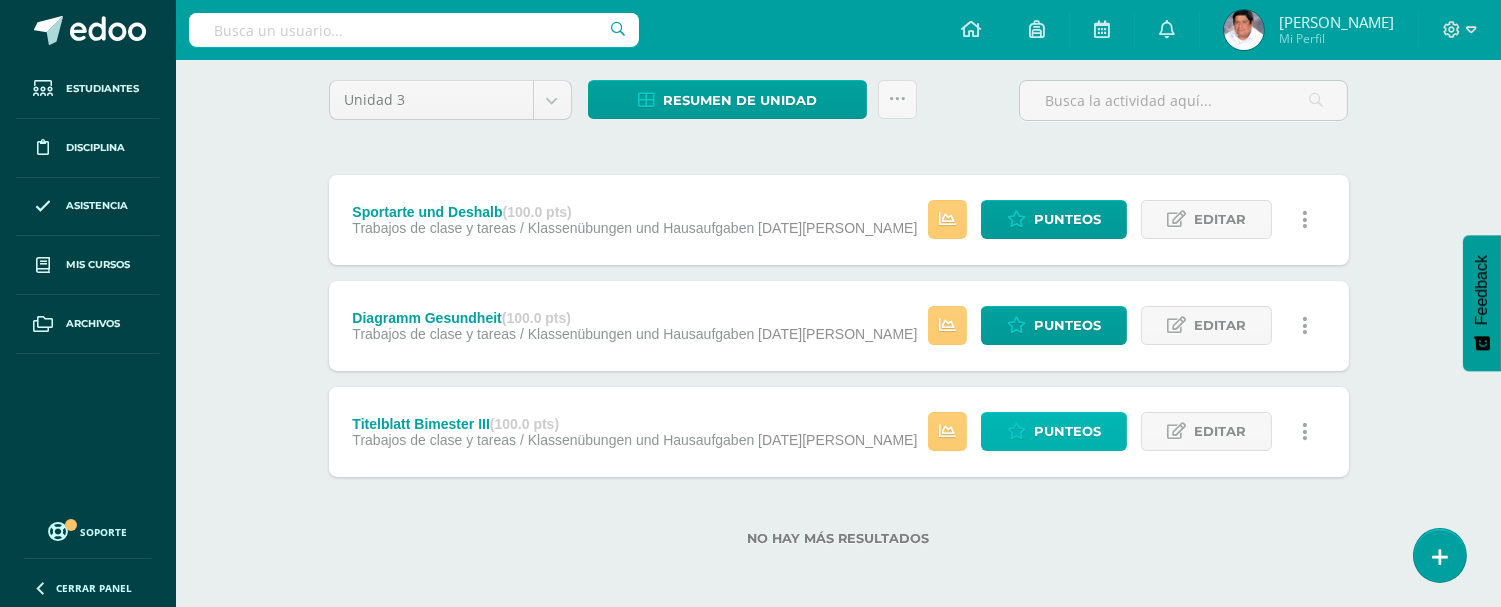 click at bounding box center (1016, 431) 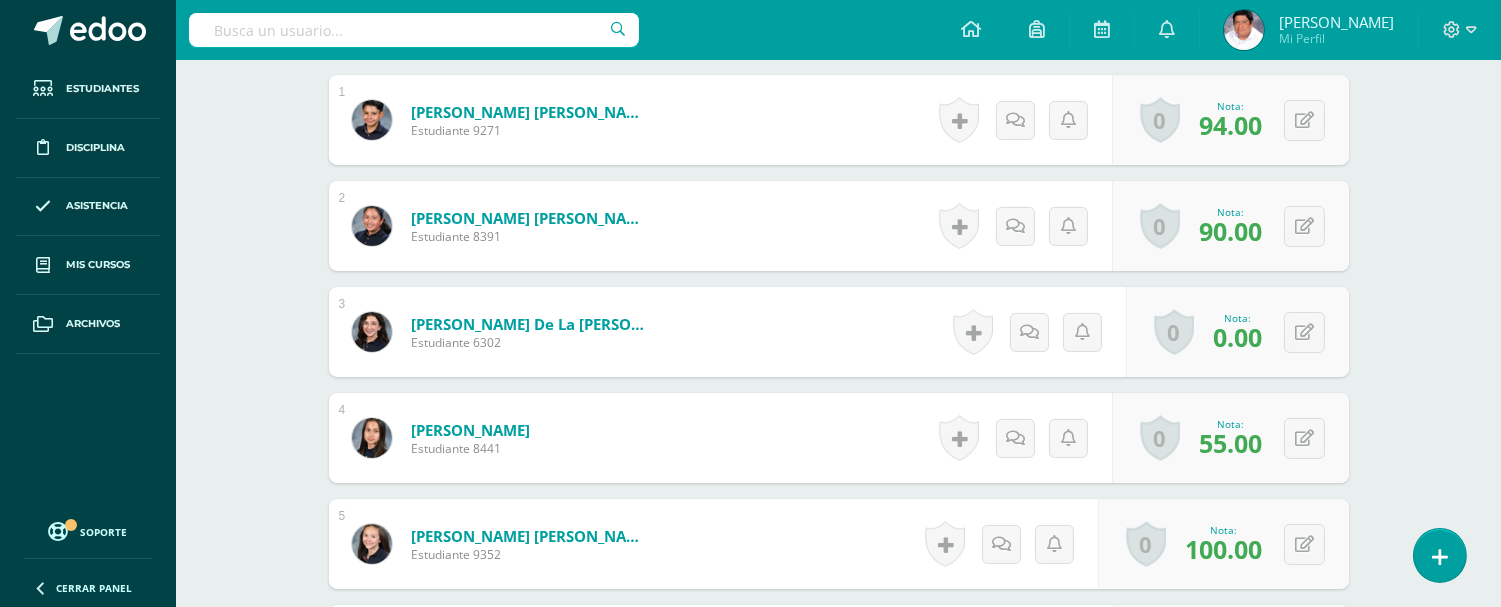 scroll, scrollTop: 667, scrollLeft: 0, axis: vertical 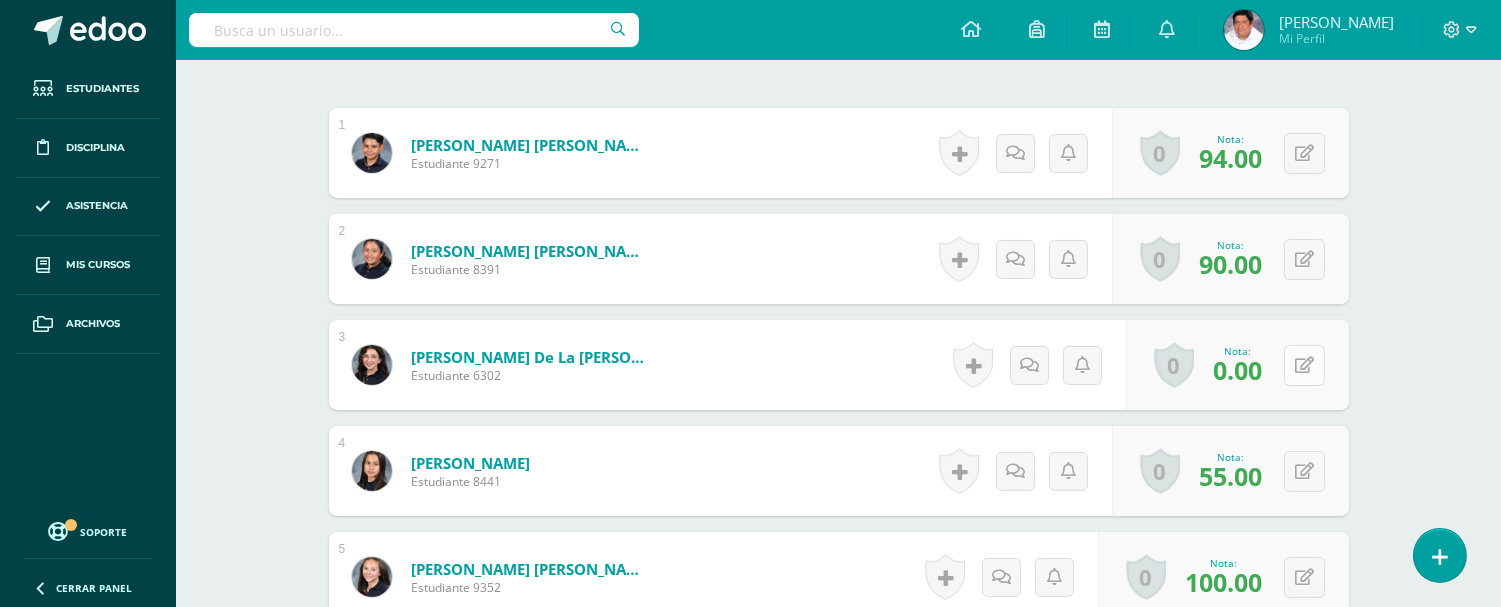 click at bounding box center (1304, 365) 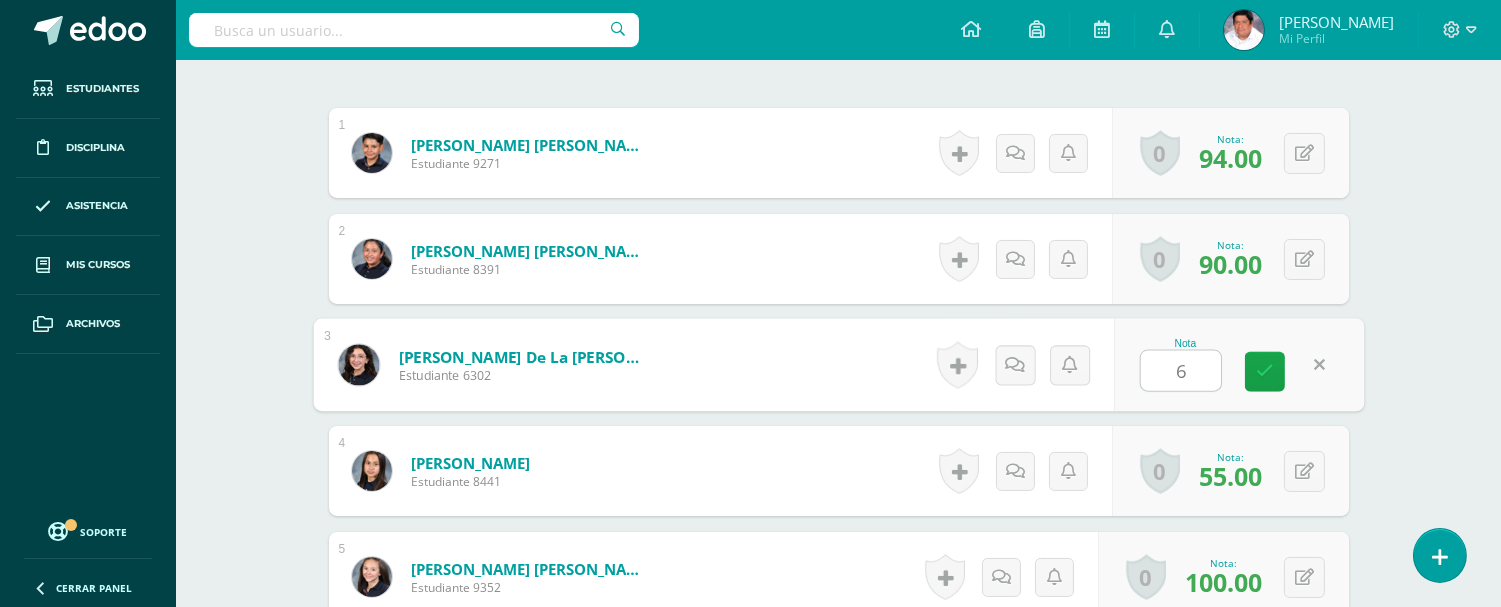 type on "69" 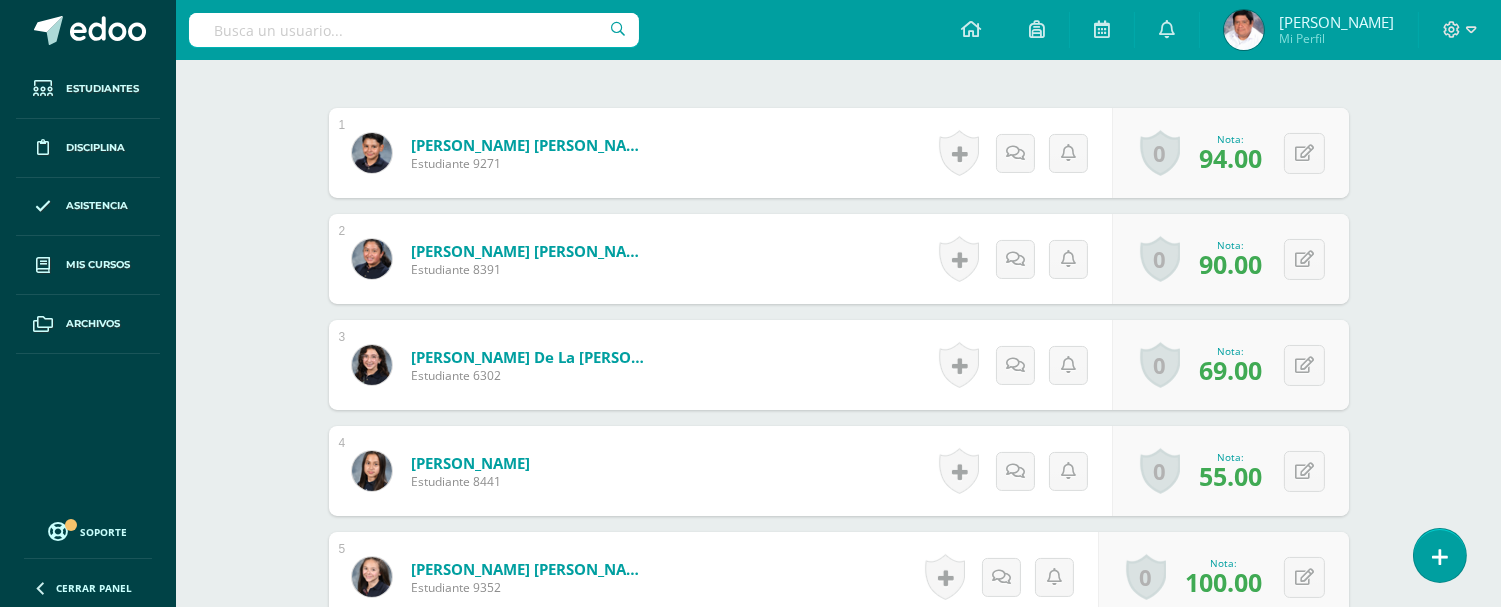 click on "Deutsche Sprache
I Curso Secundaria "Alemán 1"
Herramientas
Detalle de asistencias
Actividad
Anuncios
Actividades
Estudiantes
Planificación
Dosificación
¿Estás seguro que quieres  eliminar  esta actividad?
Esto borrará la actividad y cualquier nota que hayas registrado
permanentemente. Esta acción no se puede revertir. Cancelar Eliminar
Administración de escalas de valoración
escala de valoración
Aún no has creado una escala de valoración.
Cancelar Agregar nueva escala de valoración: Cancelar Crear escala de valoración 1" at bounding box center (838, 334) 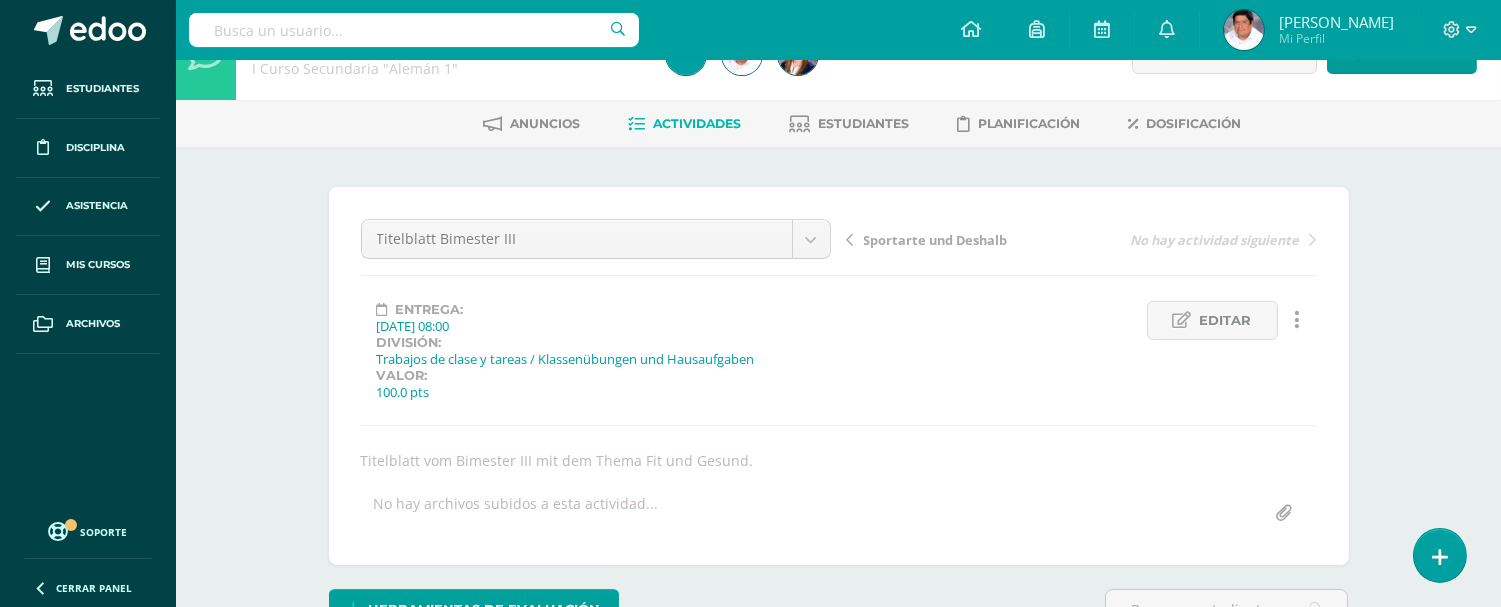 scroll, scrollTop: 0, scrollLeft: 0, axis: both 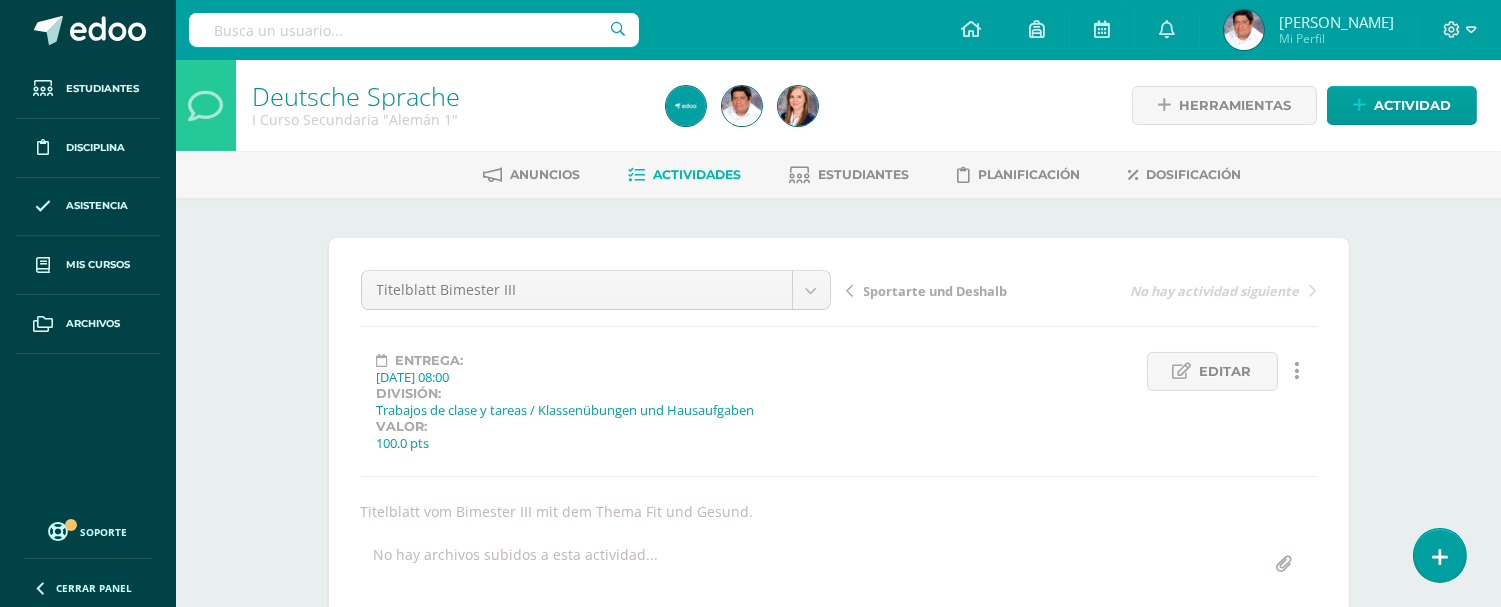 click on "Actividades" at bounding box center [698, 174] 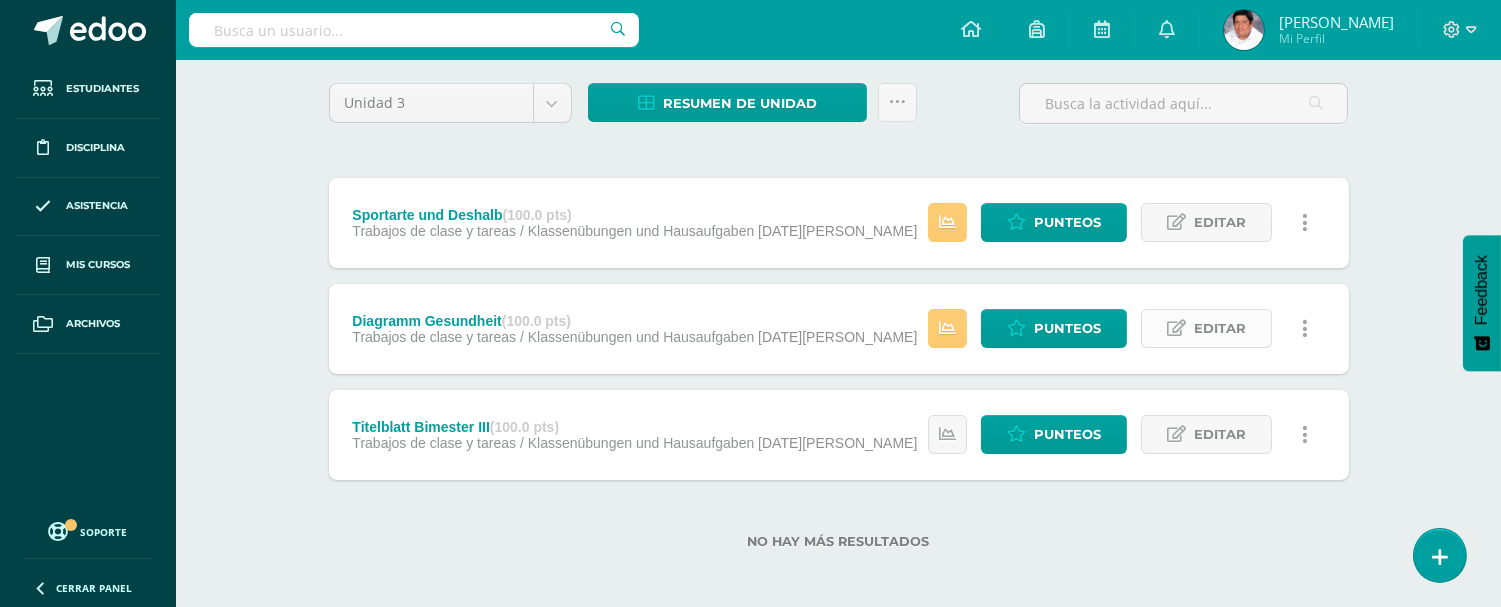 scroll, scrollTop: 158, scrollLeft: 0, axis: vertical 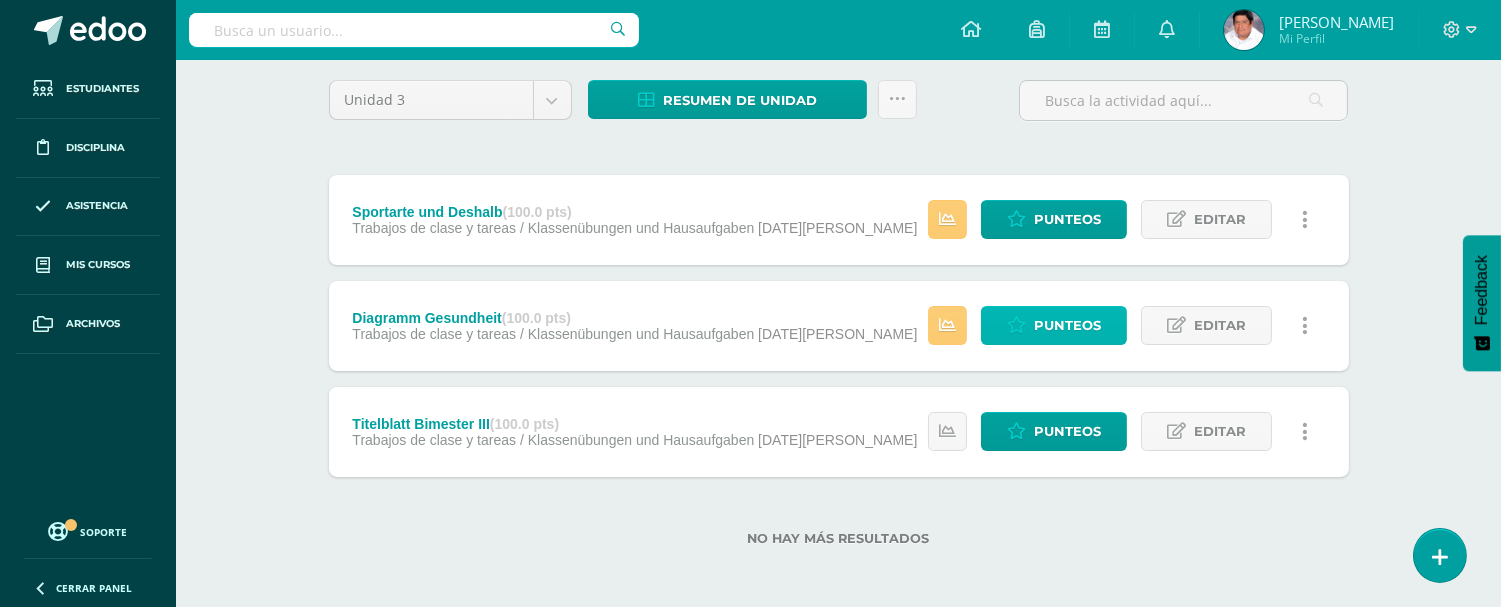 click on "Punteos" at bounding box center [1067, 325] 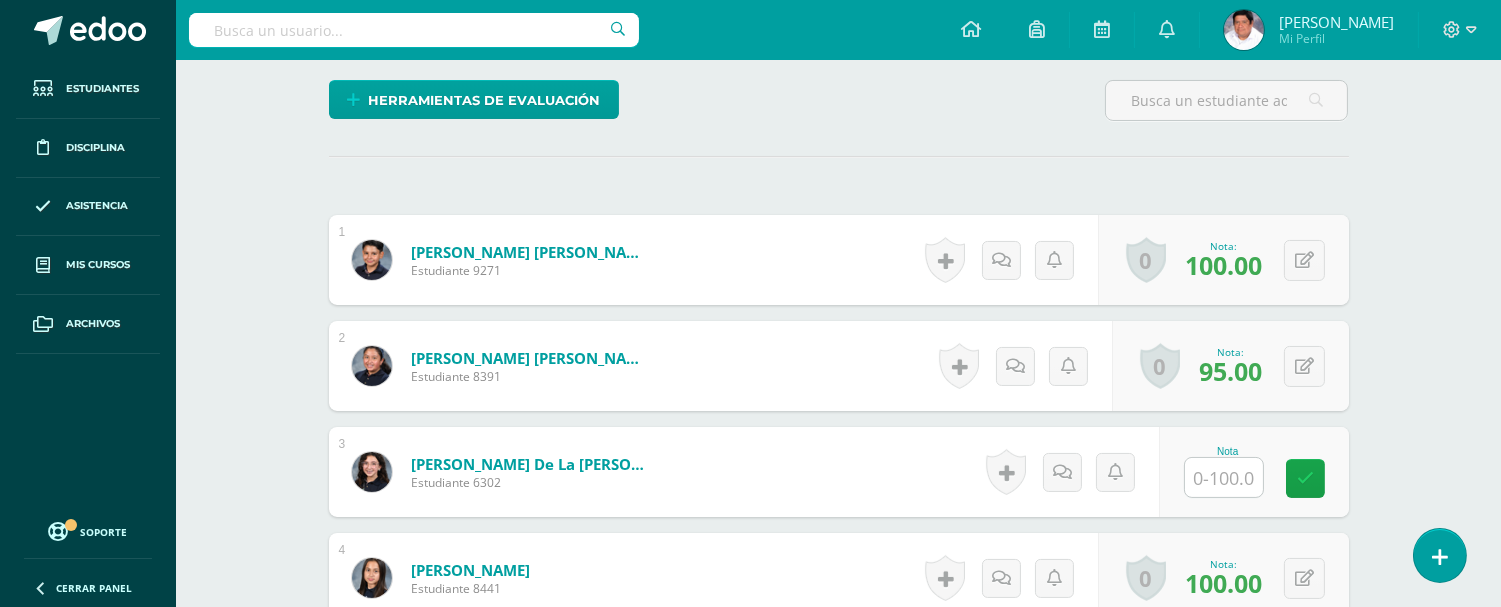 scroll, scrollTop: 773, scrollLeft: 0, axis: vertical 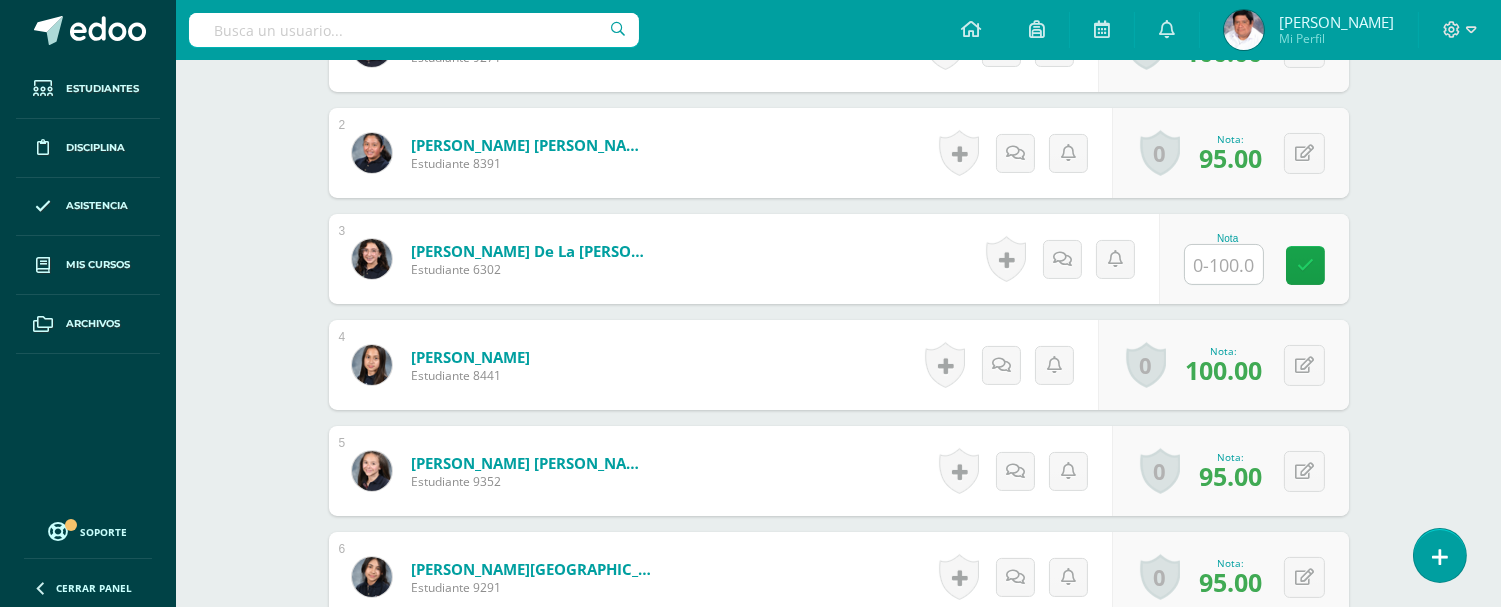 click at bounding box center (1224, 264) 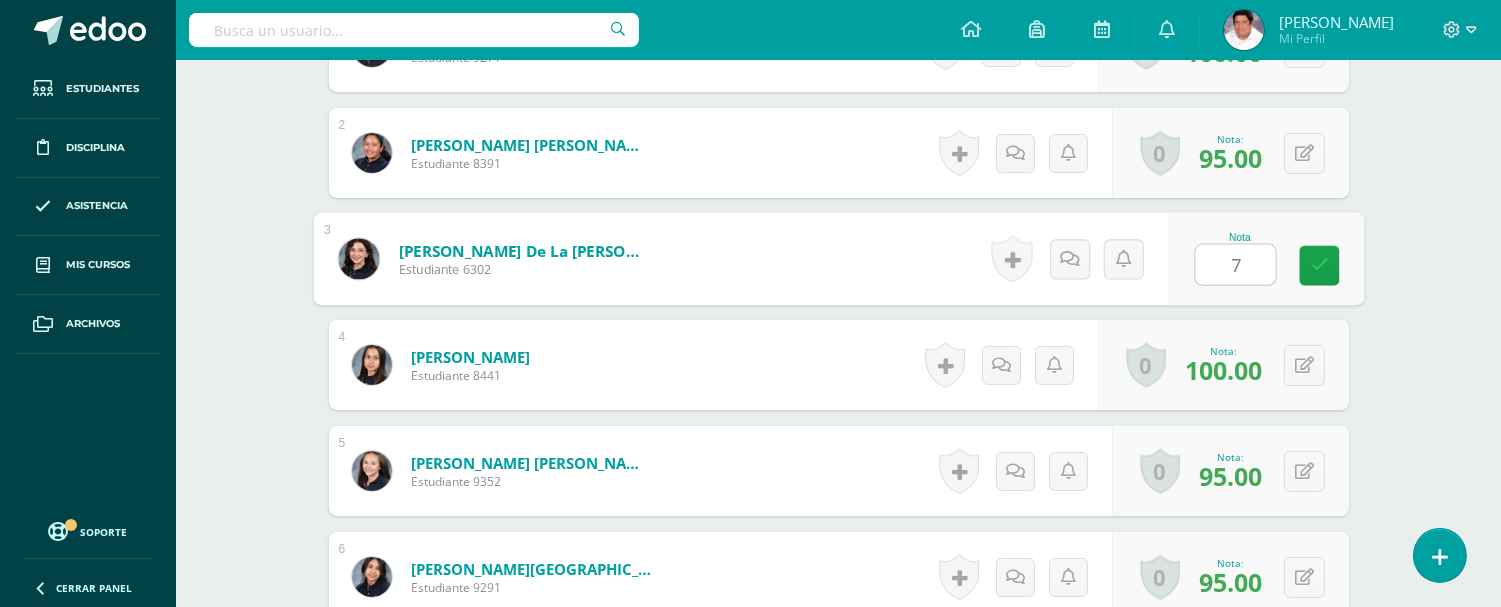 type on "72" 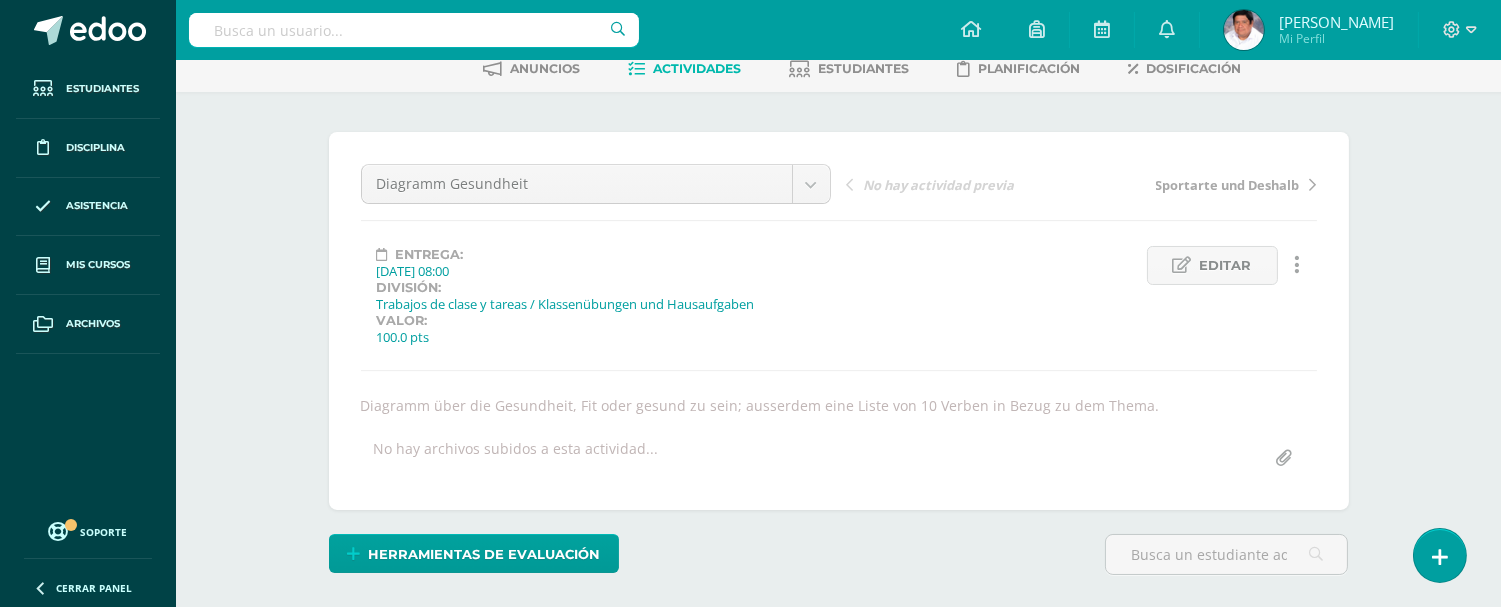 scroll, scrollTop: 0, scrollLeft: 0, axis: both 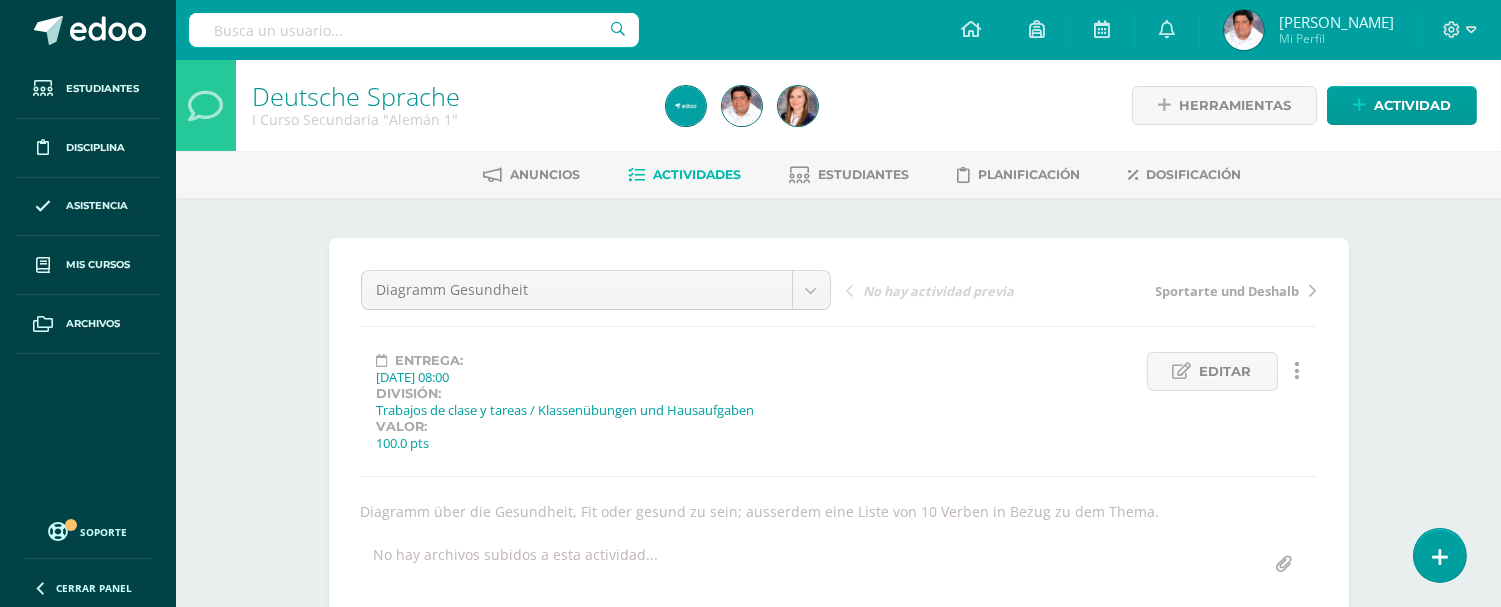 click on "Actividades" at bounding box center (698, 174) 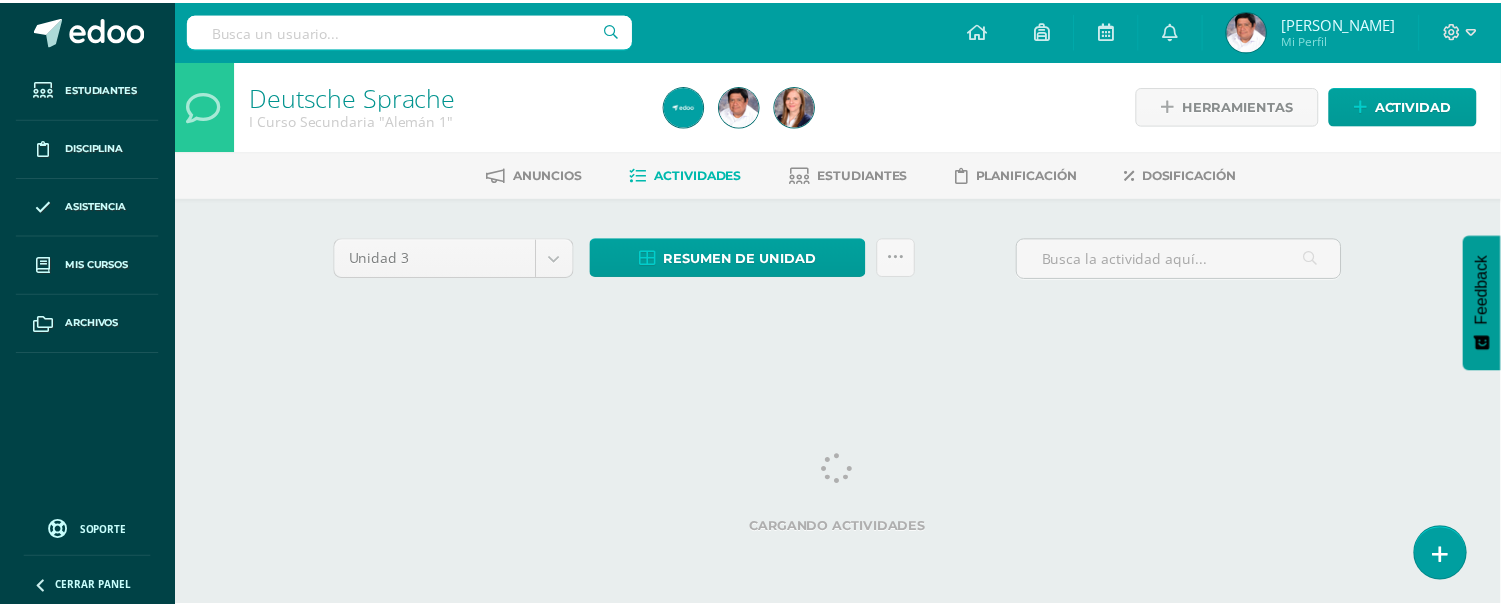 scroll, scrollTop: 0, scrollLeft: 0, axis: both 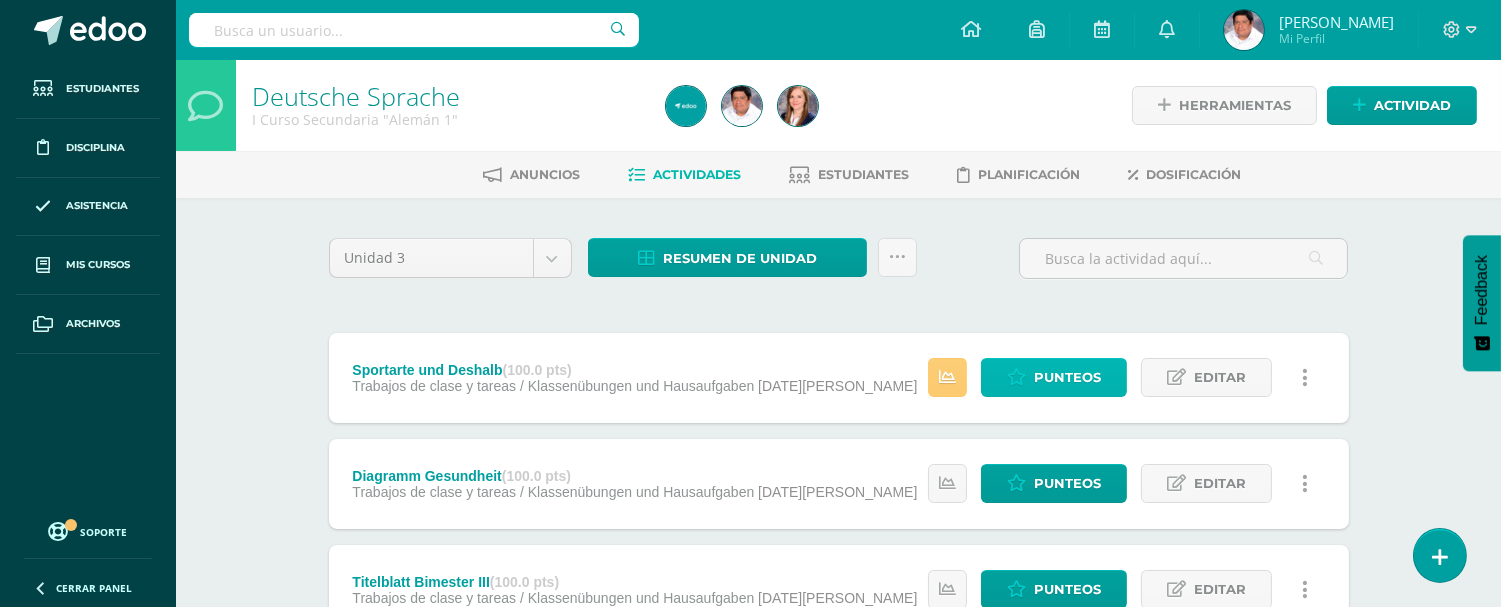 click on "Punteos" at bounding box center (1067, 377) 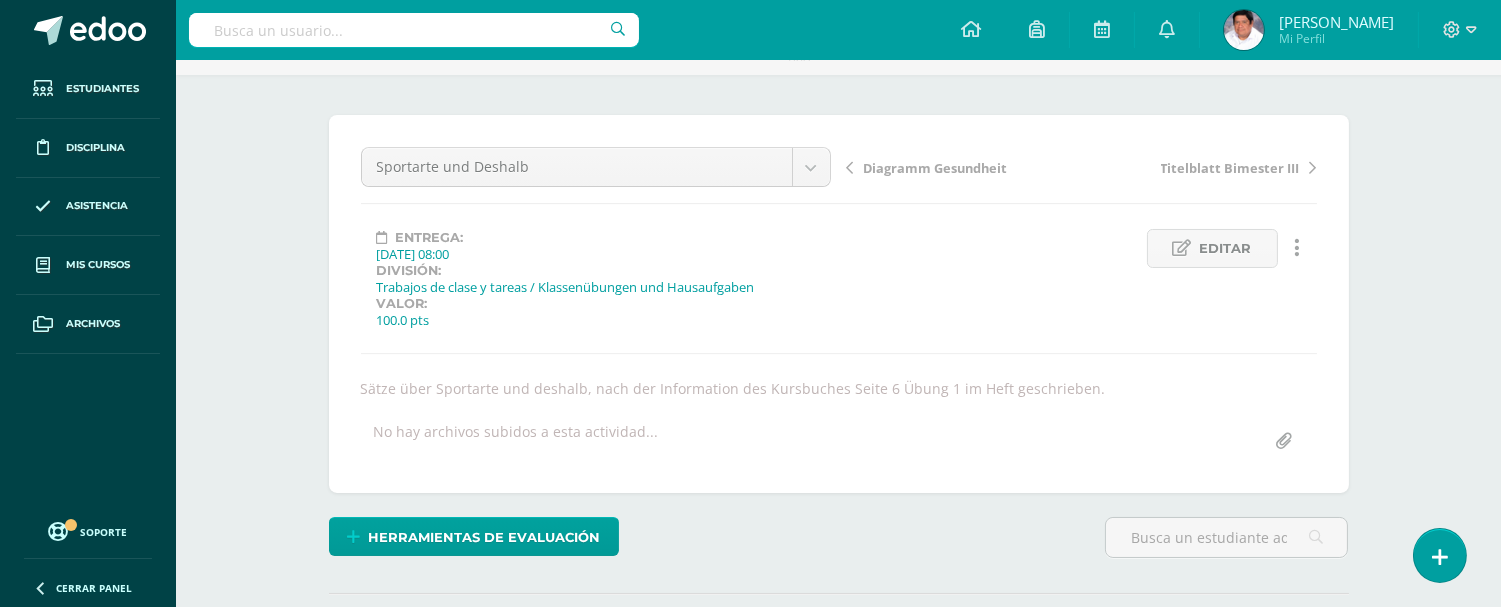 scroll, scrollTop: 106, scrollLeft: 0, axis: vertical 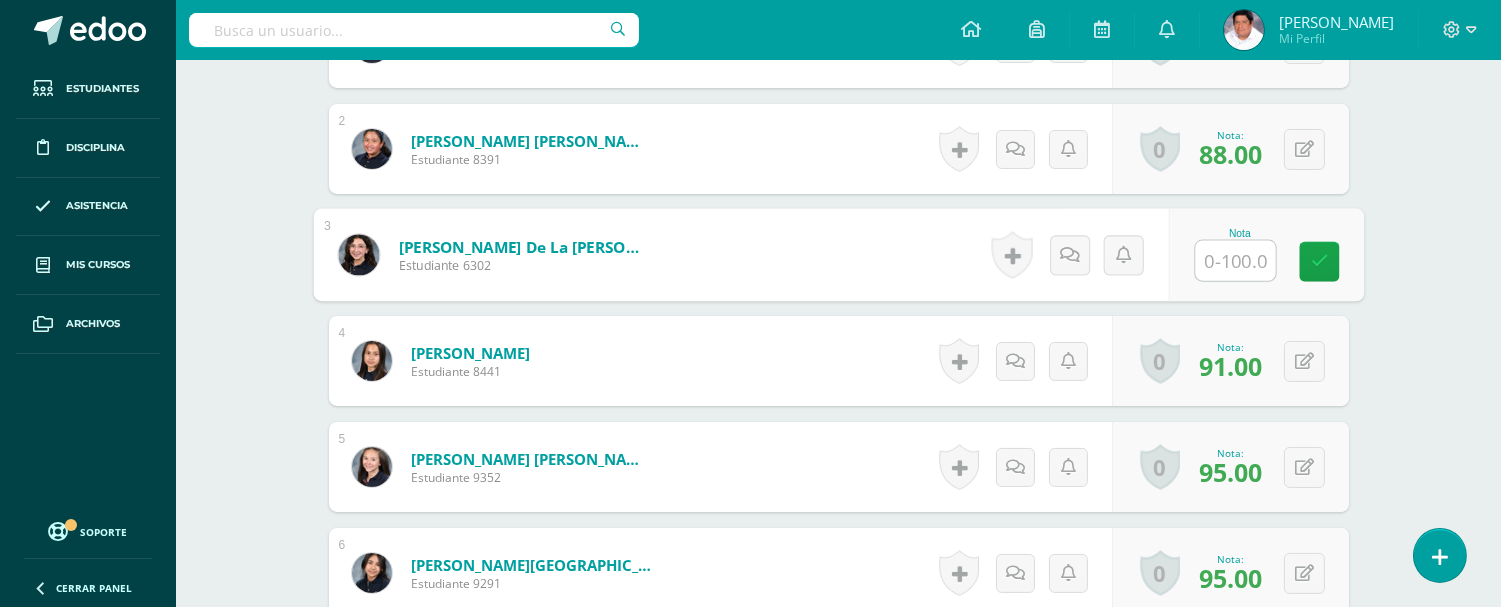 click at bounding box center (1235, 261) 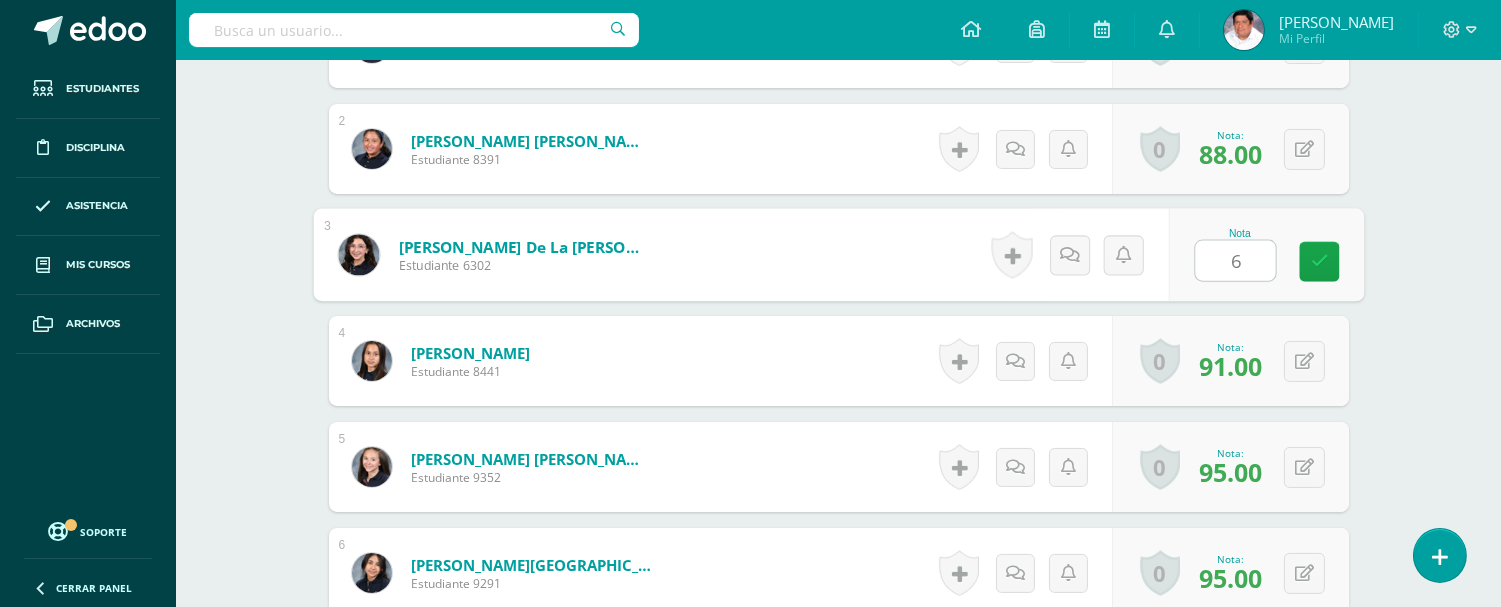 type on "67" 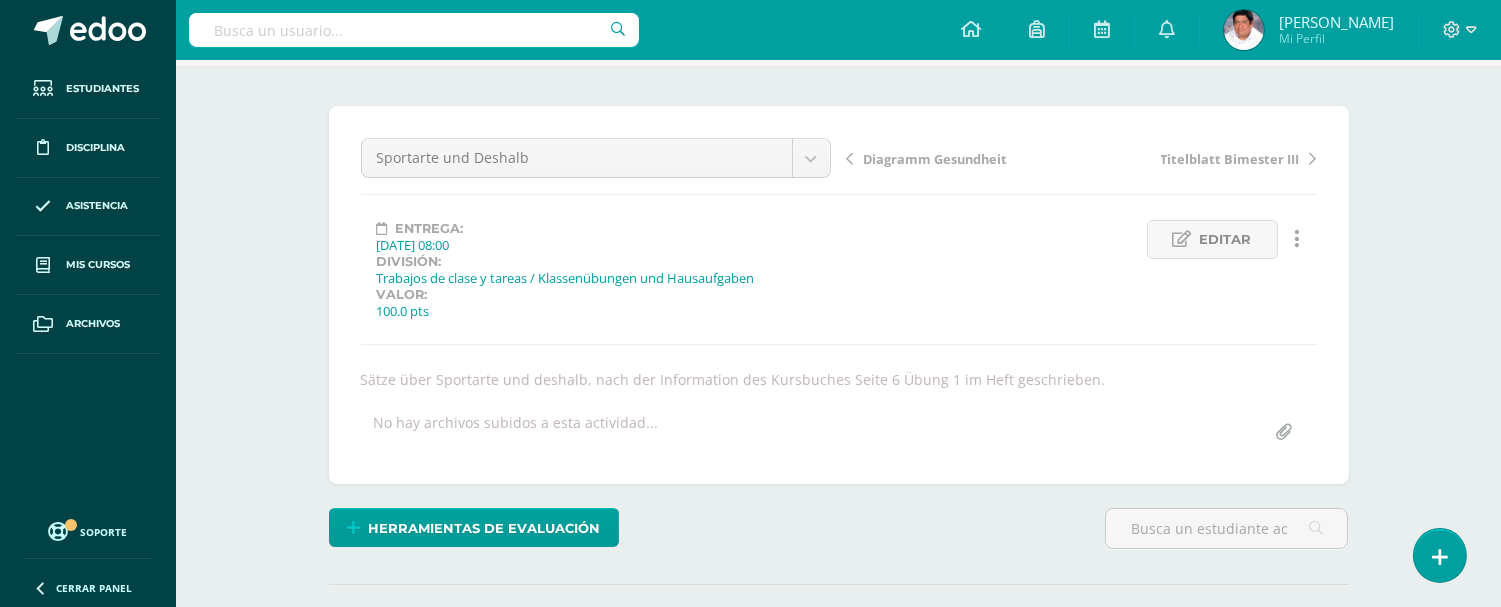 scroll, scrollTop: 0, scrollLeft: 0, axis: both 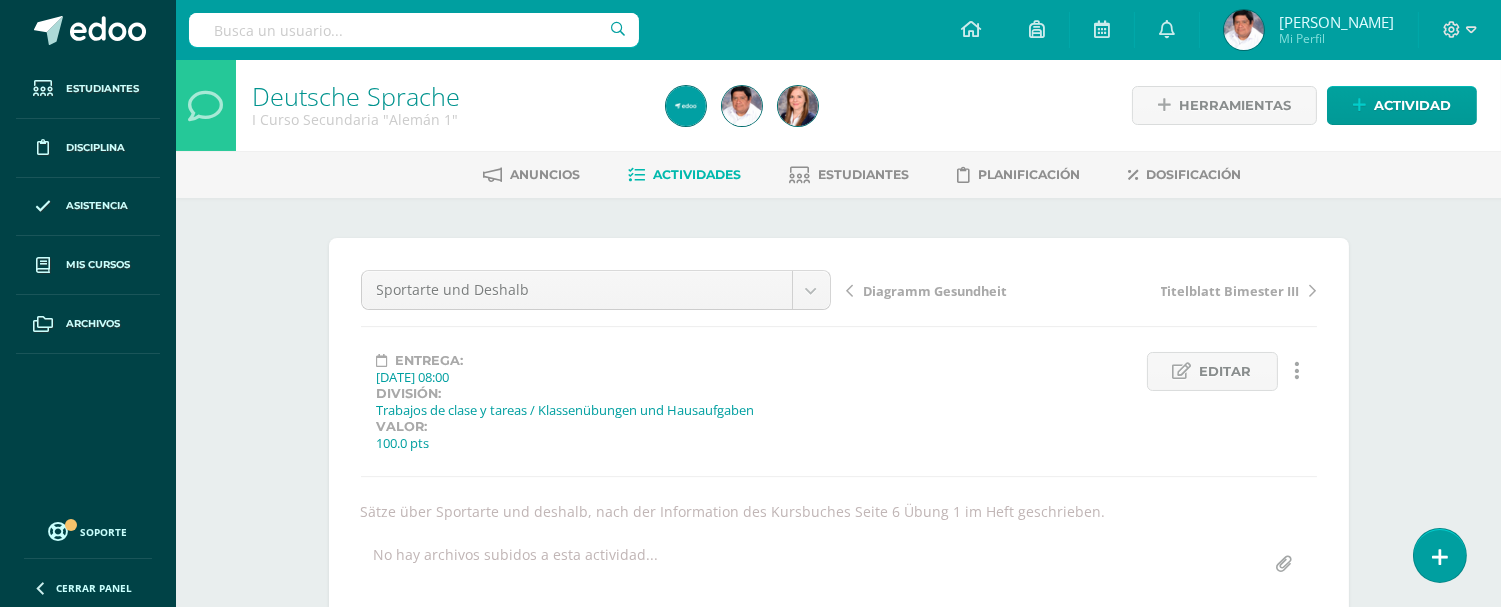 click on "Actividades" at bounding box center [698, 174] 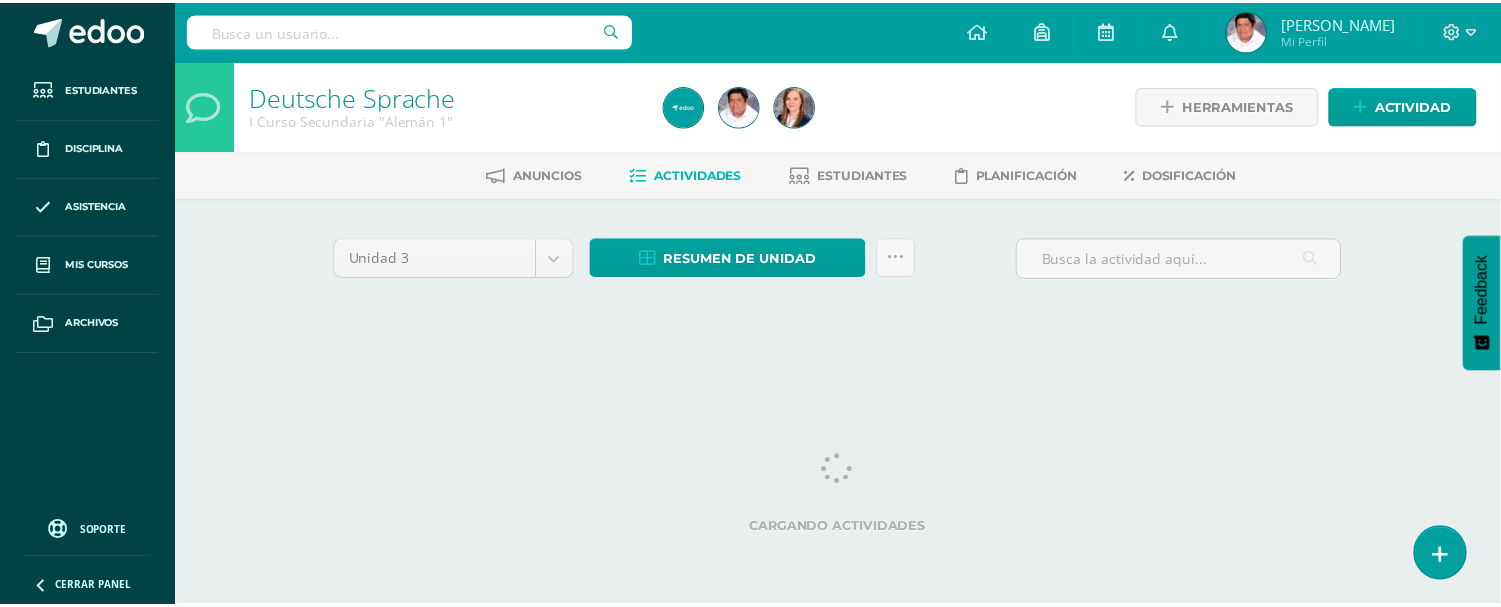 scroll, scrollTop: 0, scrollLeft: 0, axis: both 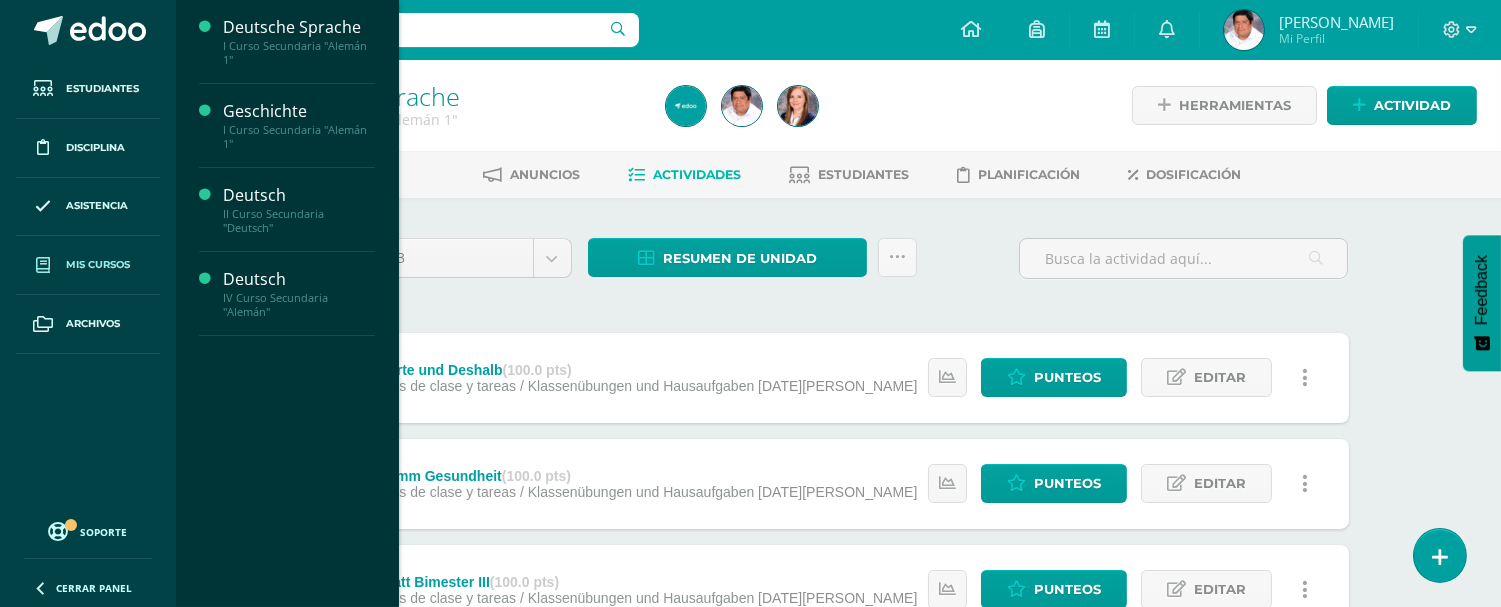click at bounding box center (43, 265) 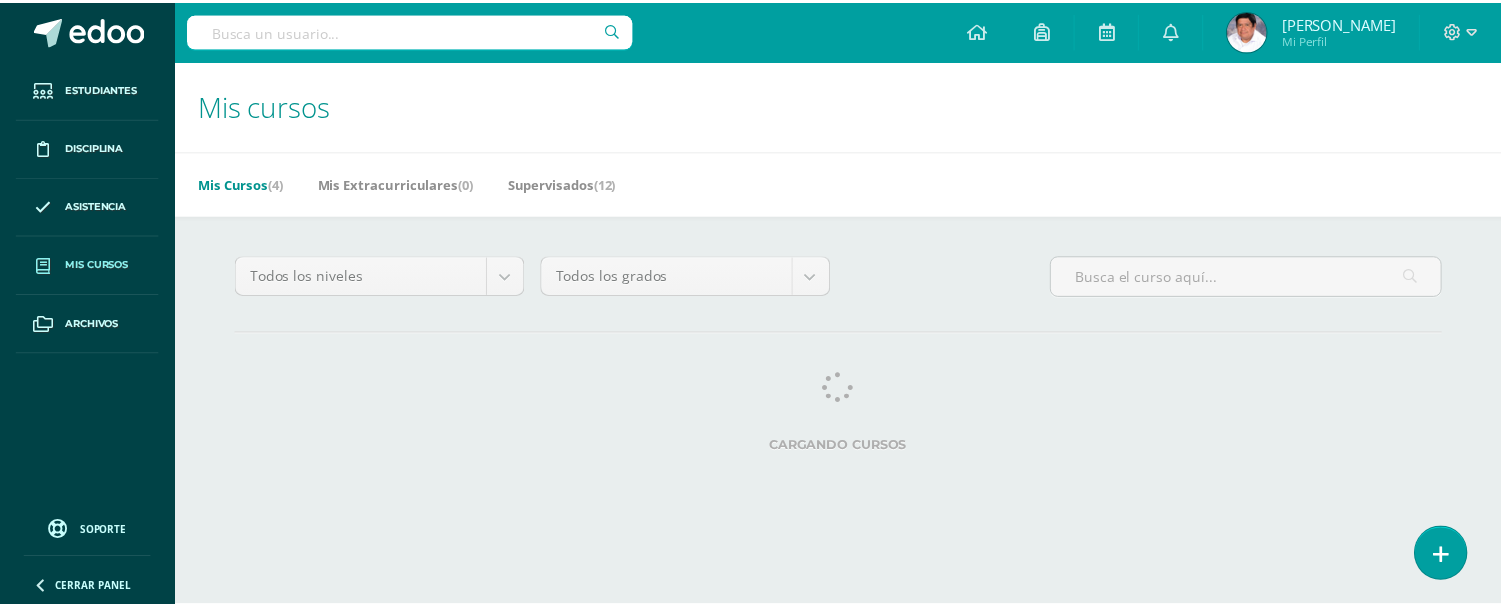 scroll, scrollTop: 0, scrollLeft: 0, axis: both 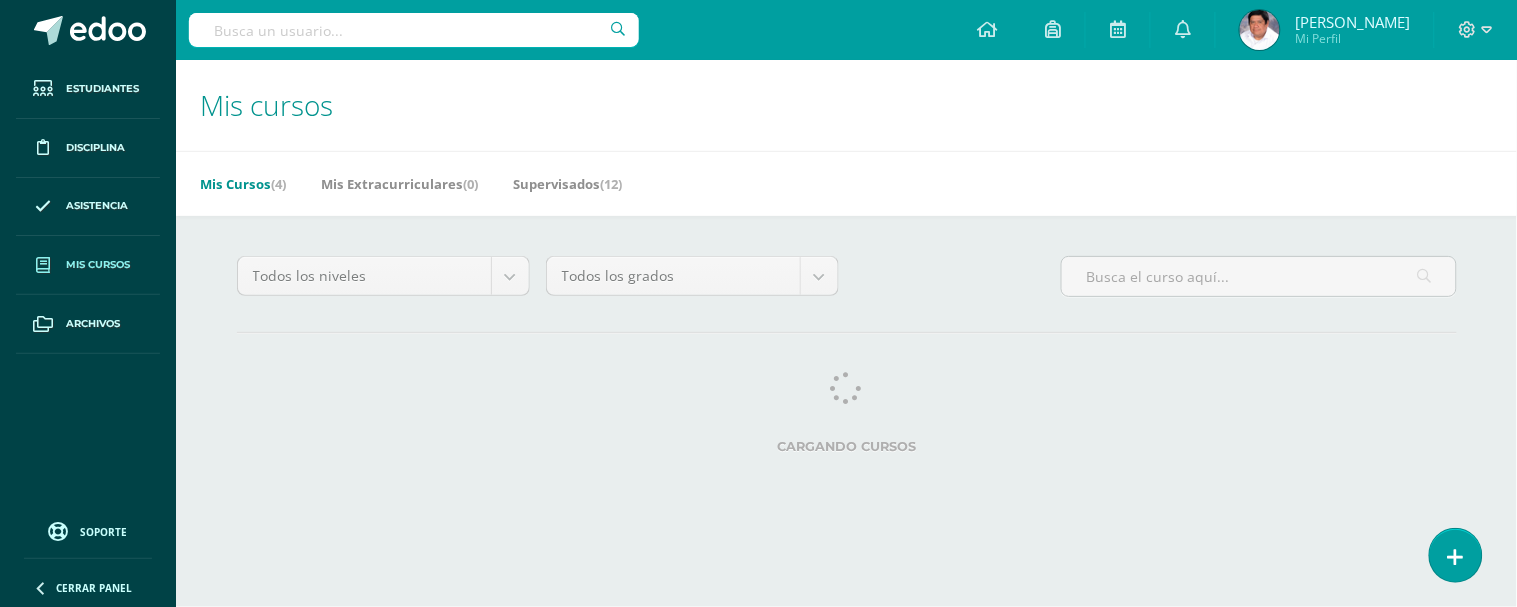 click on "Mis cursos" at bounding box center (266, 105) 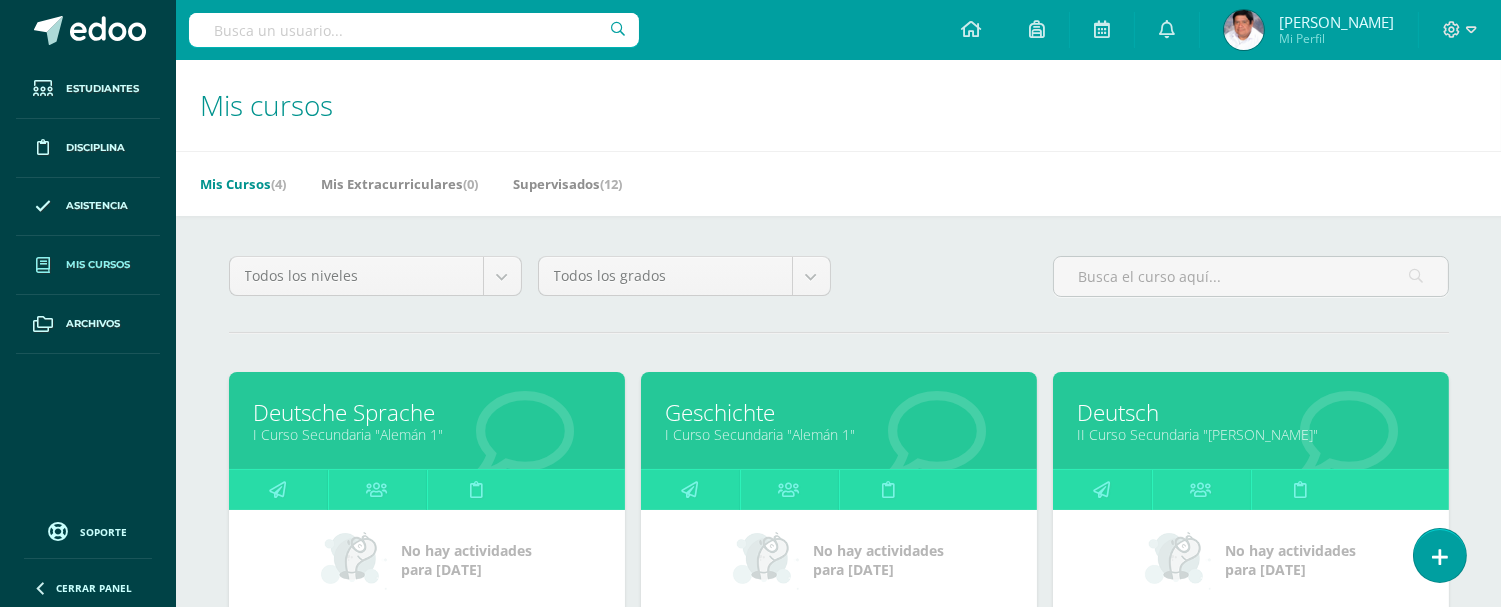 scroll, scrollTop: 0, scrollLeft: 0, axis: both 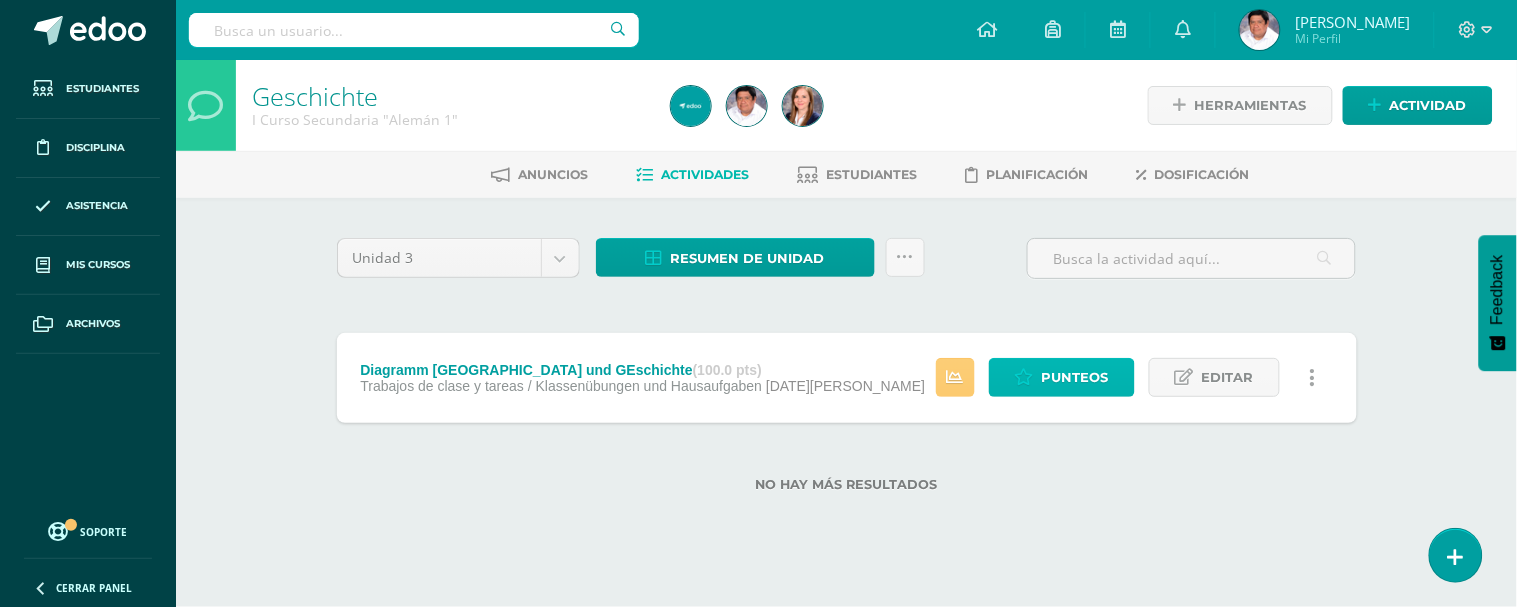 click on "Punteos" at bounding box center [1075, 377] 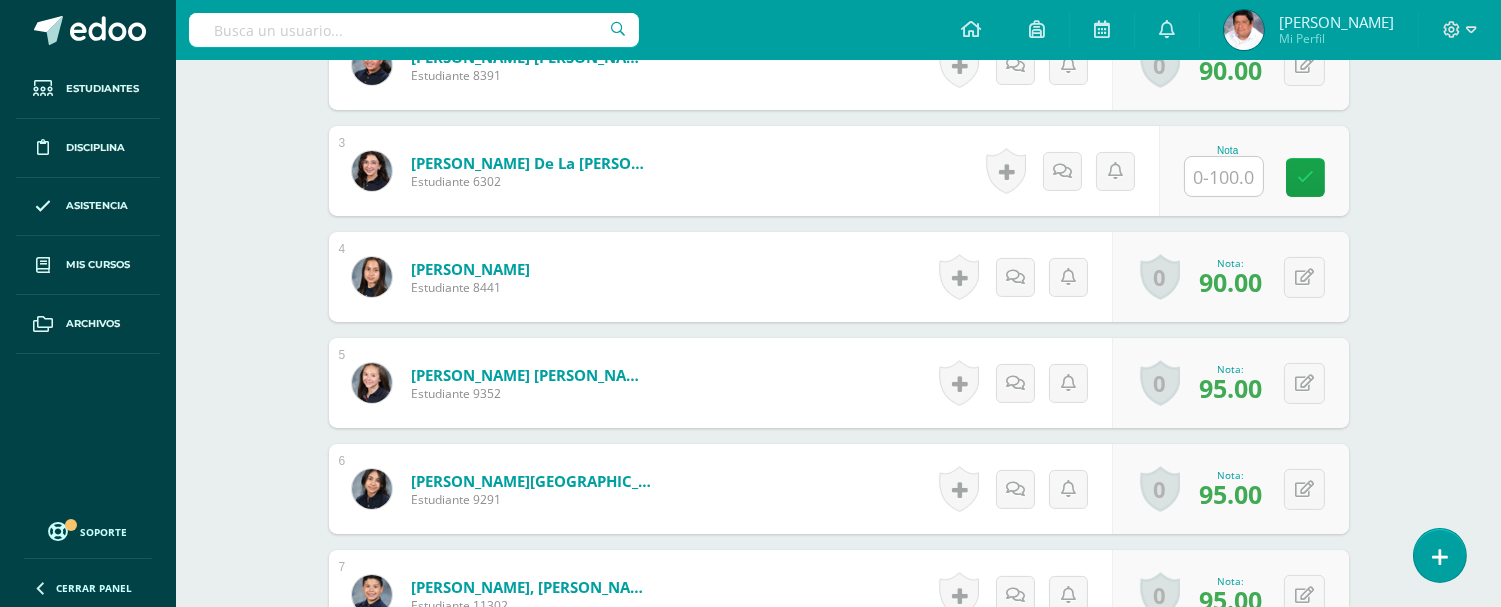 scroll, scrollTop: 1328, scrollLeft: 0, axis: vertical 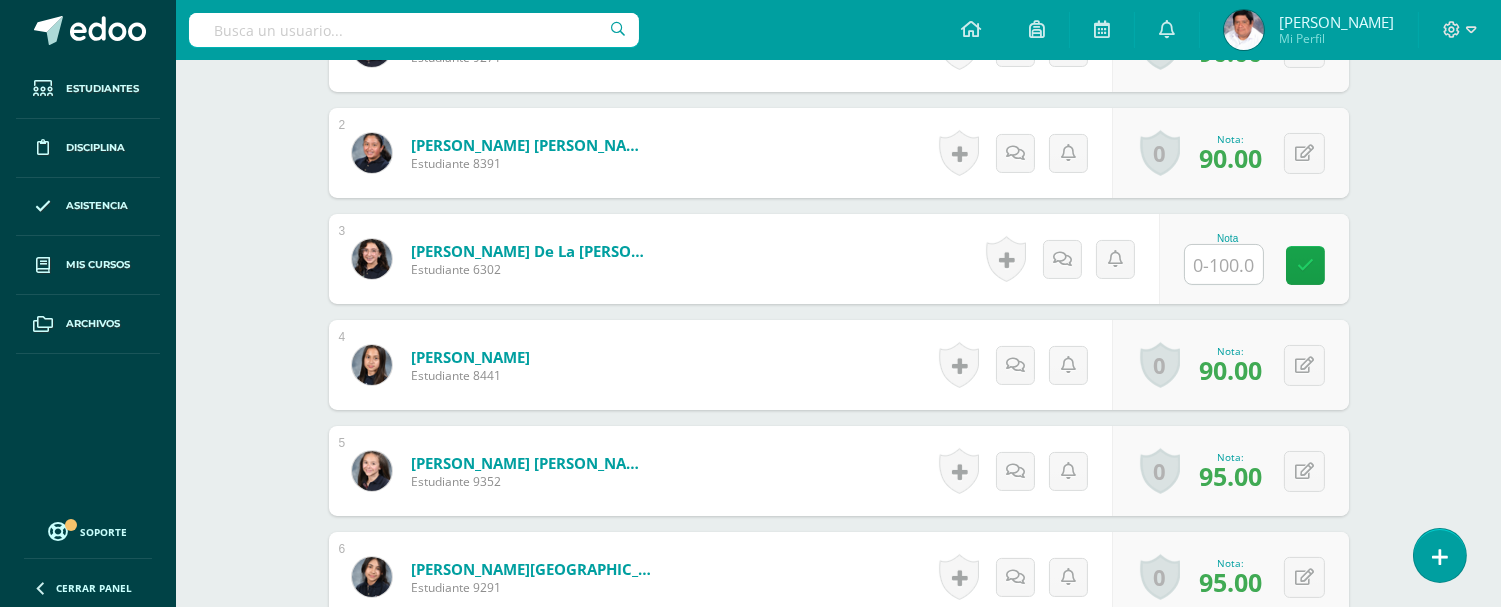 click at bounding box center (1224, 264) 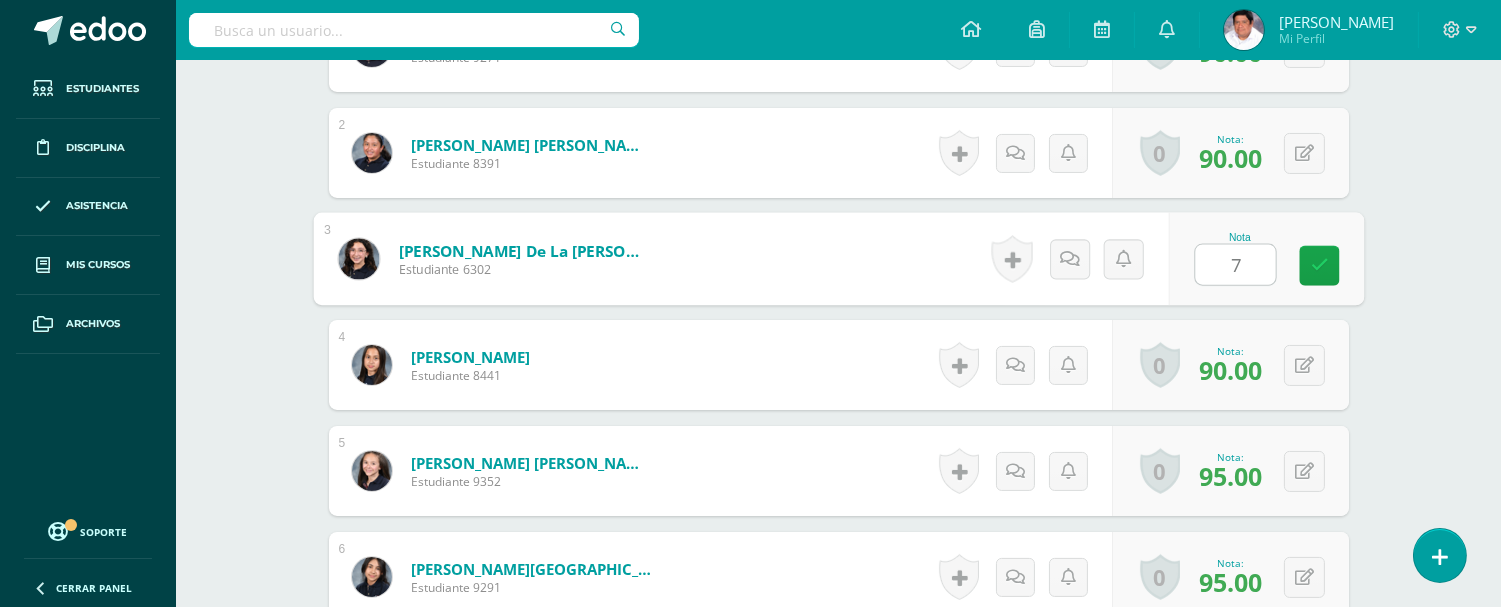 type on "73" 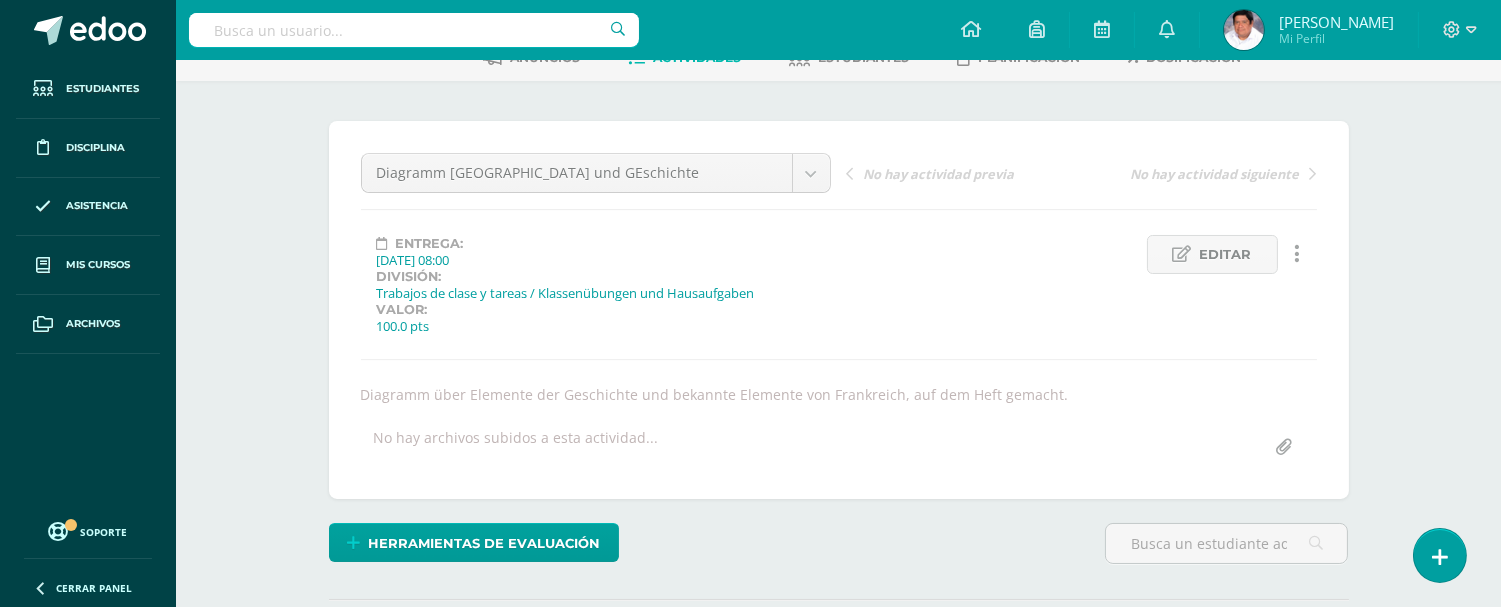 scroll, scrollTop: 0, scrollLeft: 0, axis: both 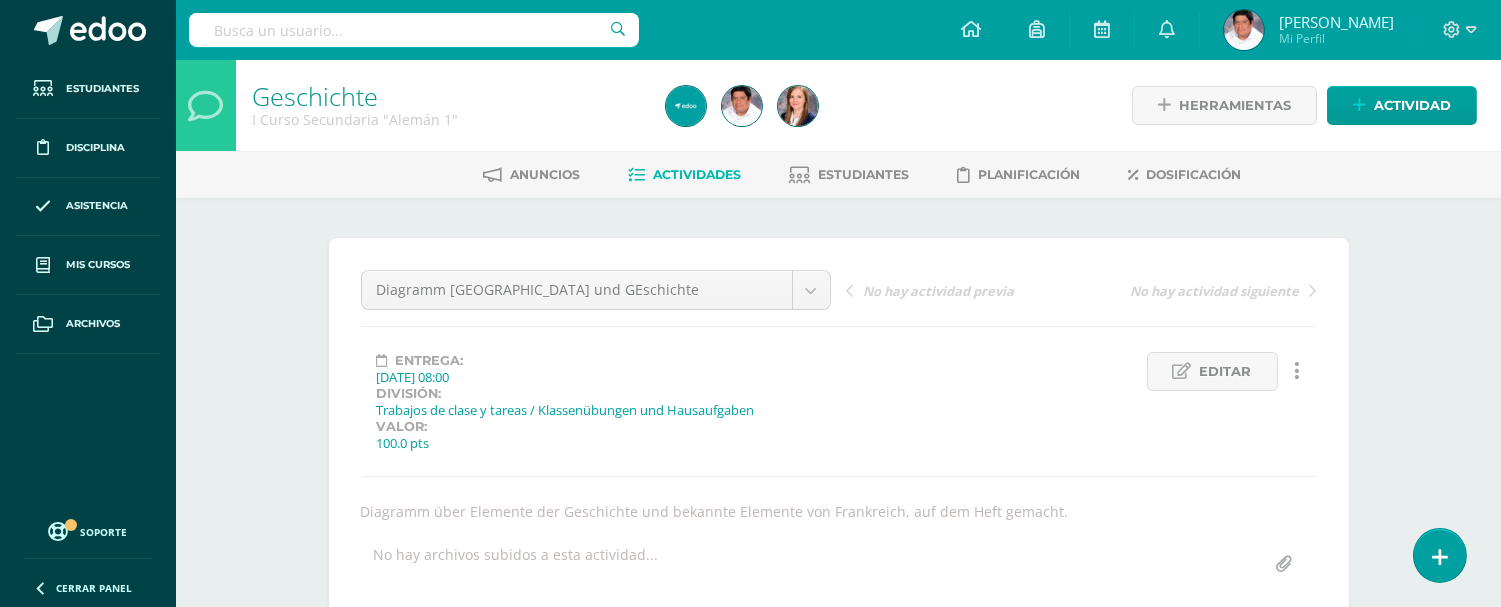 click on "Actividades" at bounding box center (698, 174) 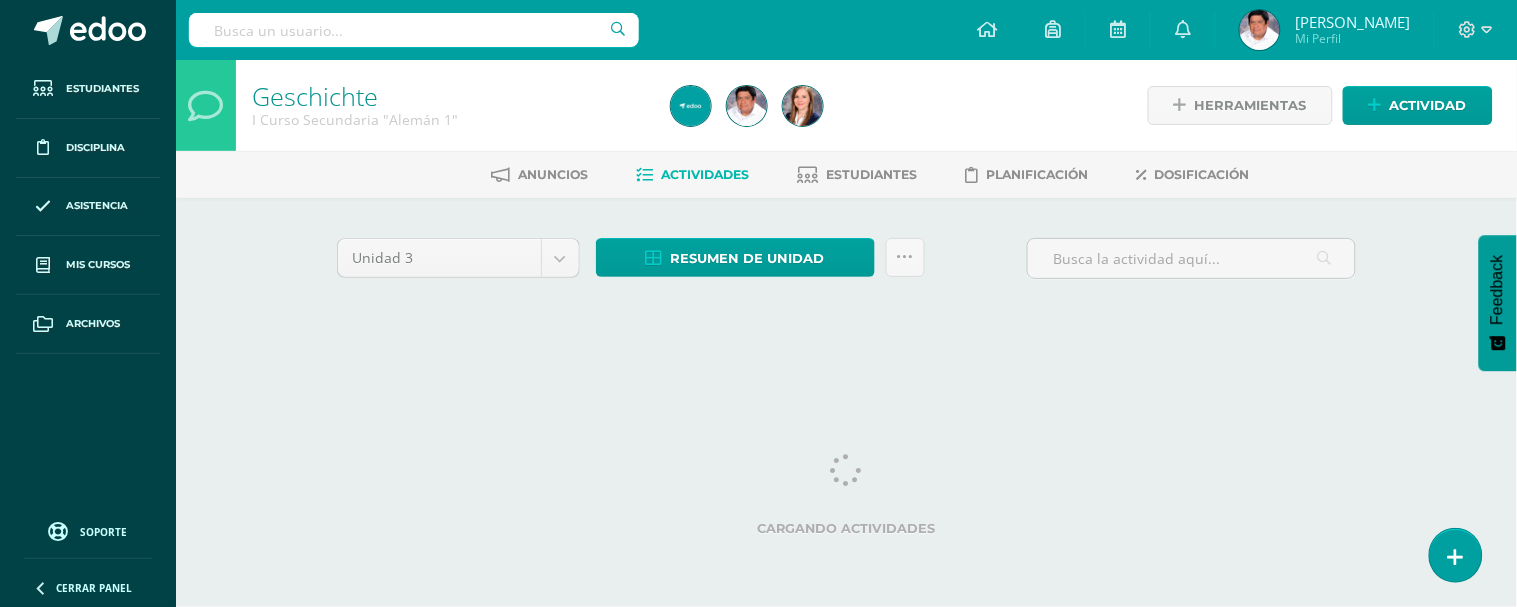 scroll, scrollTop: 0, scrollLeft: 0, axis: both 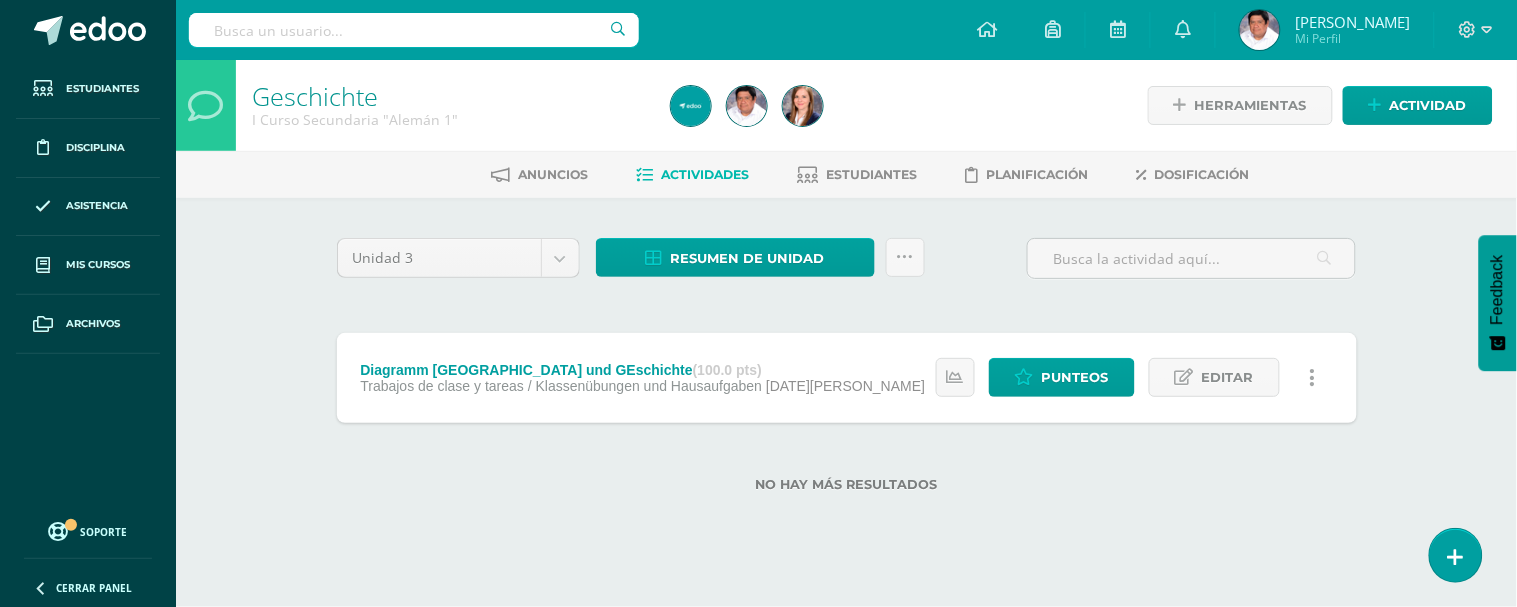 click on "No hay más resultados" at bounding box center (847, 469) 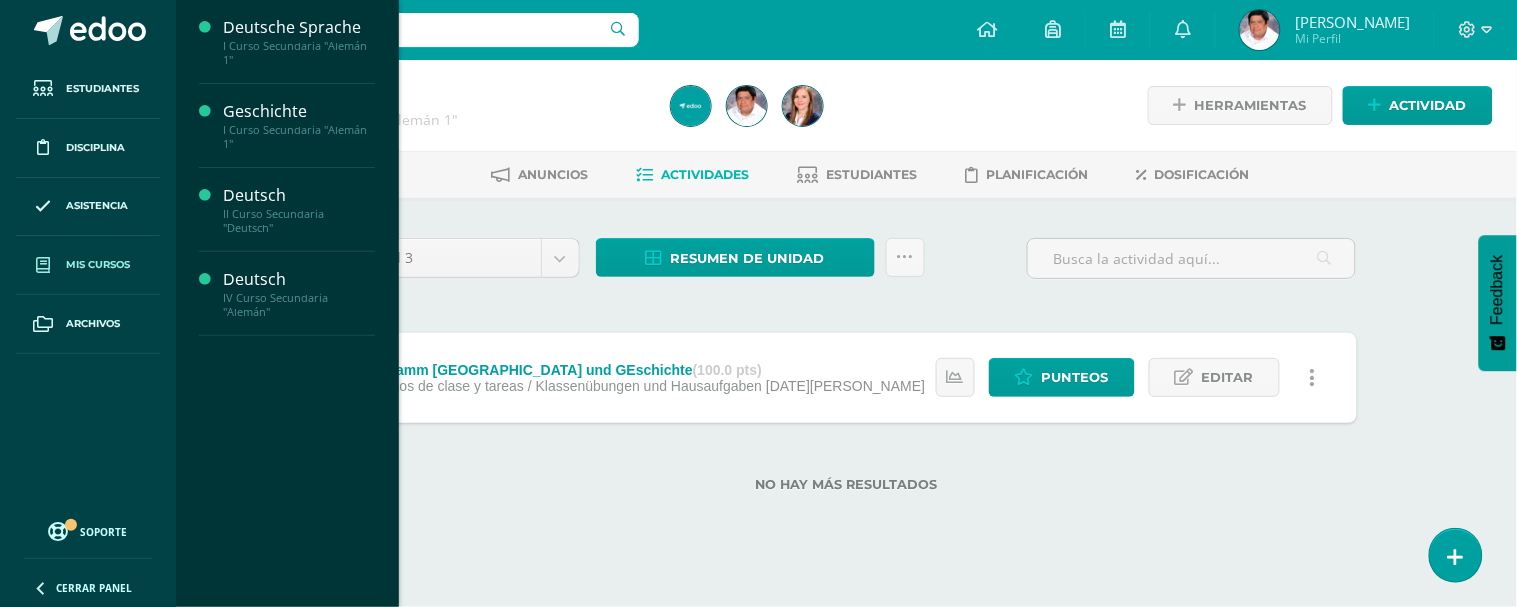 click on "Mis cursos" at bounding box center [88, 265] 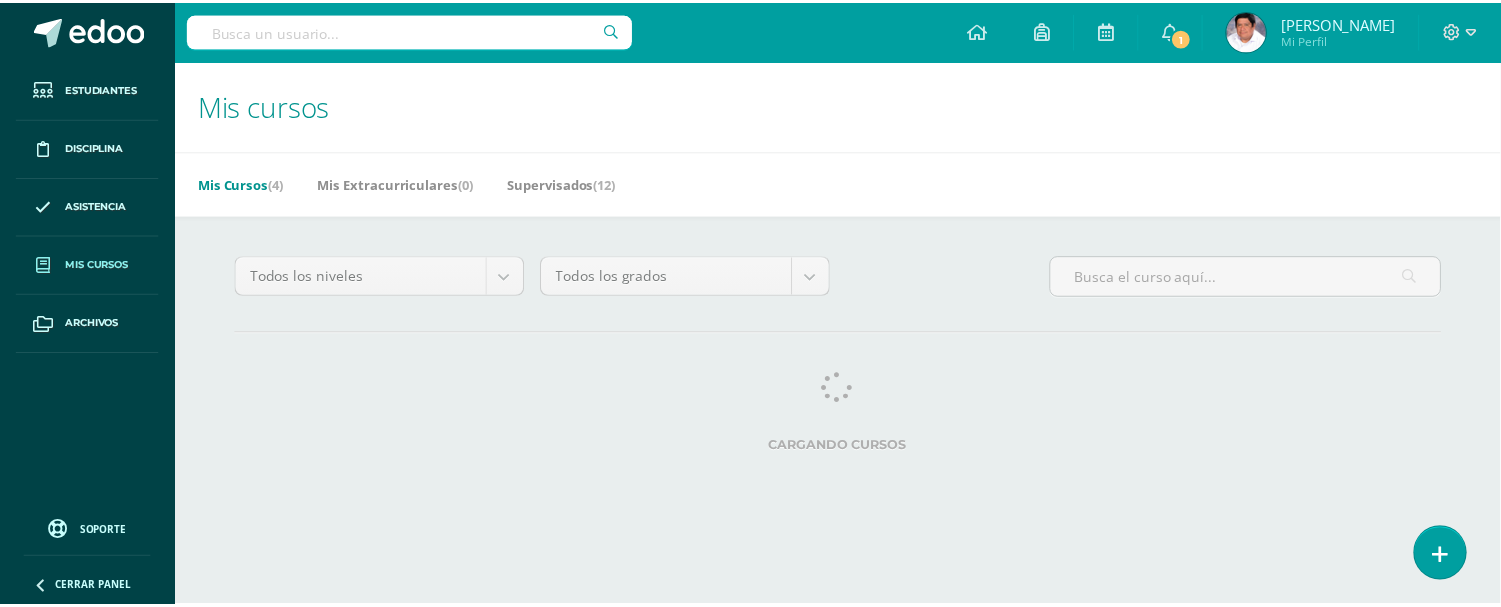 scroll, scrollTop: 0, scrollLeft: 0, axis: both 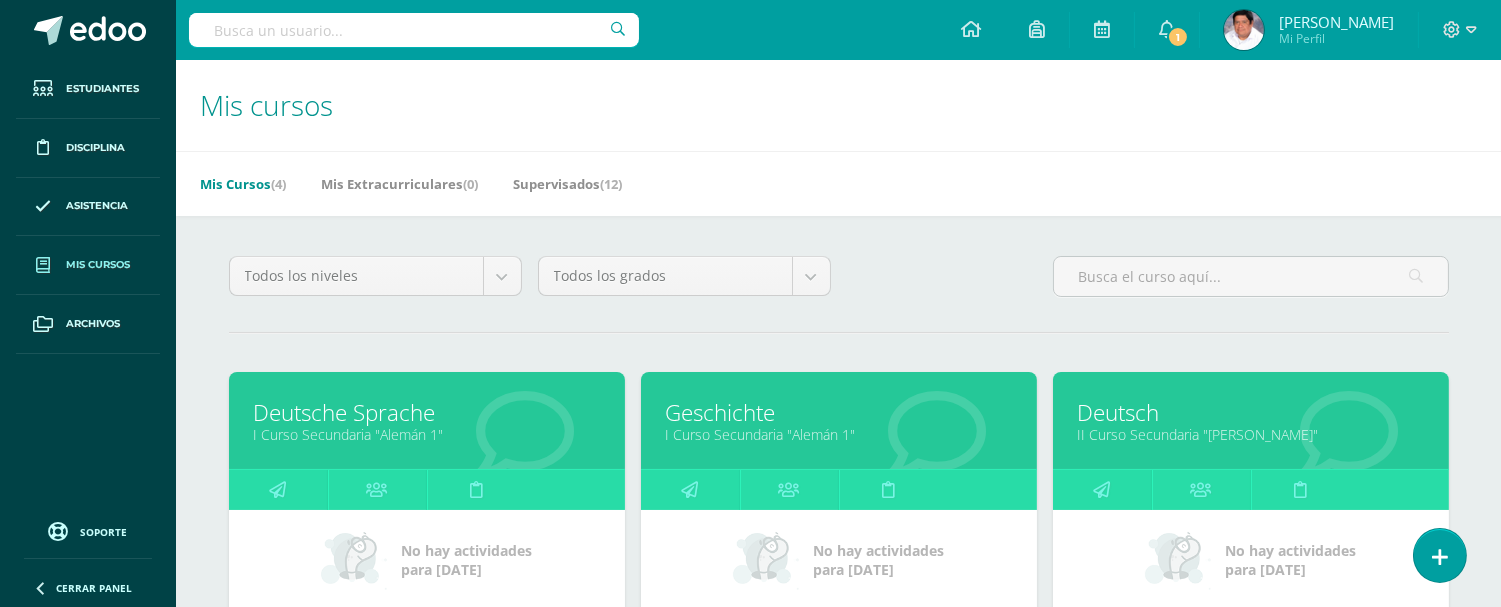 click on "Deutsche Sprache" at bounding box center (427, 412) 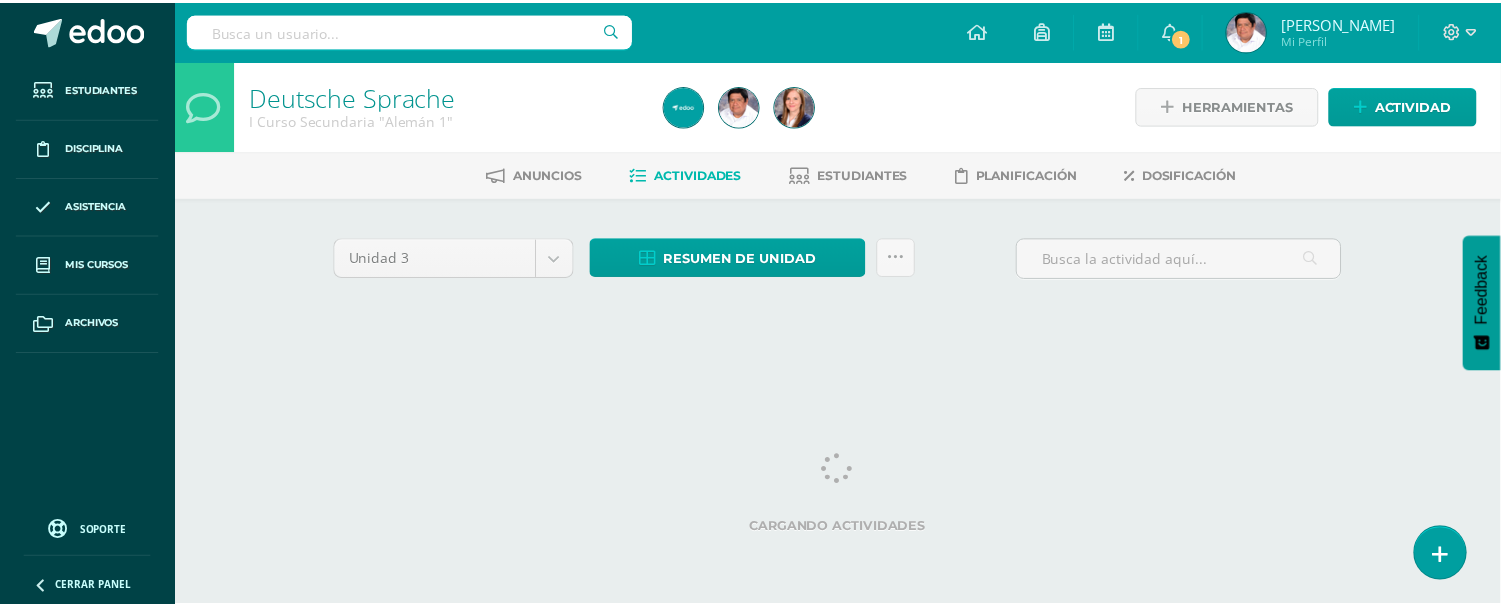 scroll, scrollTop: 0, scrollLeft: 0, axis: both 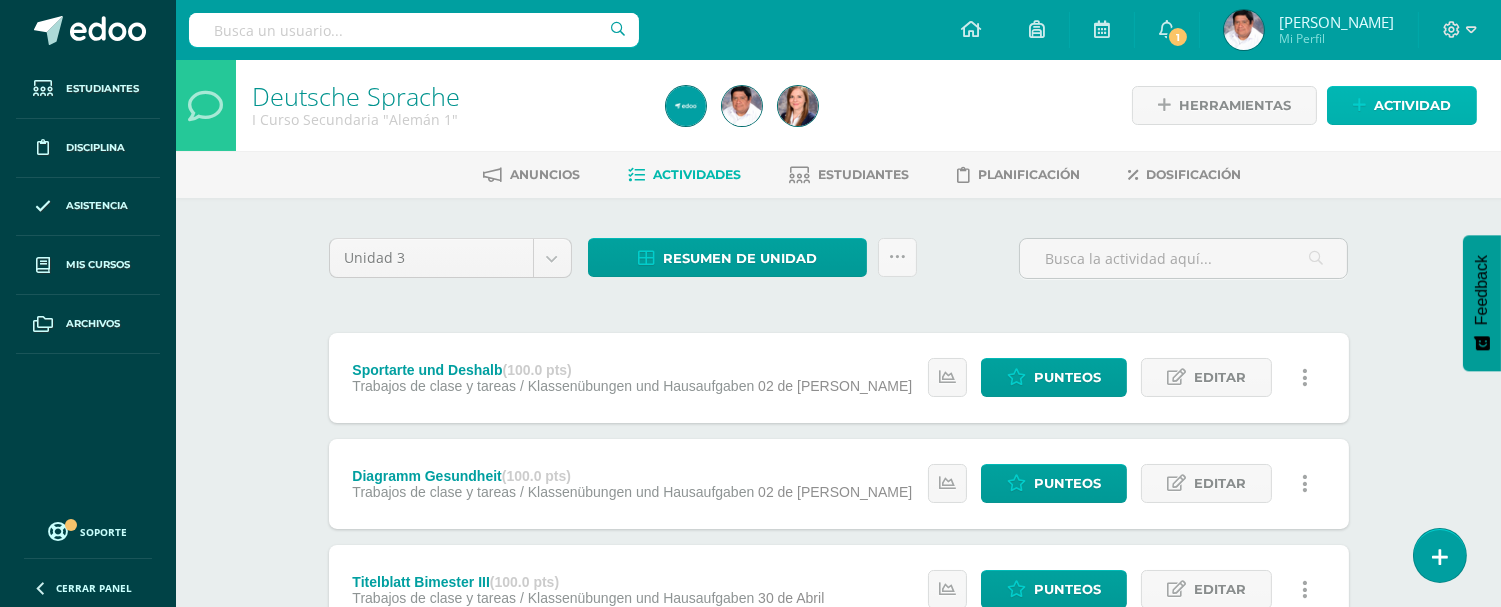 click on "Actividad" at bounding box center (1412, 105) 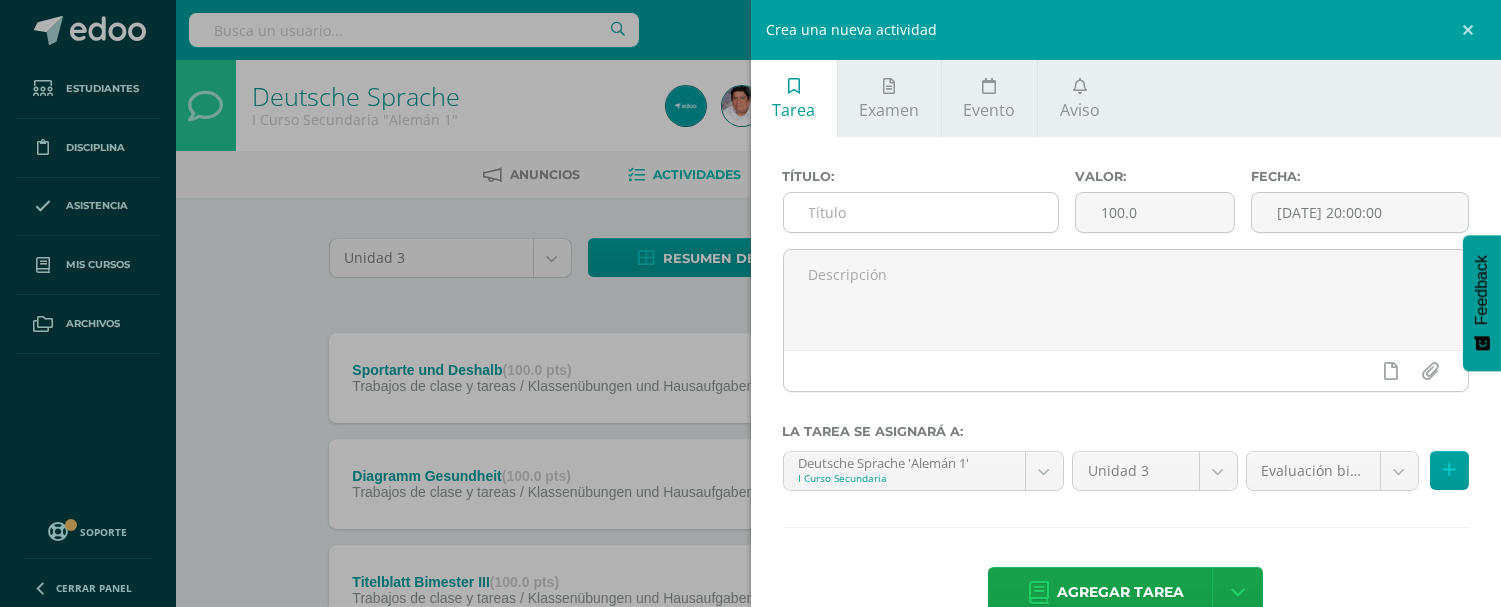 click at bounding box center [921, 212] 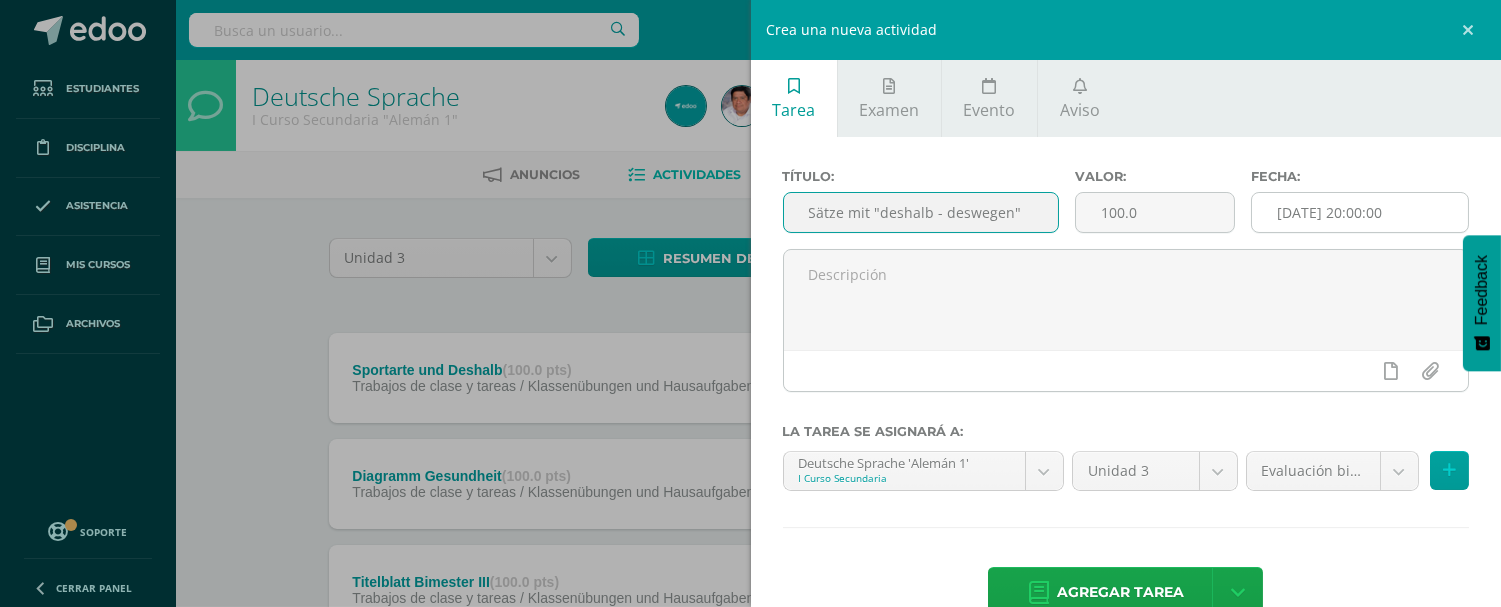 type on "Sätze mit "deshalb - deswegen"" 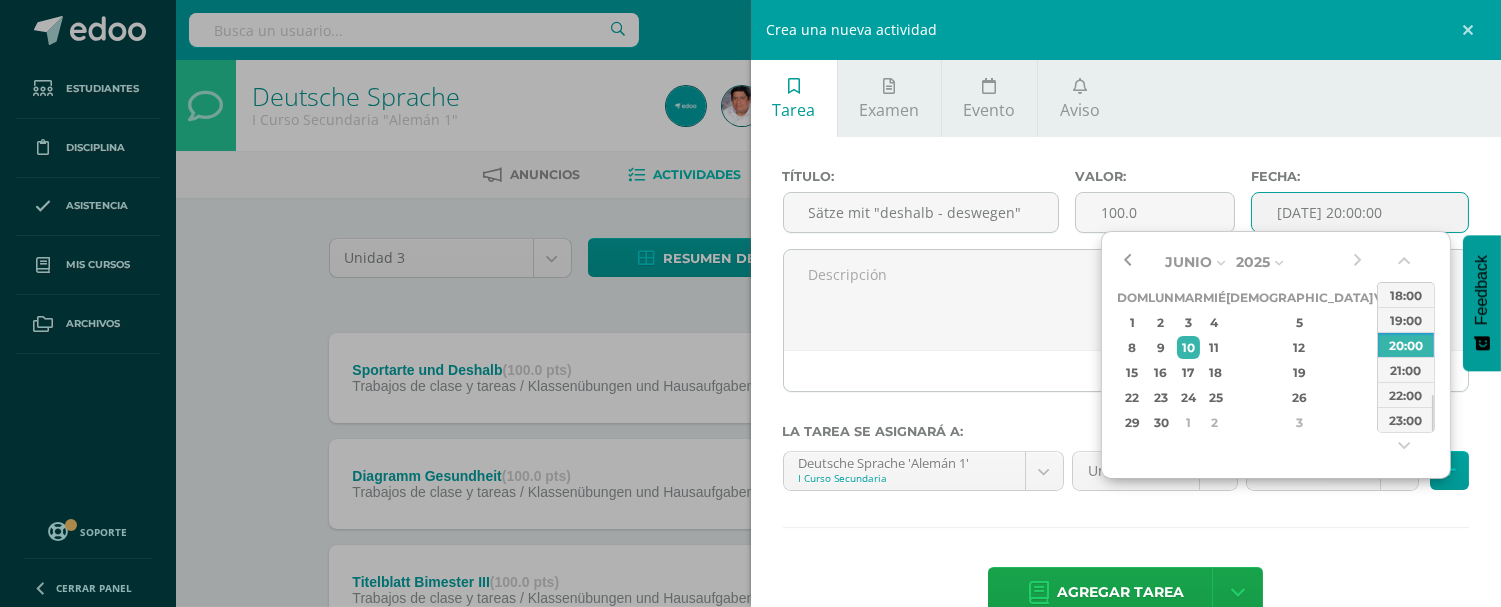 click at bounding box center [1127, 262] 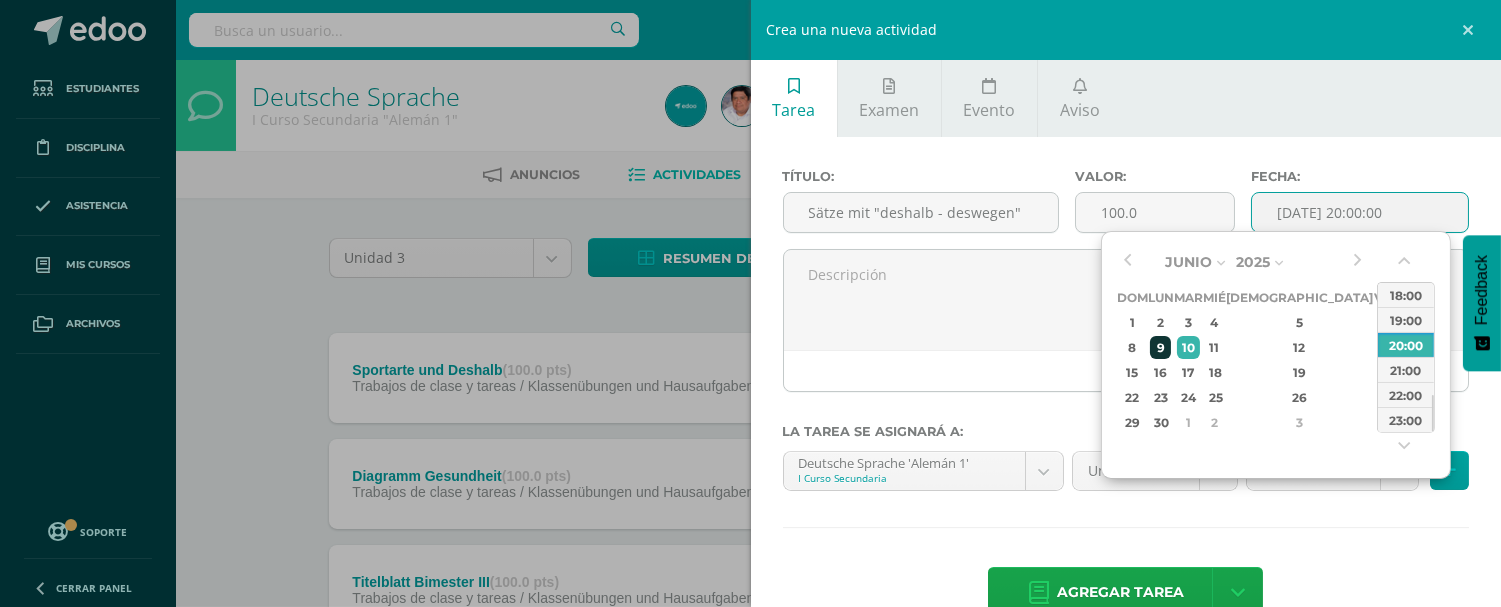 click on "9" at bounding box center (1160, 347) 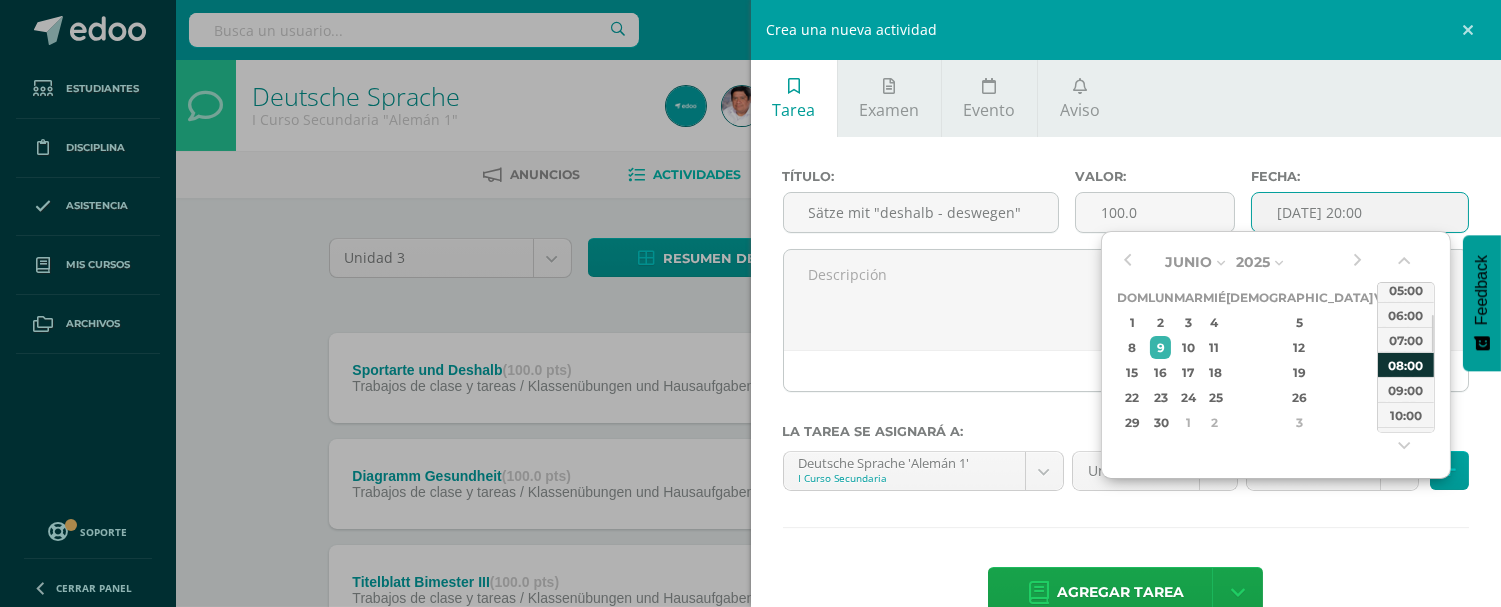 click on "08:00" at bounding box center [1406, 364] 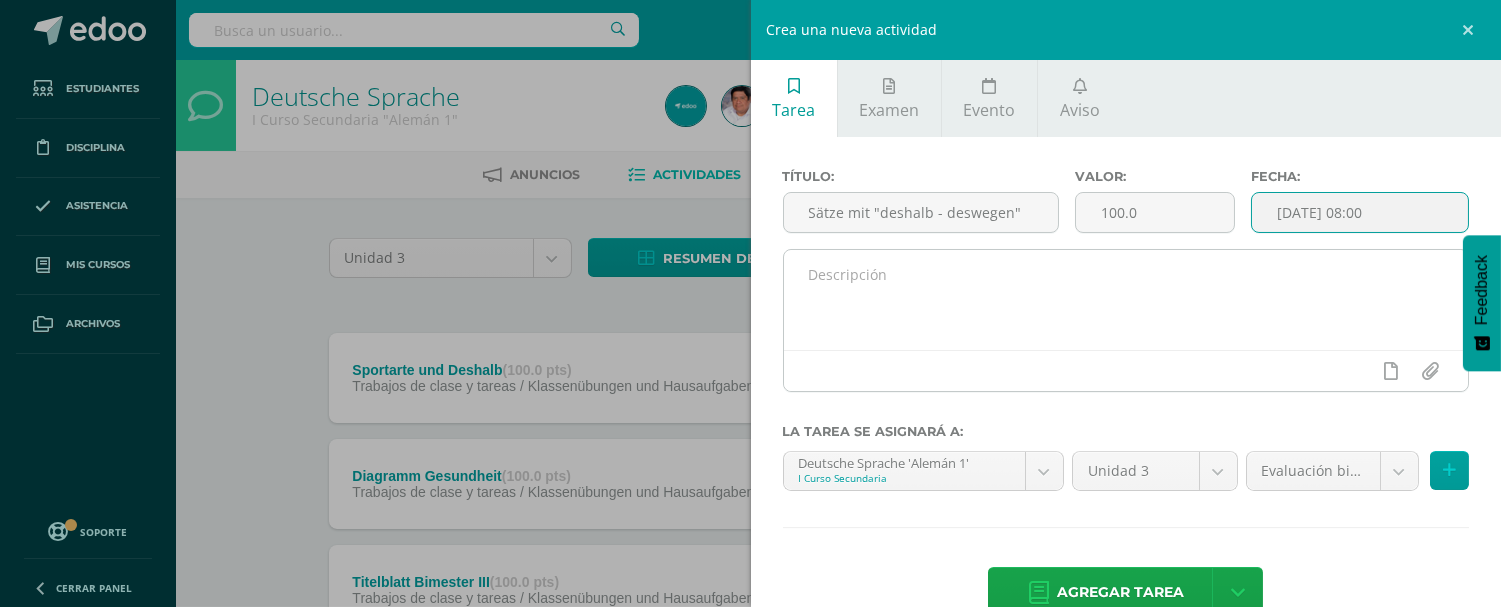 click at bounding box center (1126, 300) 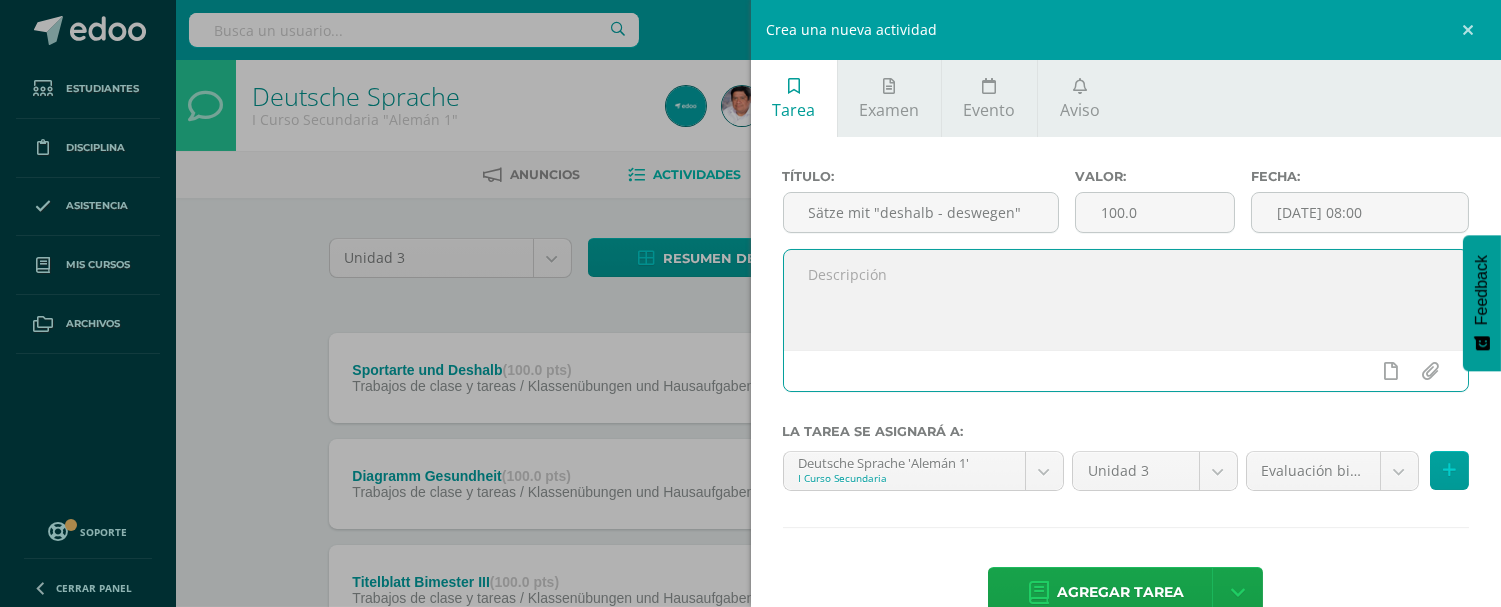 type on "Ü" 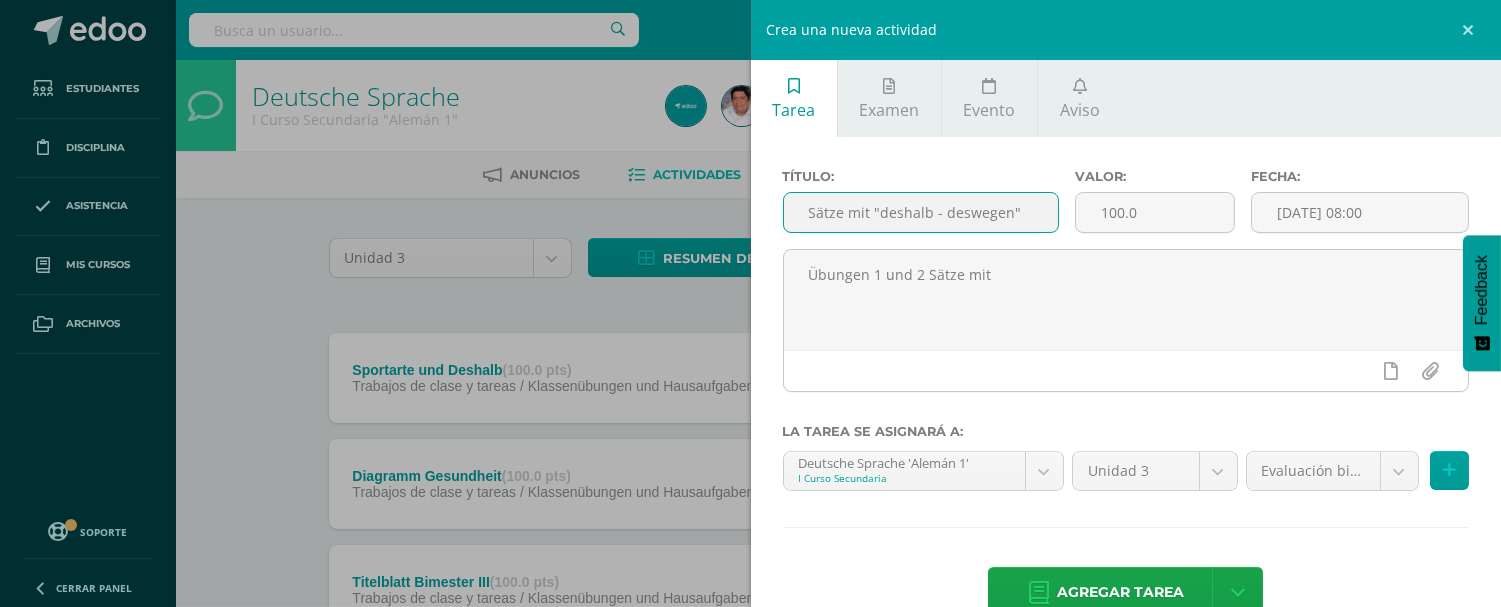 drag, startPoint x: 1014, startPoint y: 211, endPoint x: 805, endPoint y: 217, distance: 209.0861 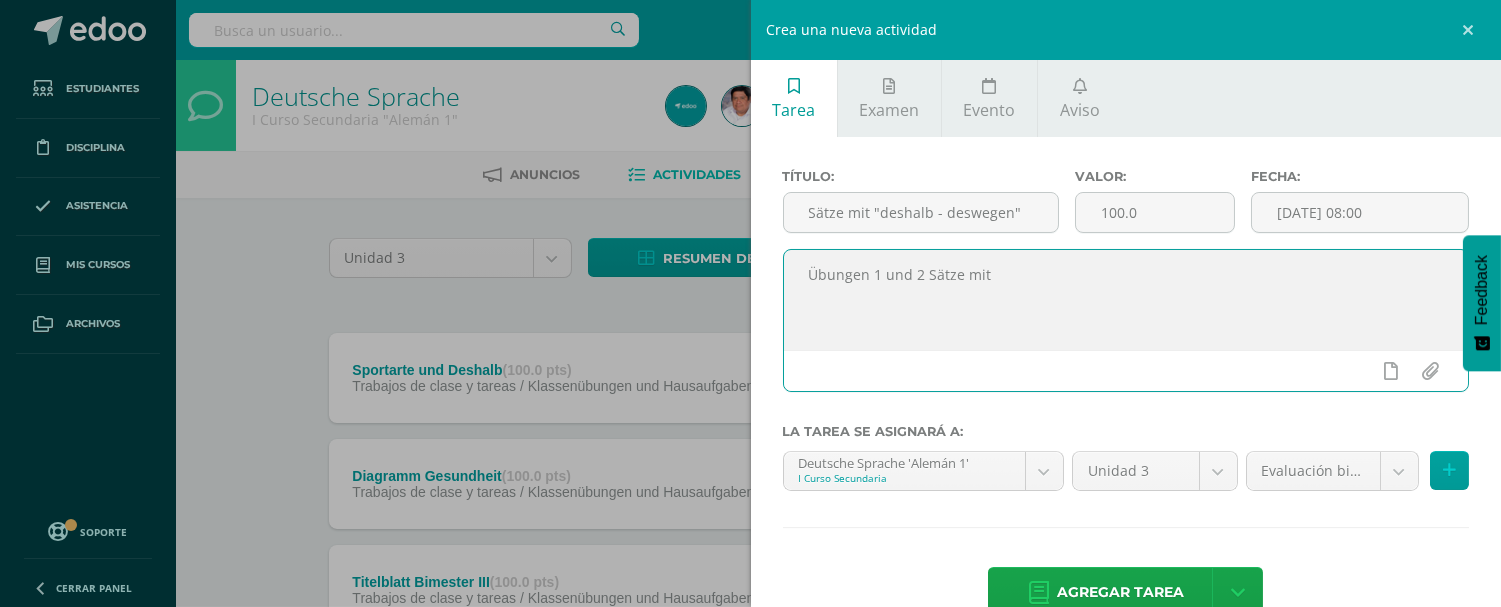 drag, startPoint x: 1010, startPoint y: 276, endPoint x: 925, endPoint y: 277, distance: 85.00588 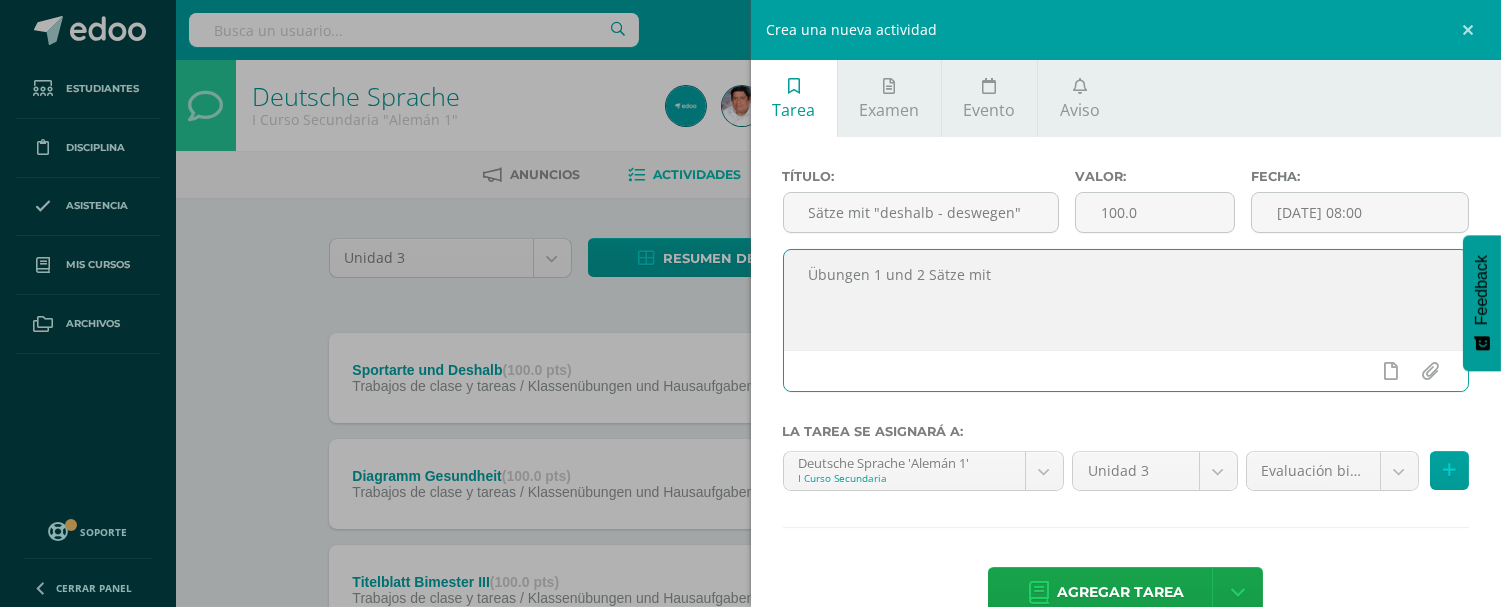 paste on ""deshalb - deswegen"" 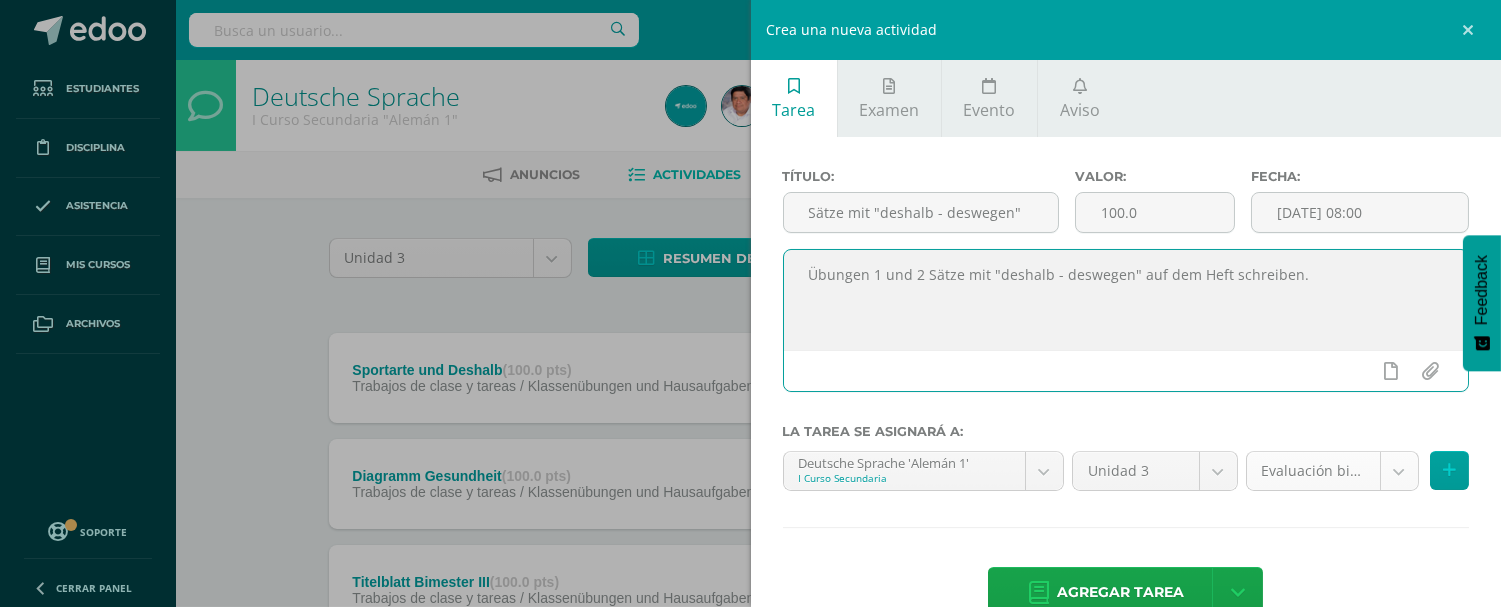 type on "Übungen 1 und 2 Sätze mit "deshalb - deswegen" auf dem Heft schreiben." 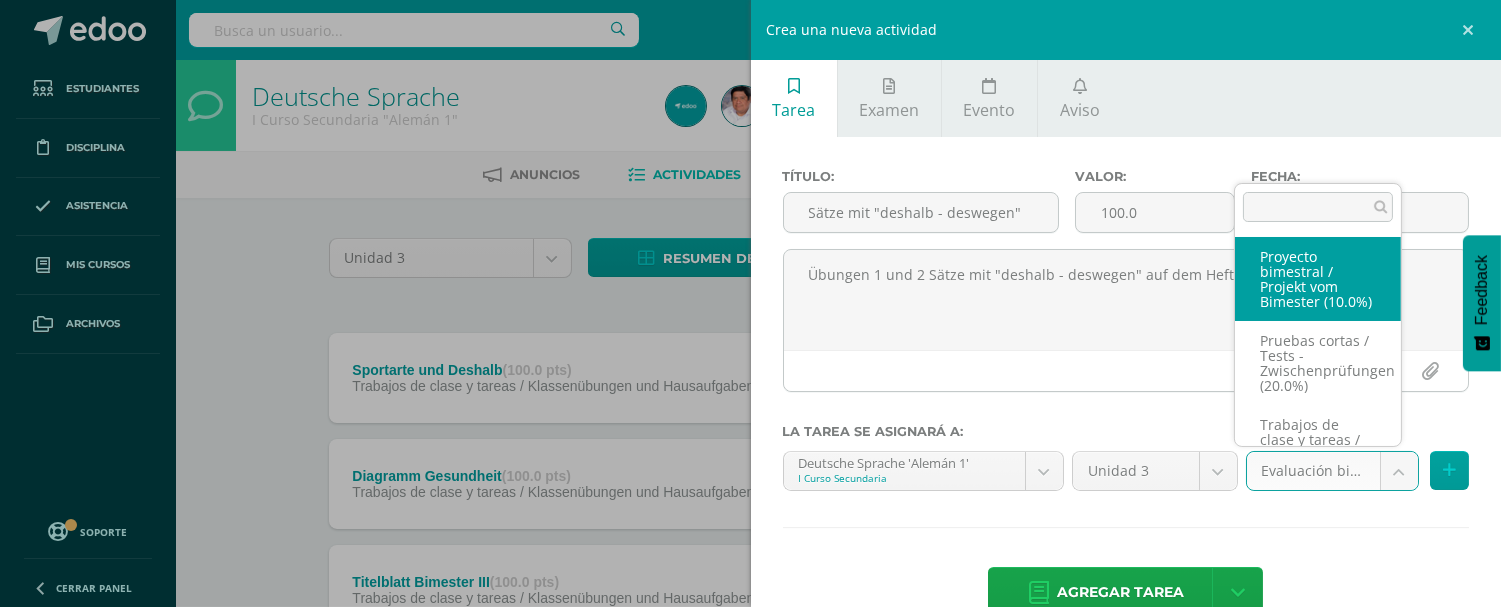 scroll, scrollTop: 225, scrollLeft: 0, axis: vertical 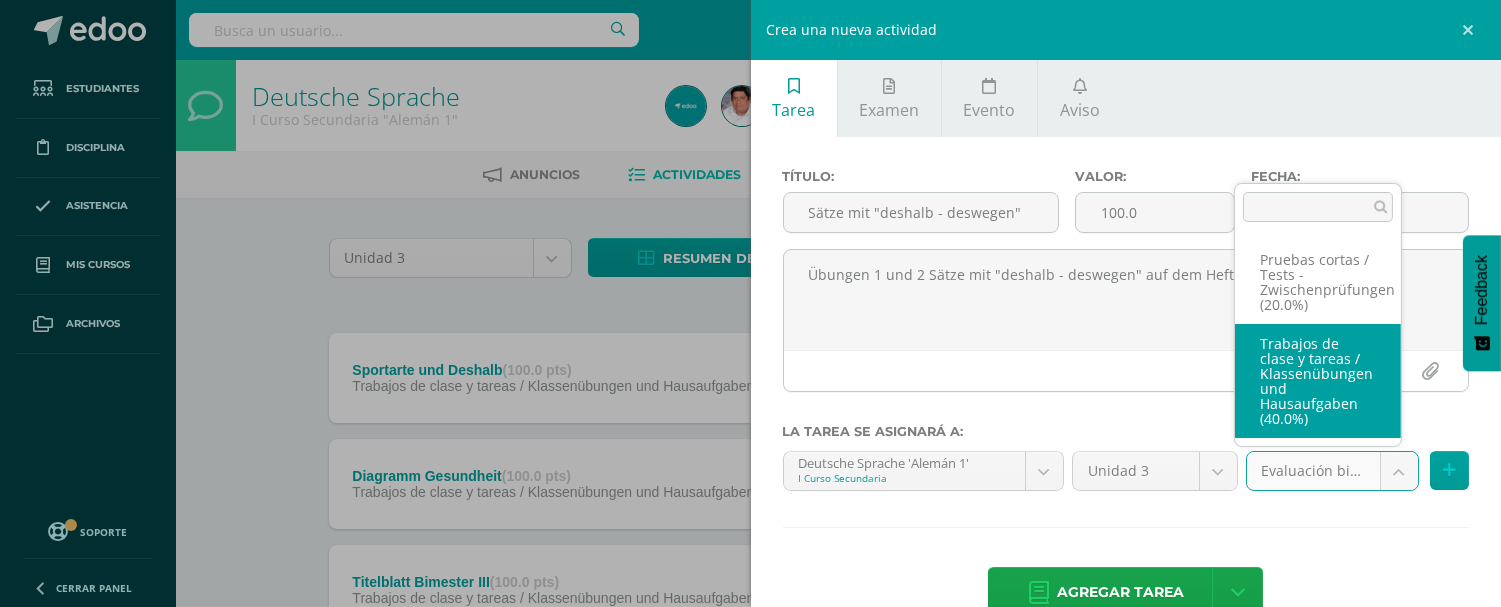 select on "208187" 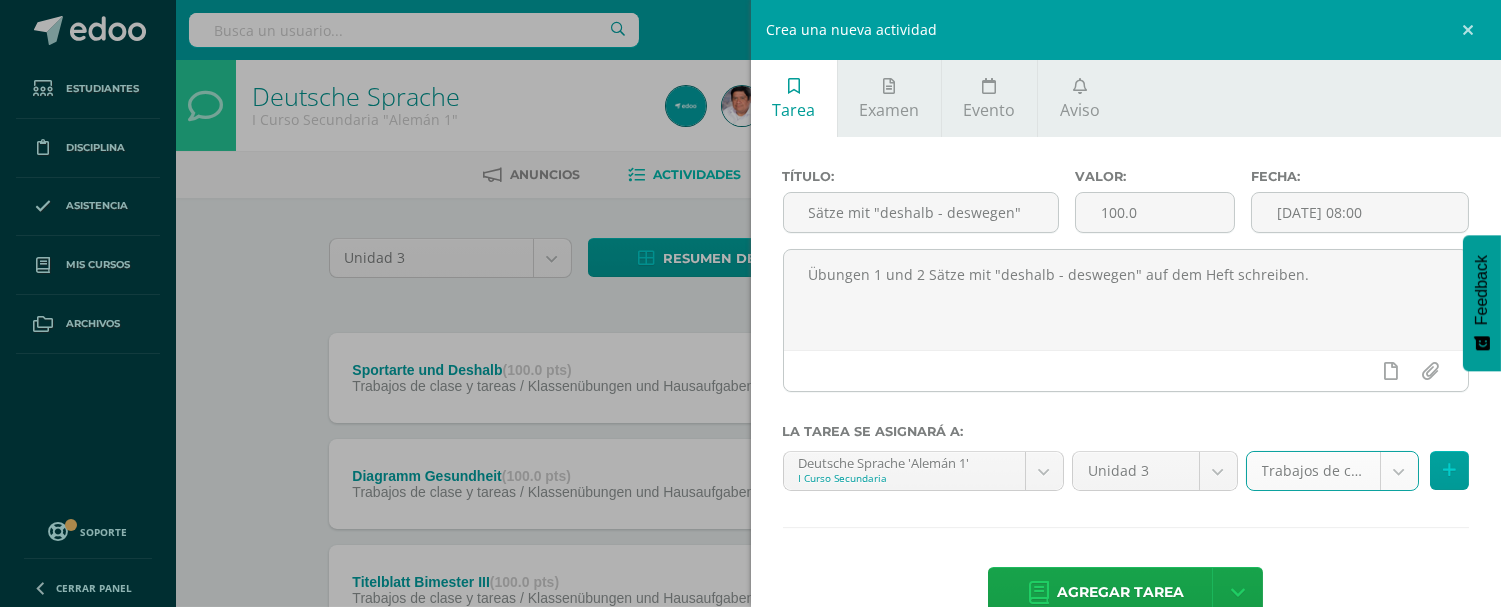 scroll, scrollTop: 47, scrollLeft: 0, axis: vertical 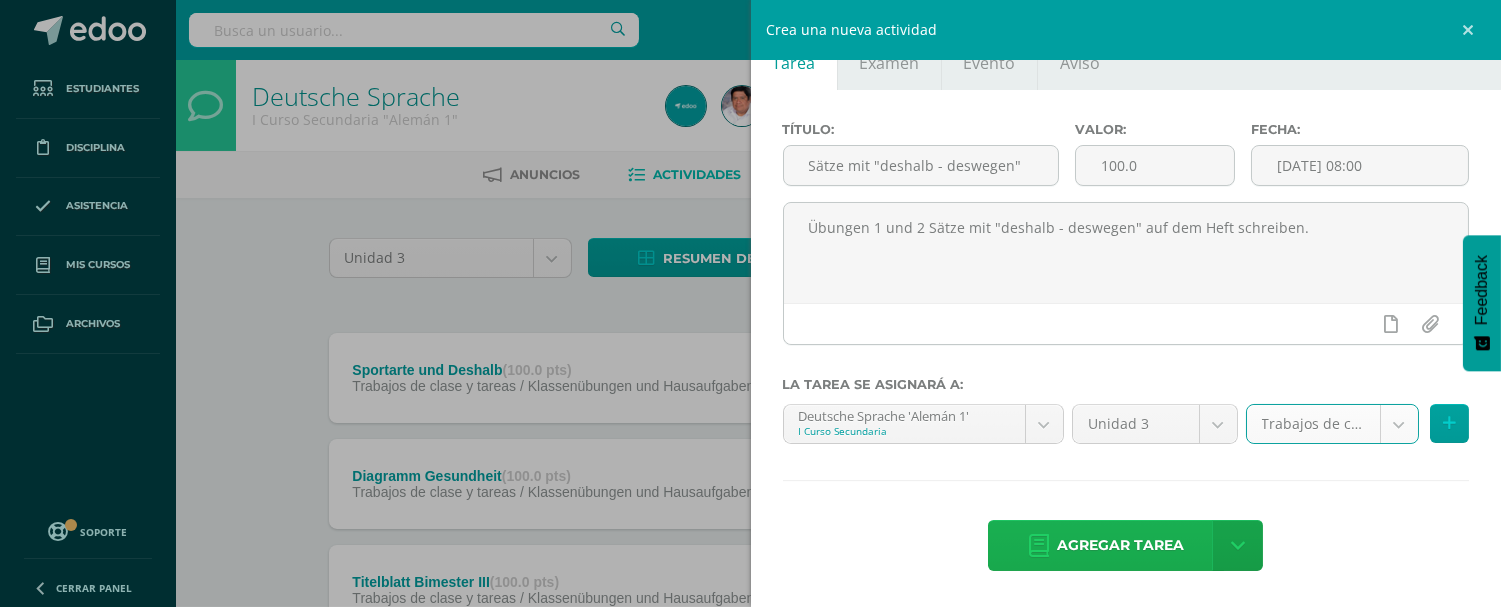 click on "Agregar tarea" at bounding box center (1120, 545) 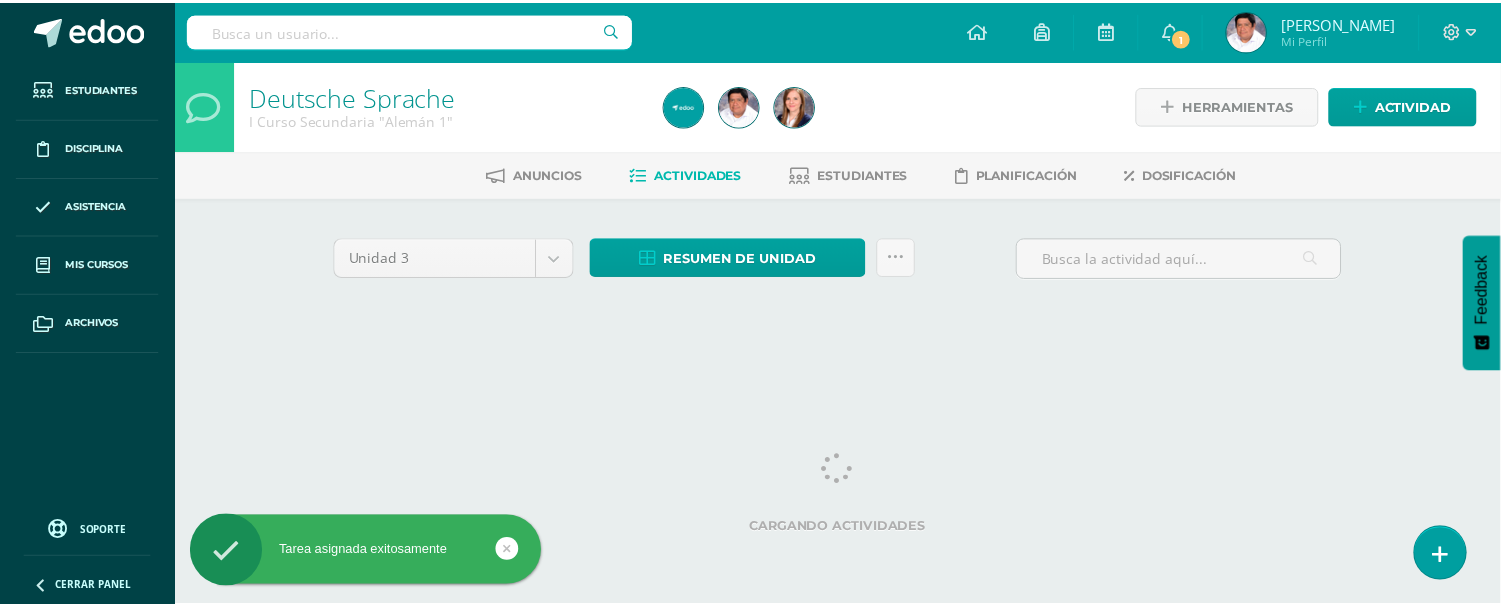 scroll, scrollTop: 0, scrollLeft: 0, axis: both 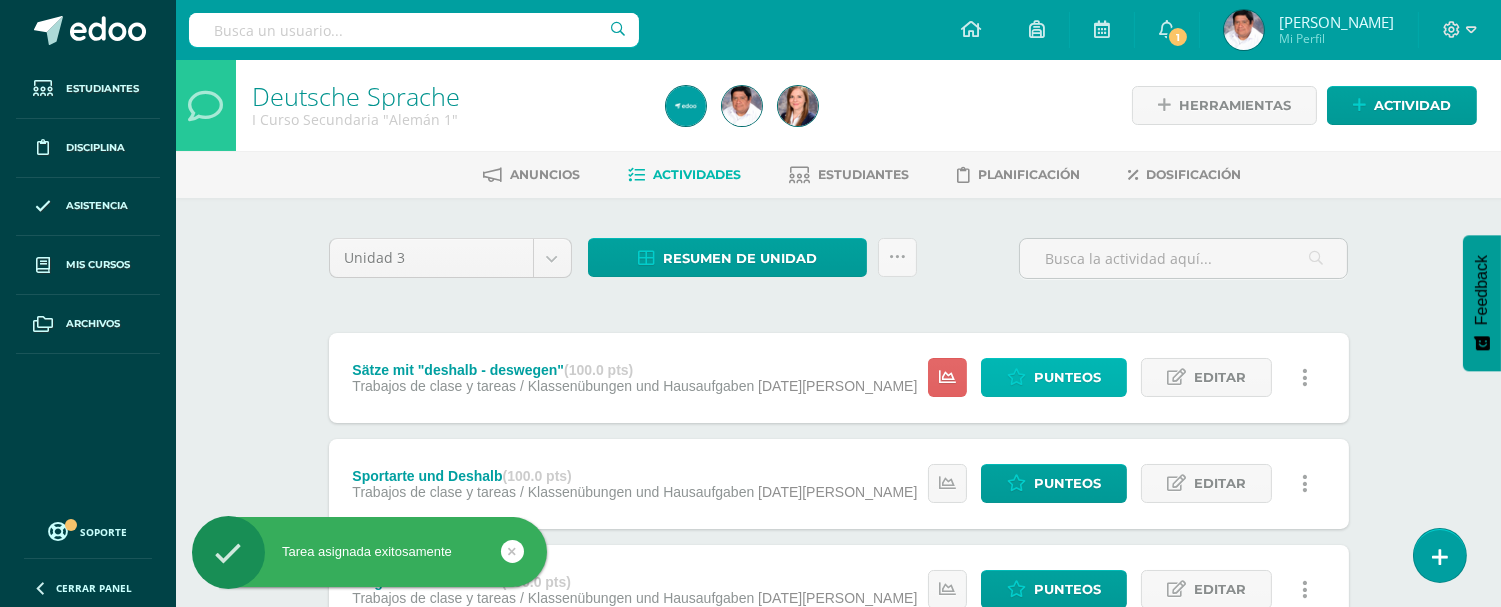 click on "Punteos" at bounding box center [1067, 377] 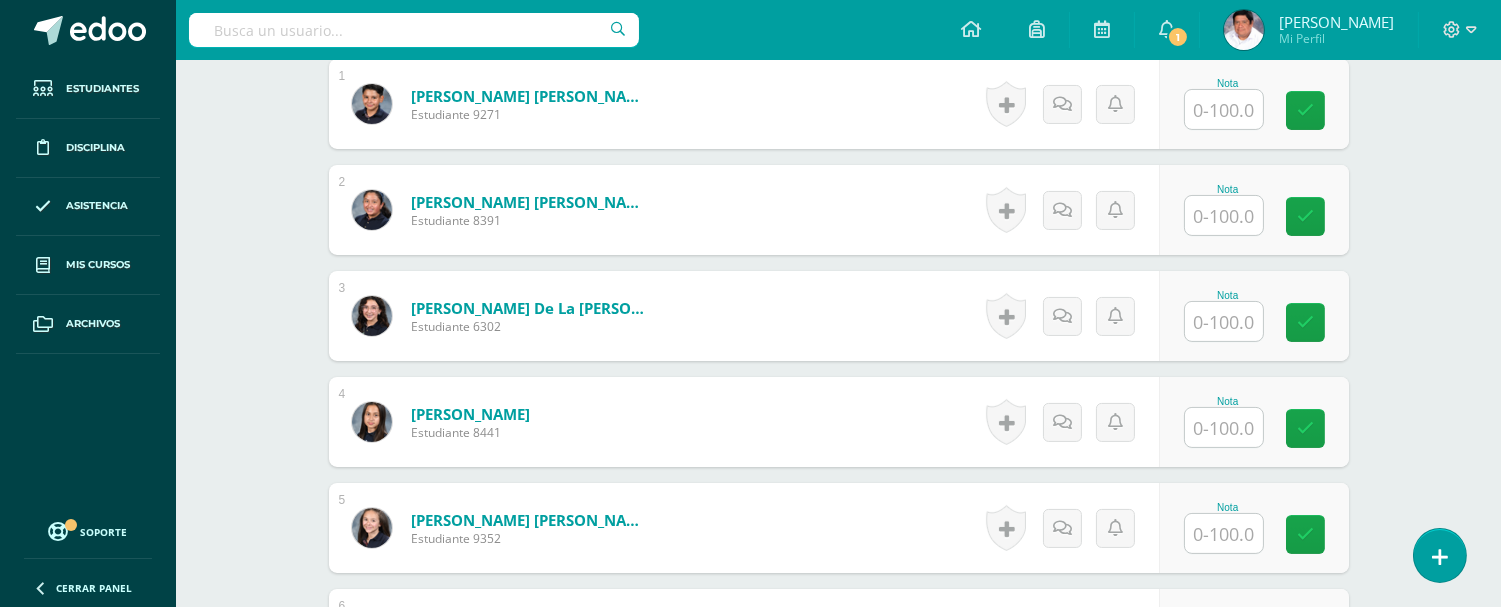 scroll, scrollTop: 773, scrollLeft: 0, axis: vertical 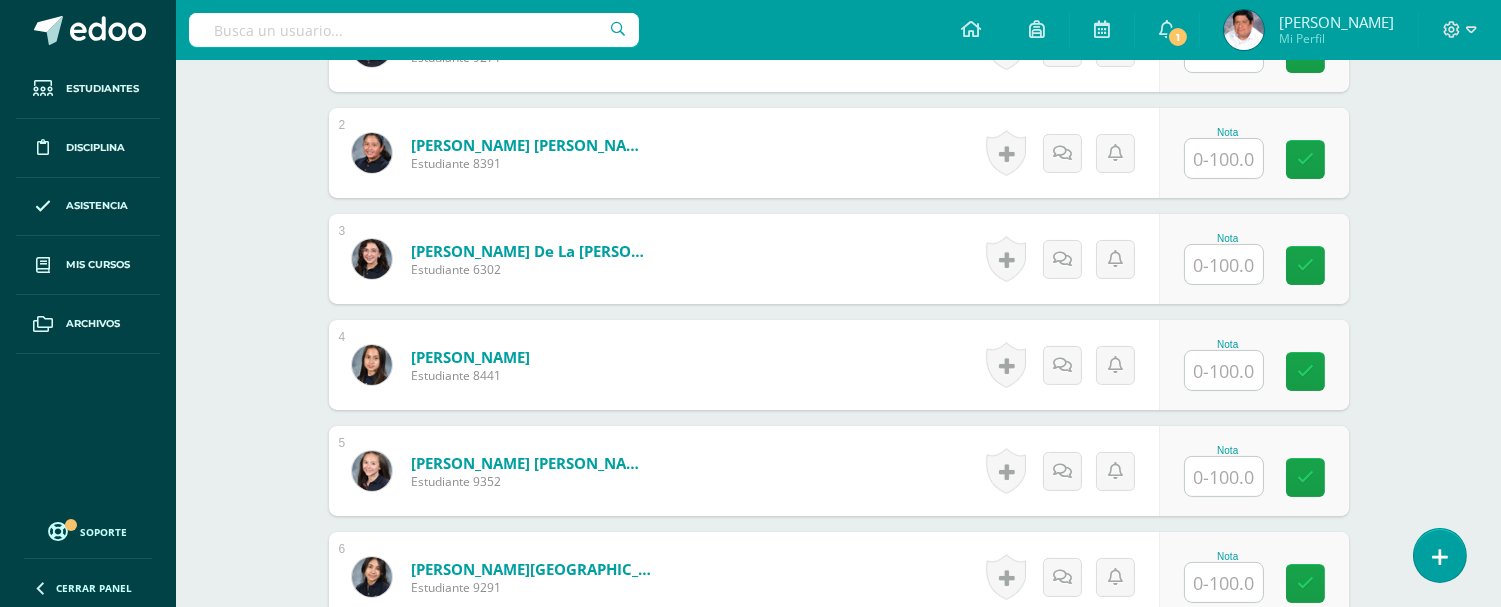 click at bounding box center (1224, 264) 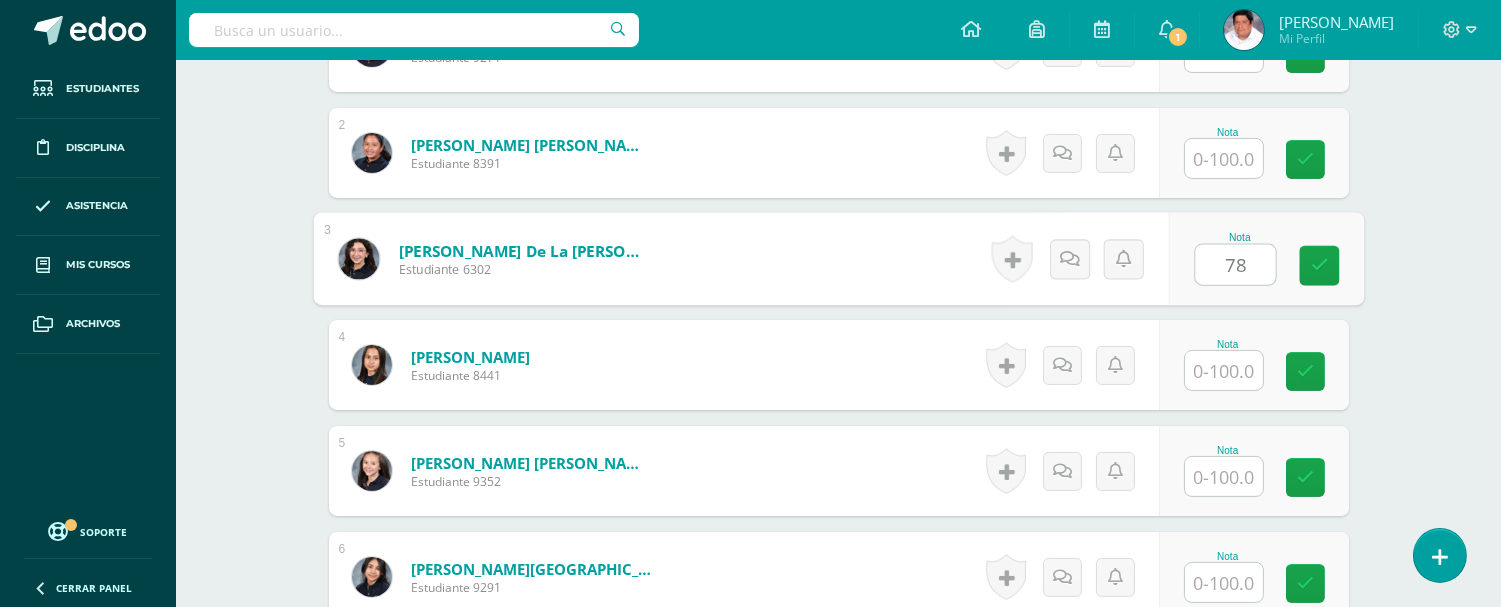 type on "78" 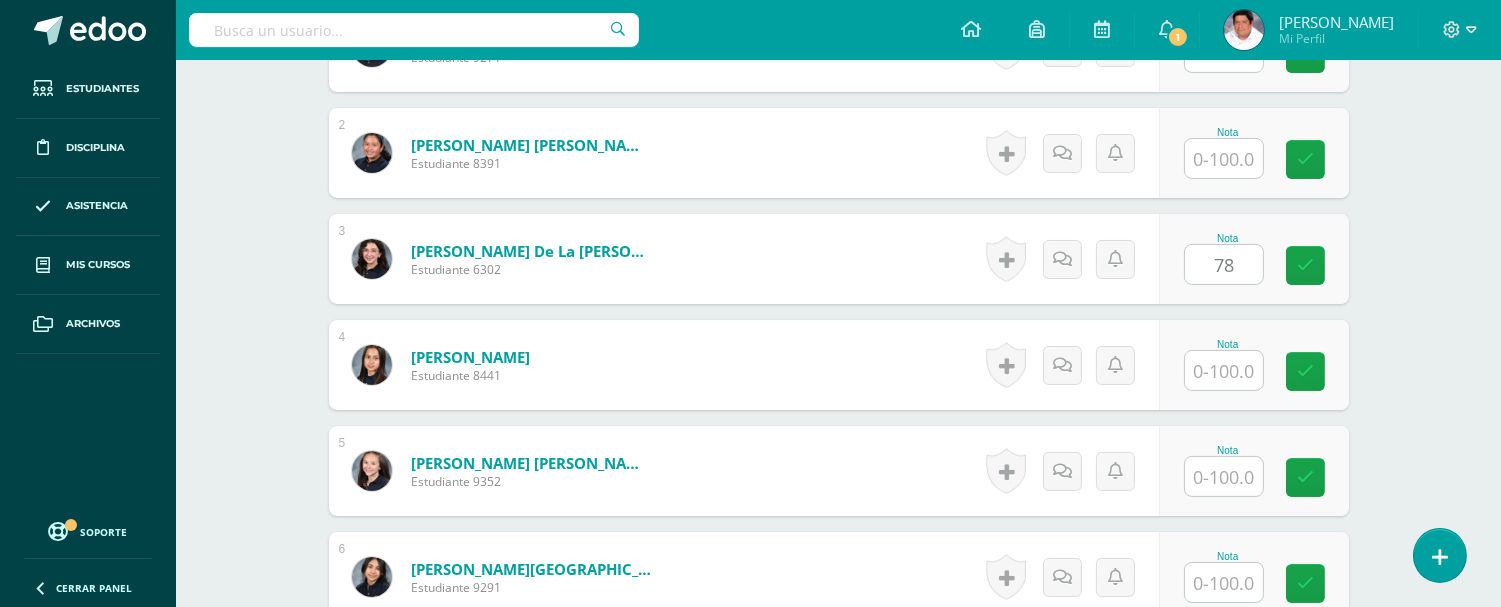 click on "Monterrosa de la Roca, Marcela
Estudiante  6302
Nota
78
0
Logros" at bounding box center [839, 259] 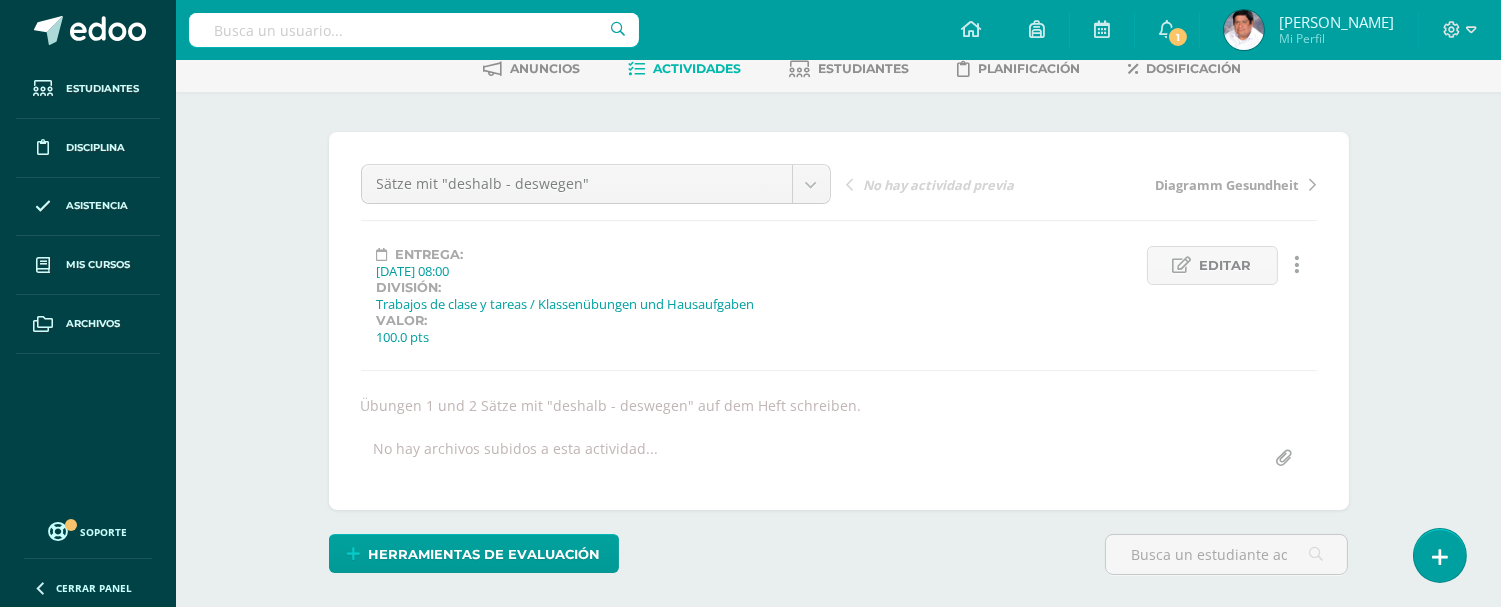 scroll, scrollTop: 0, scrollLeft: 0, axis: both 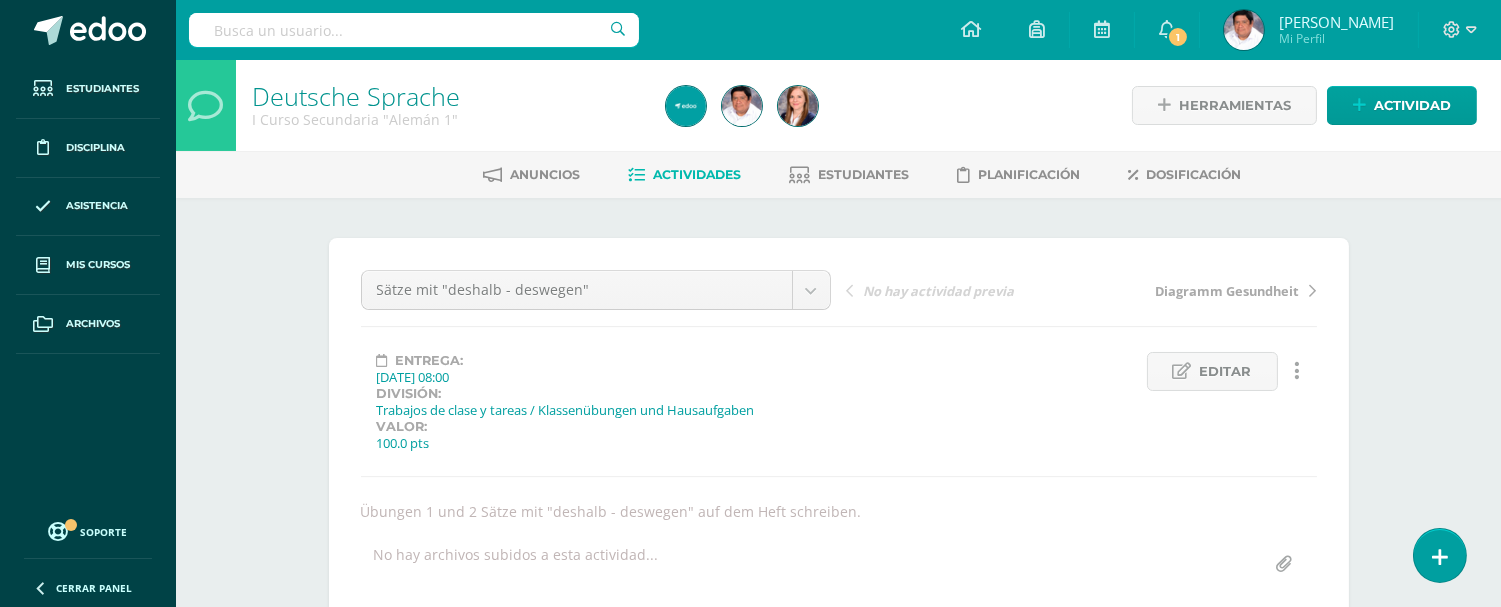 click on "Actividades" at bounding box center (698, 174) 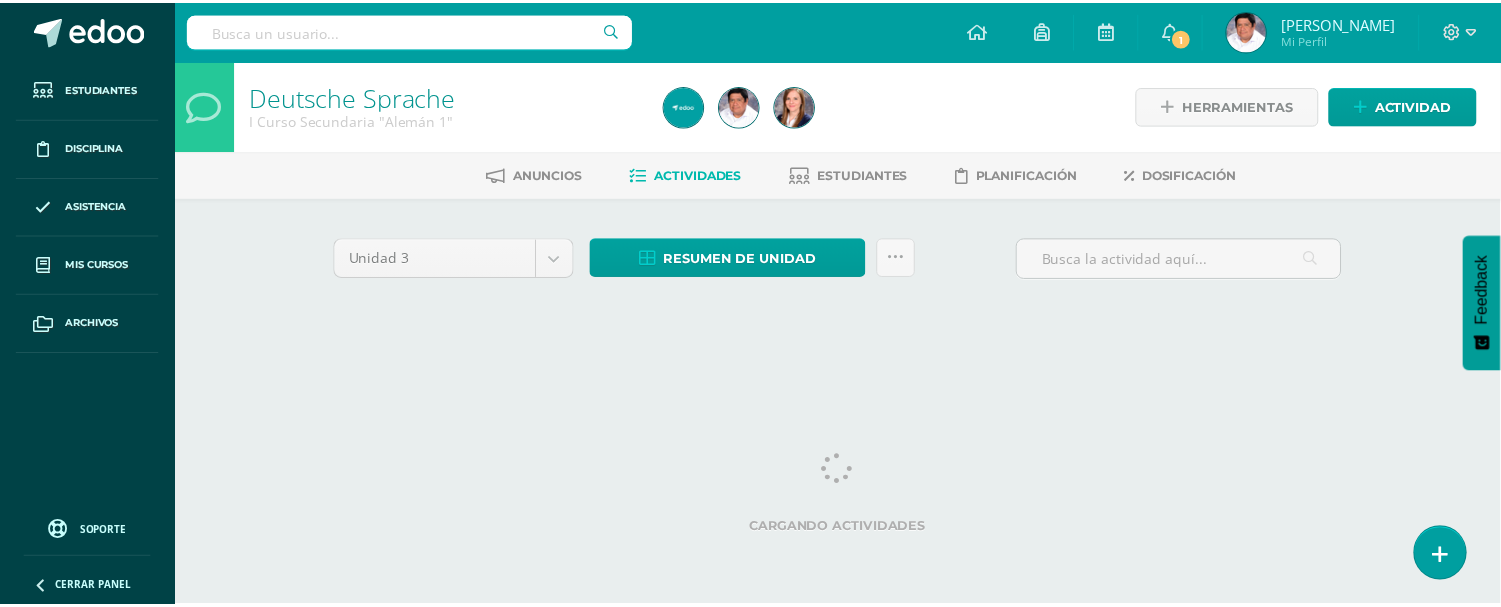 scroll, scrollTop: 0, scrollLeft: 0, axis: both 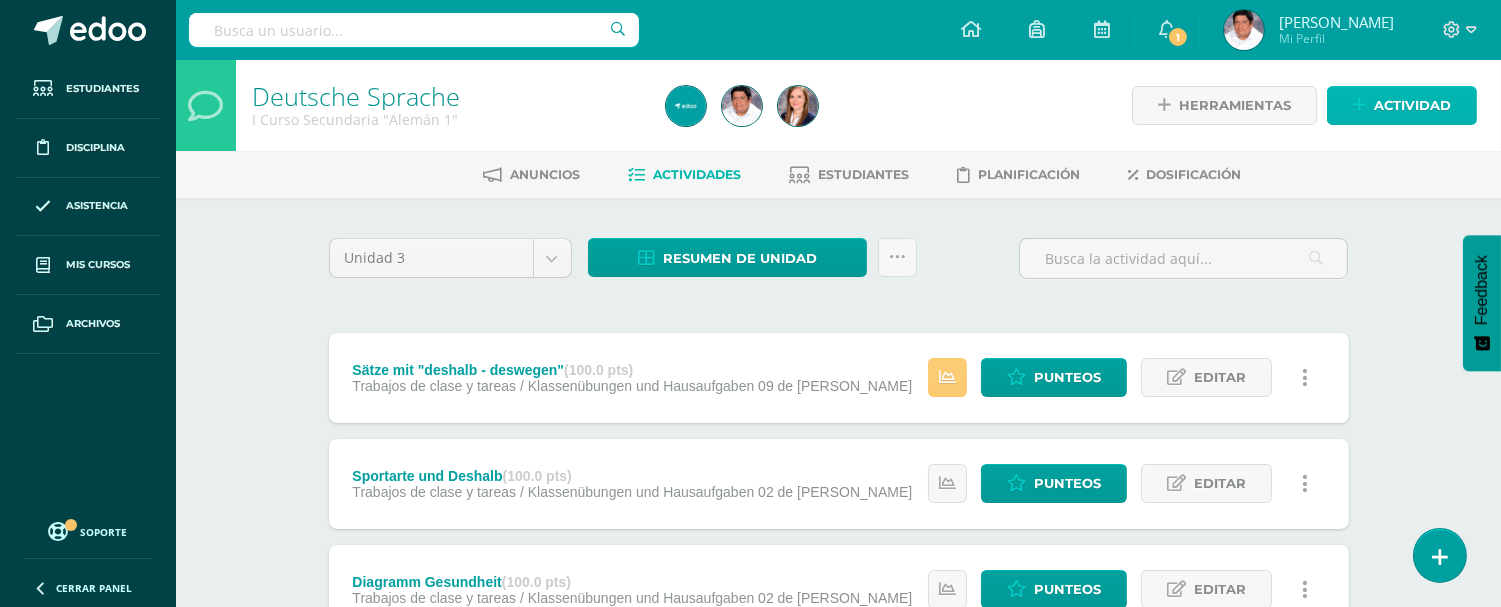 click on "Actividad" at bounding box center (1412, 105) 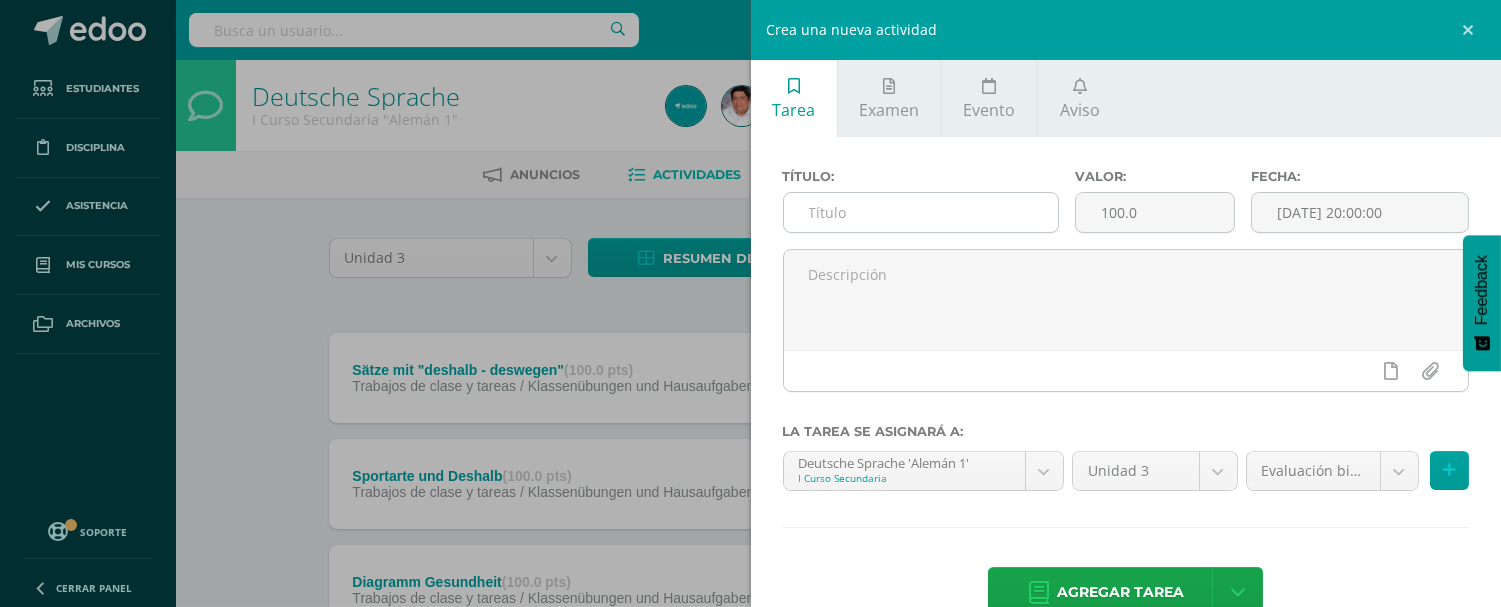 click at bounding box center (921, 212) 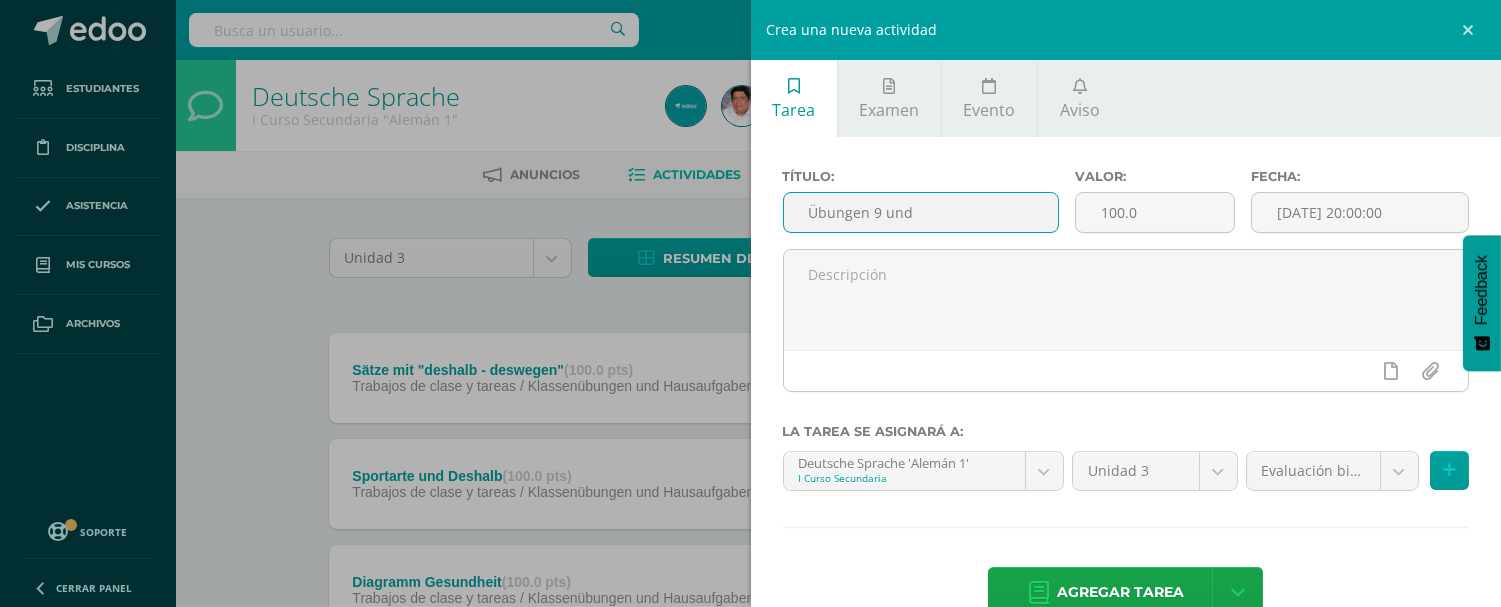 click on "Übungen 9 und" at bounding box center [921, 212] 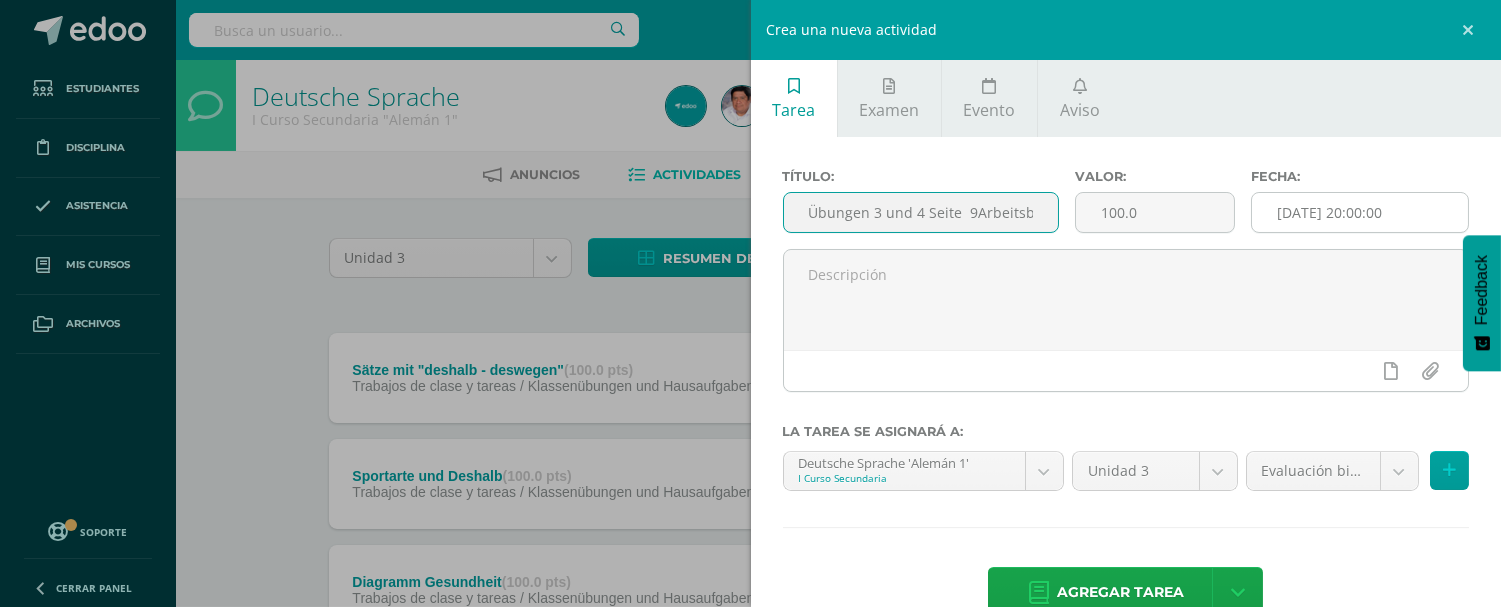 type on "Übungen 3 und 4 Seite  9Arbeitsbuch" 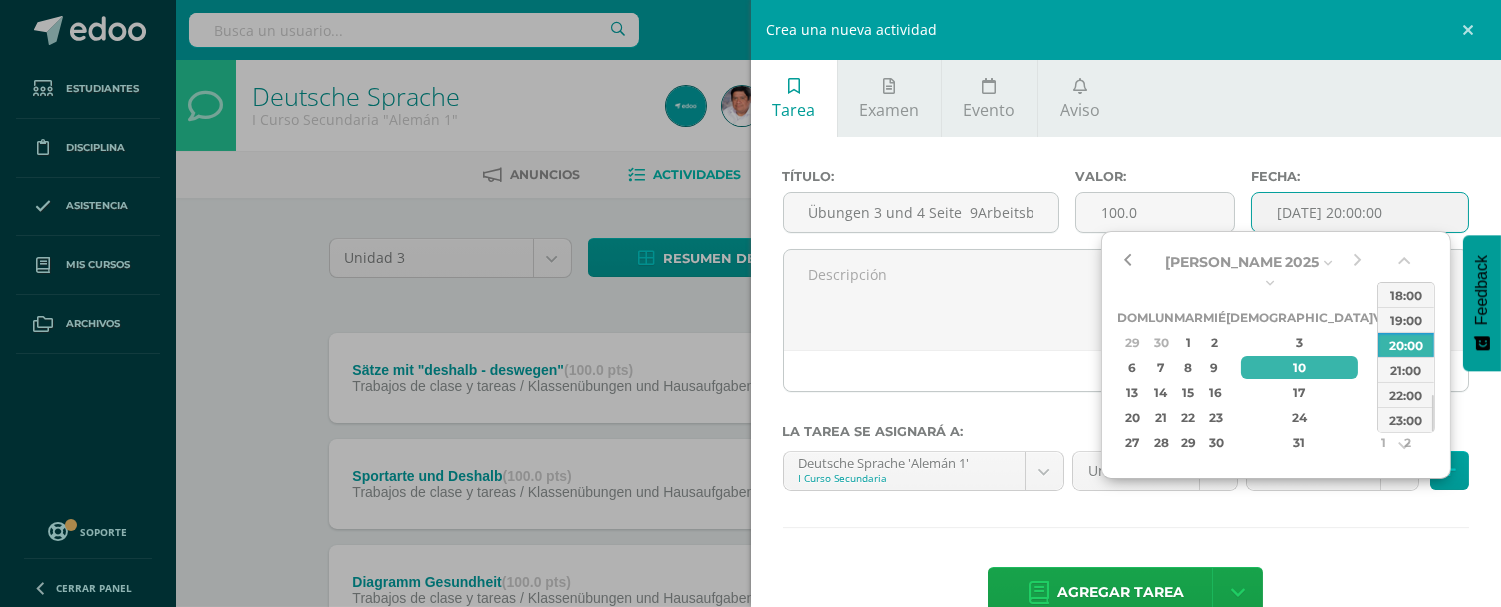 click at bounding box center (1127, 262) 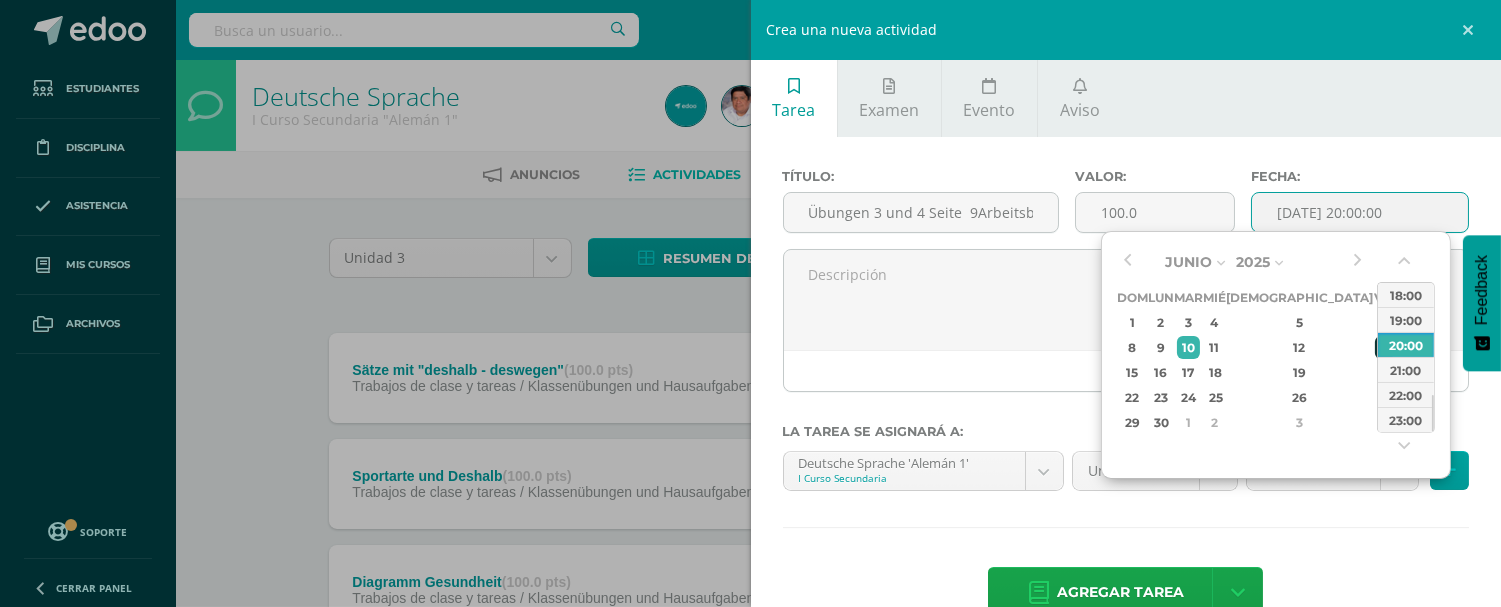 click on "13" at bounding box center [1384, 347] 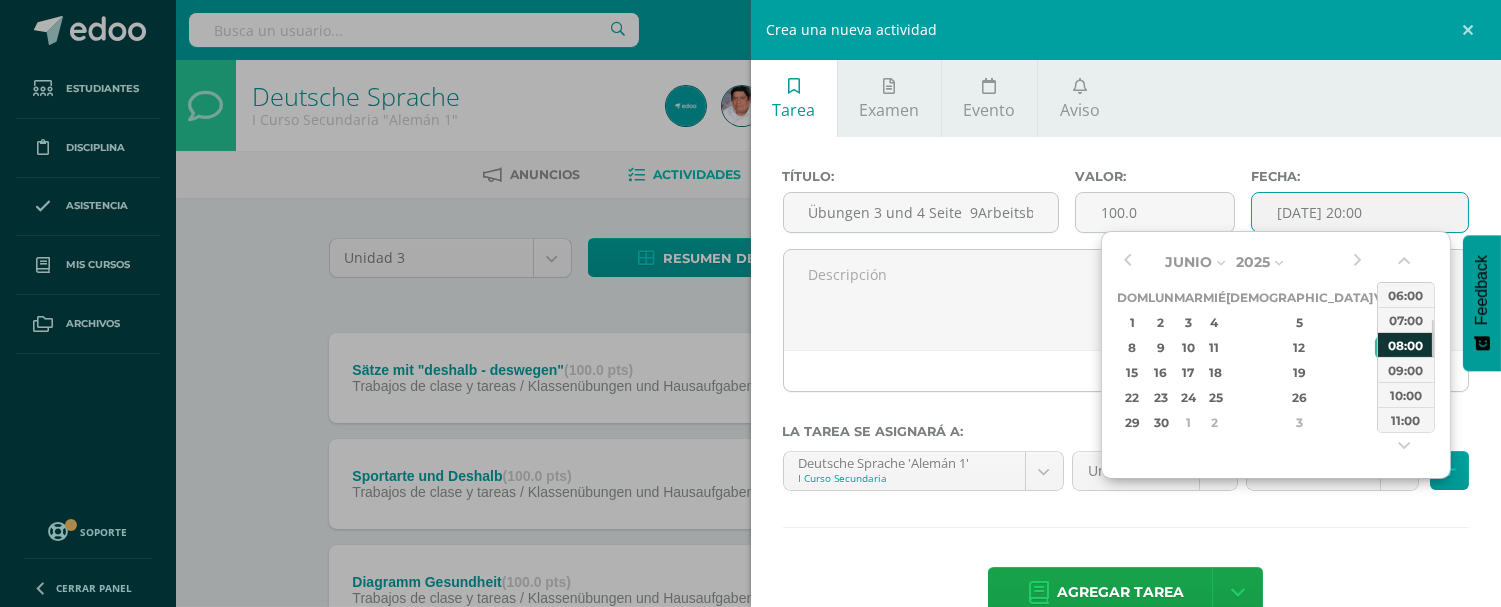 click on "08:00" at bounding box center [1406, 344] 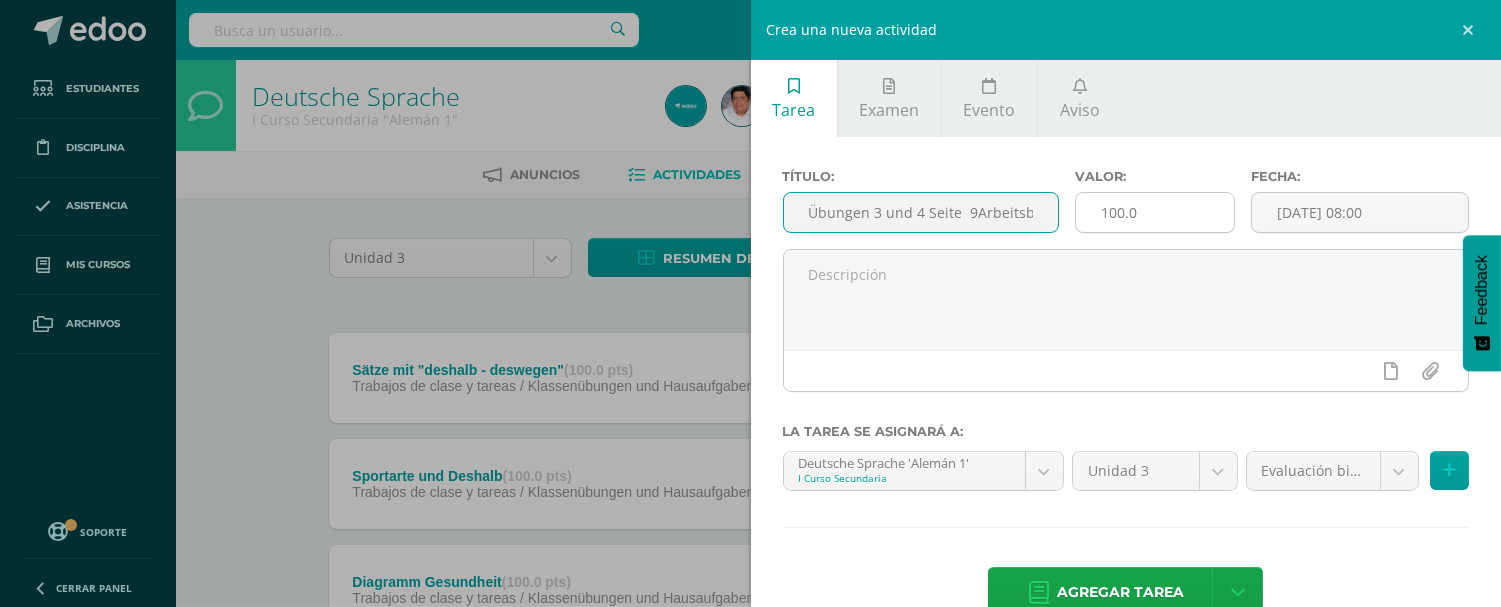 scroll, scrollTop: 0, scrollLeft: 27, axis: horizontal 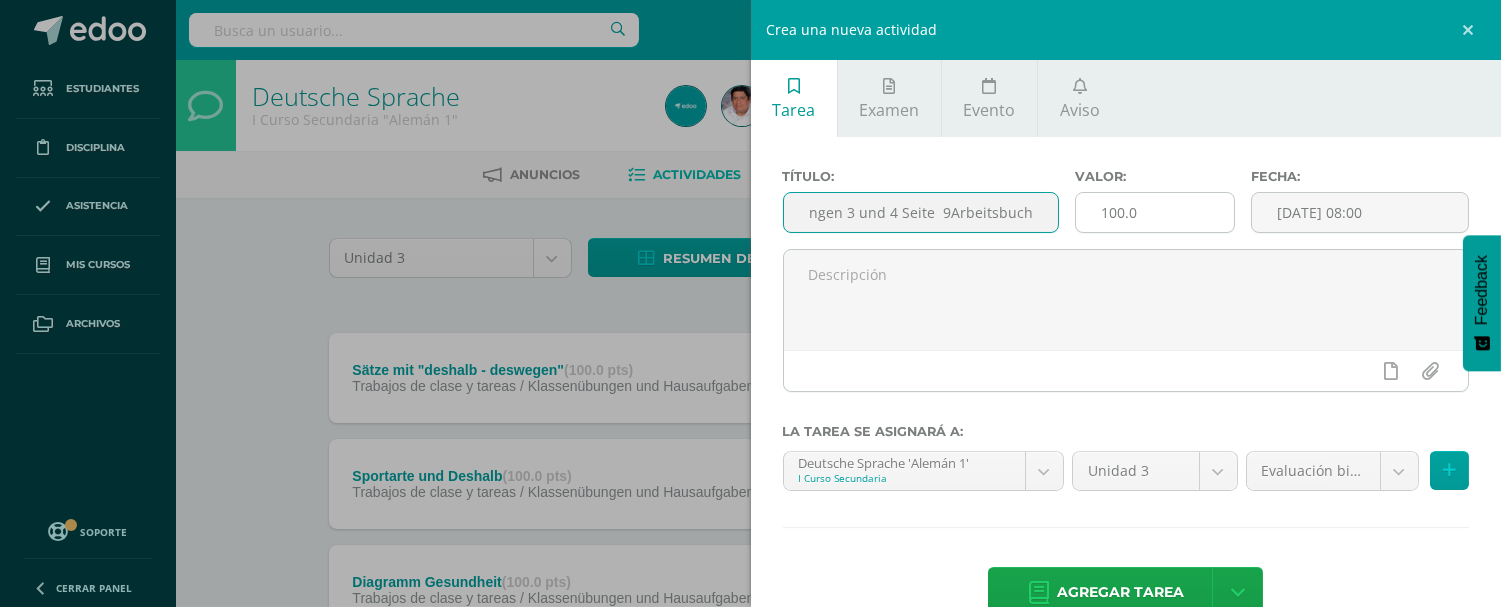 drag, startPoint x: 804, startPoint y: 211, endPoint x: 1118, endPoint y: 210, distance: 314.0016 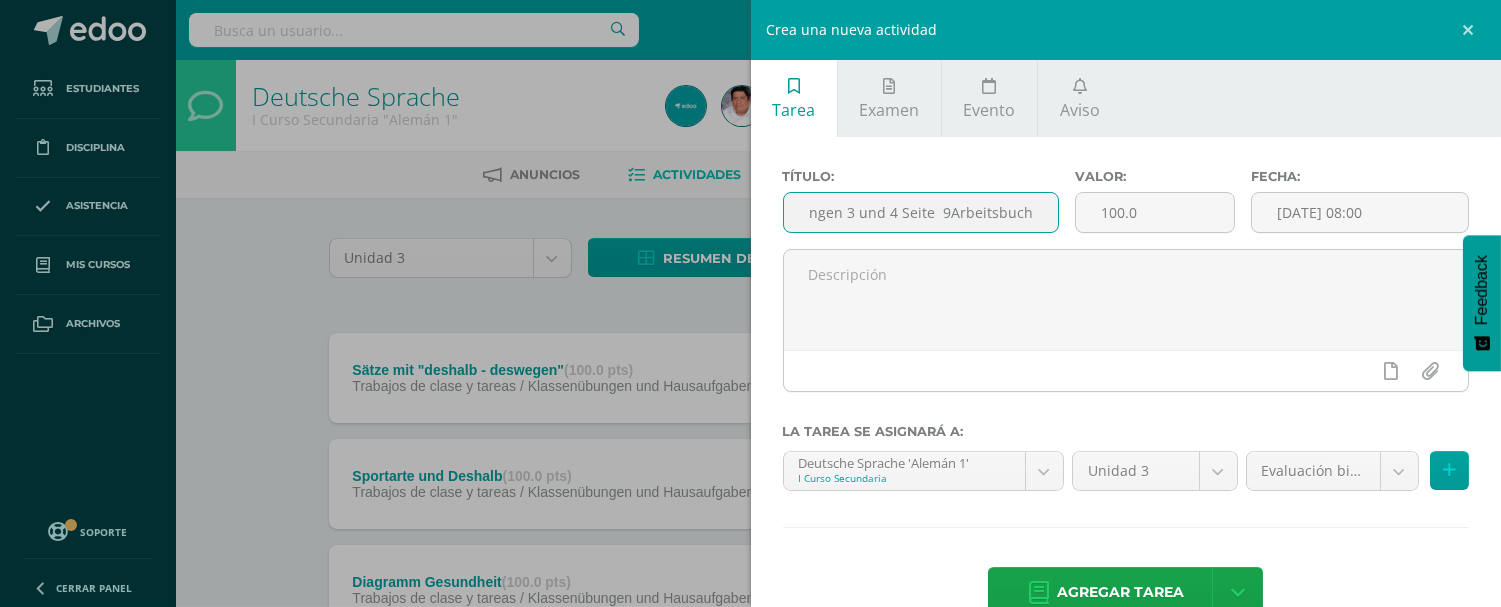 click on "Übungen 3 und 4 Seite  9Arbeitsbuch" at bounding box center (921, 212) 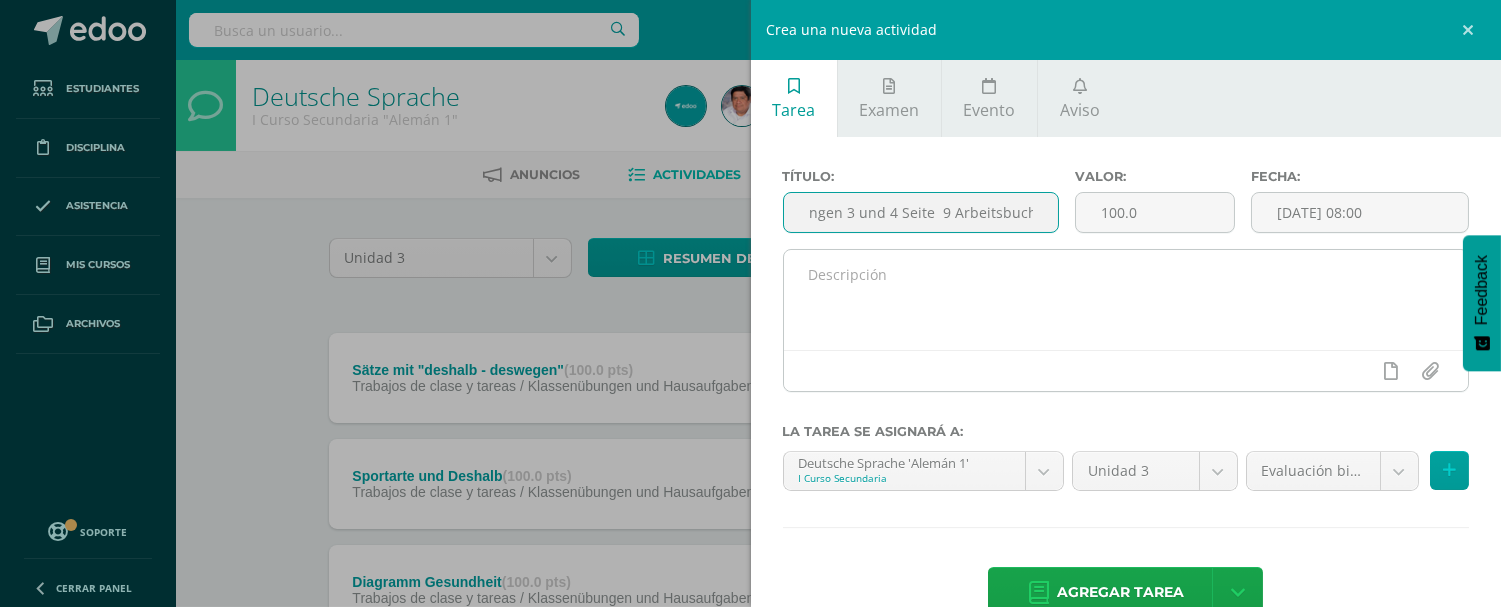 type on "Übungen 3 und 4 Seite  9 Arbeitsbuch" 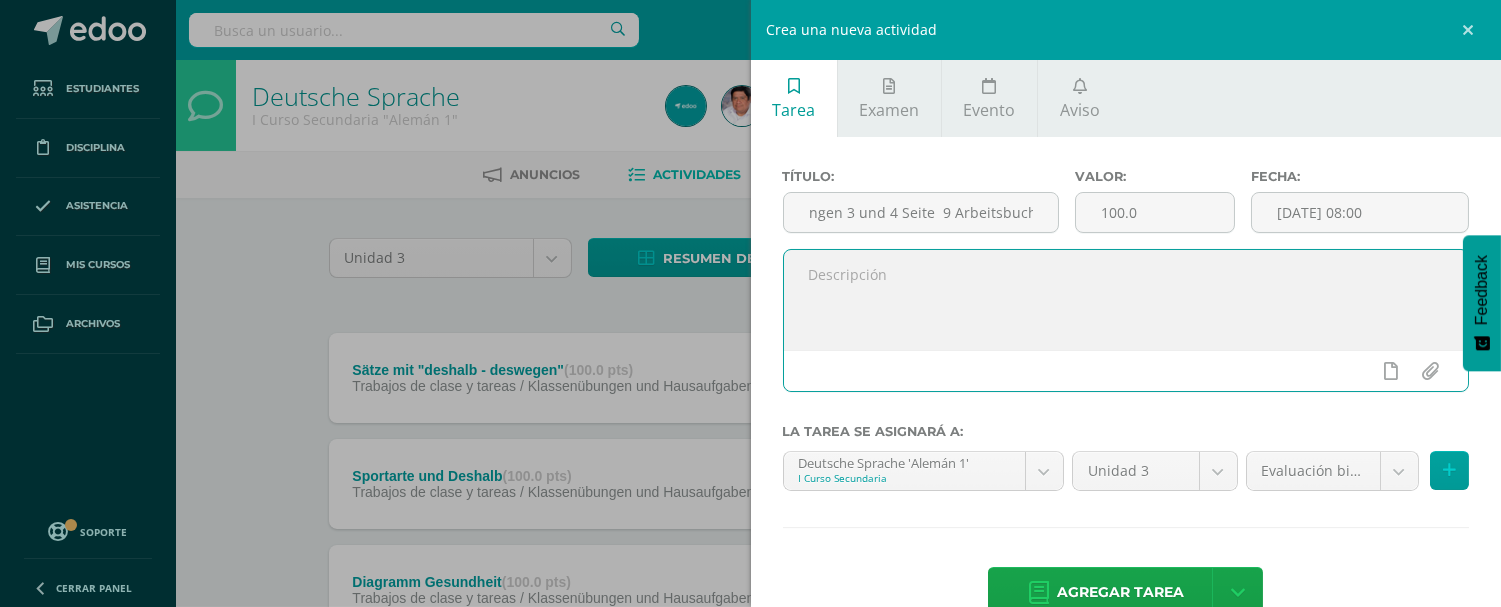 click at bounding box center (1126, 300) 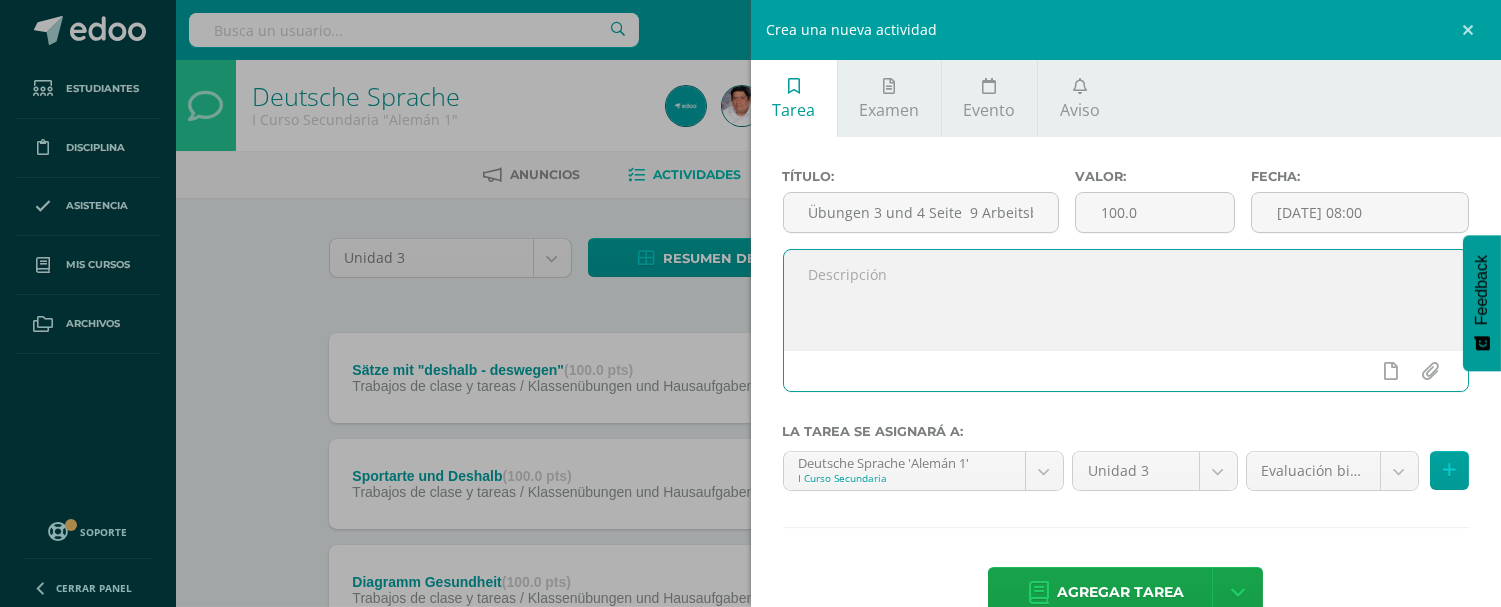 paste on "Übungen 3 und 4 Seite  9Arbeitsbuch" 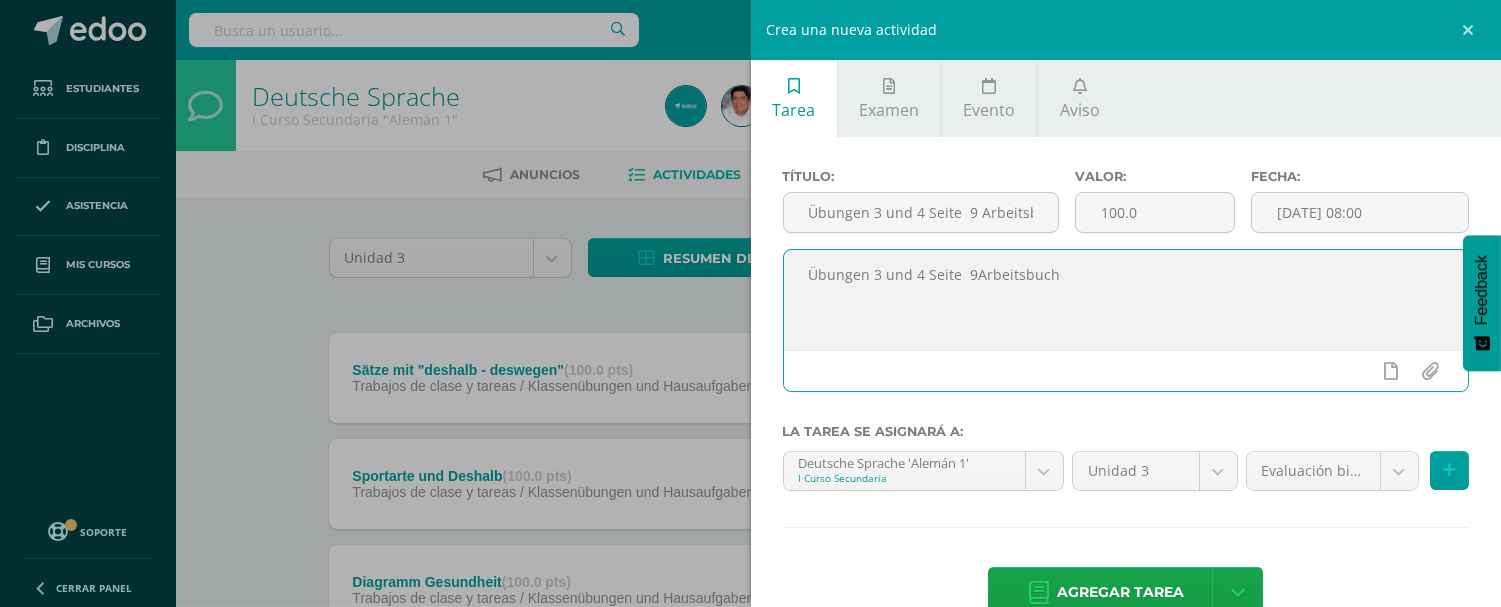 drag, startPoint x: 1051, startPoint y: 274, endPoint x: 965, endPoint y: 280, distance: 86.209045 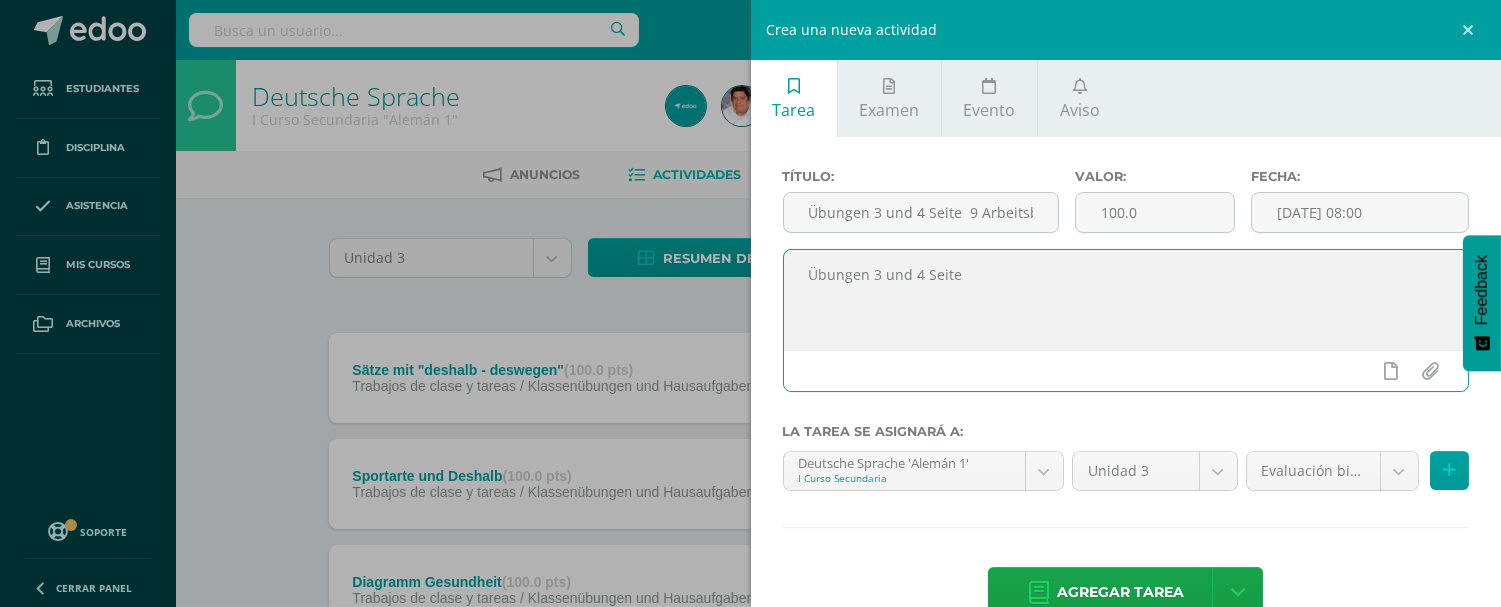 click on "Übungen 3 und 4 Seite" at bounding box center (1126, 300) 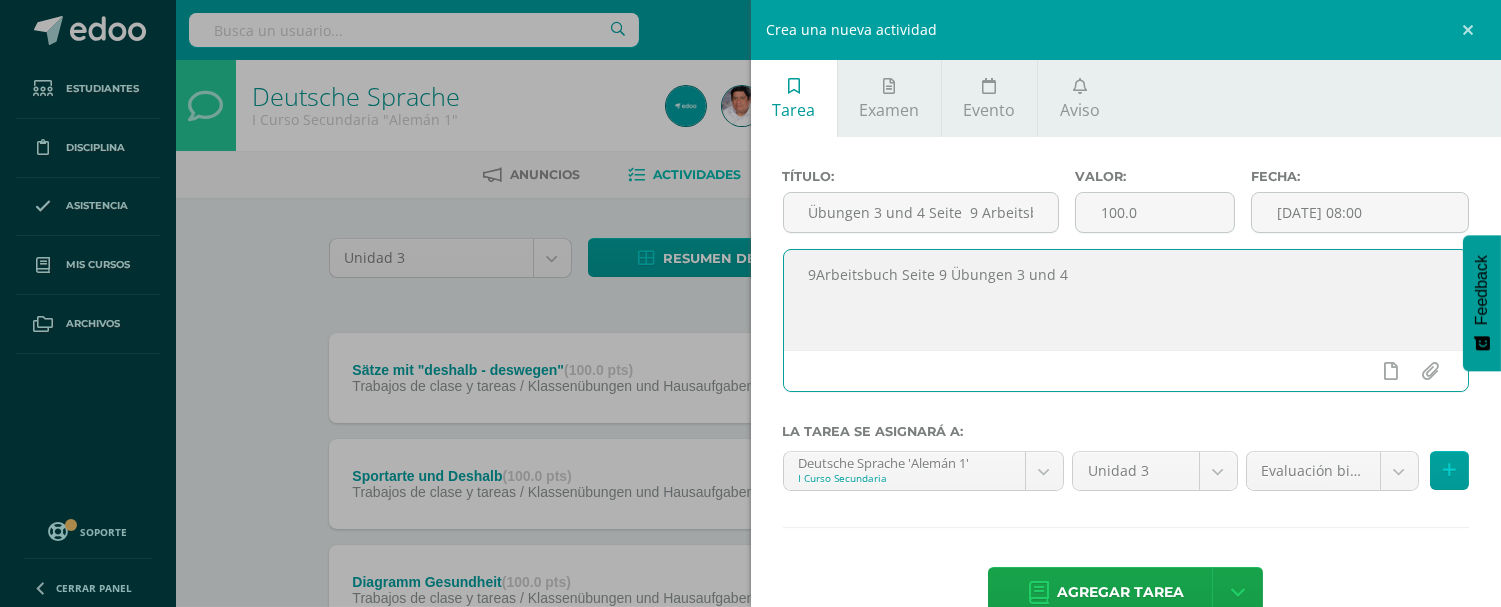 click on "9Arbeitsbuch Seite 9 Übungen 3 und 4" at bounding box center [1126, 300] 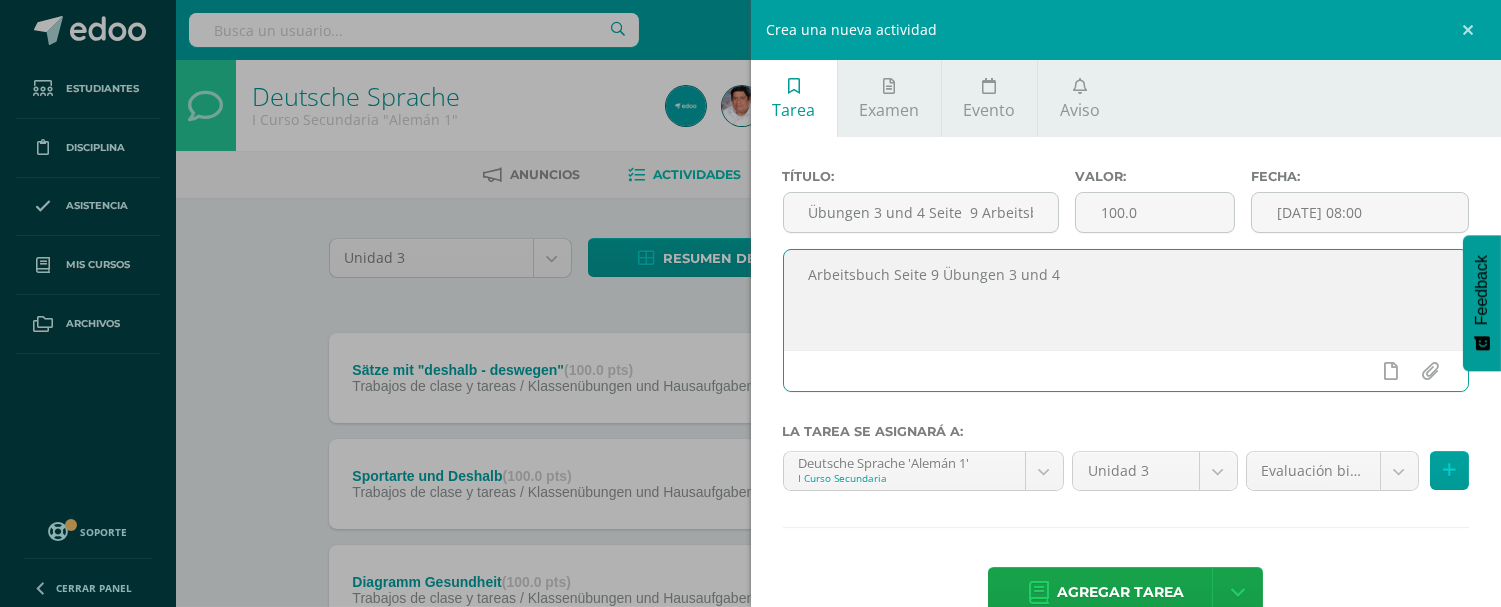 drag, startPoint x: 1061, startPoint y: 278, endPoint x: 831, endPoint y: 273, distance: 230.05434 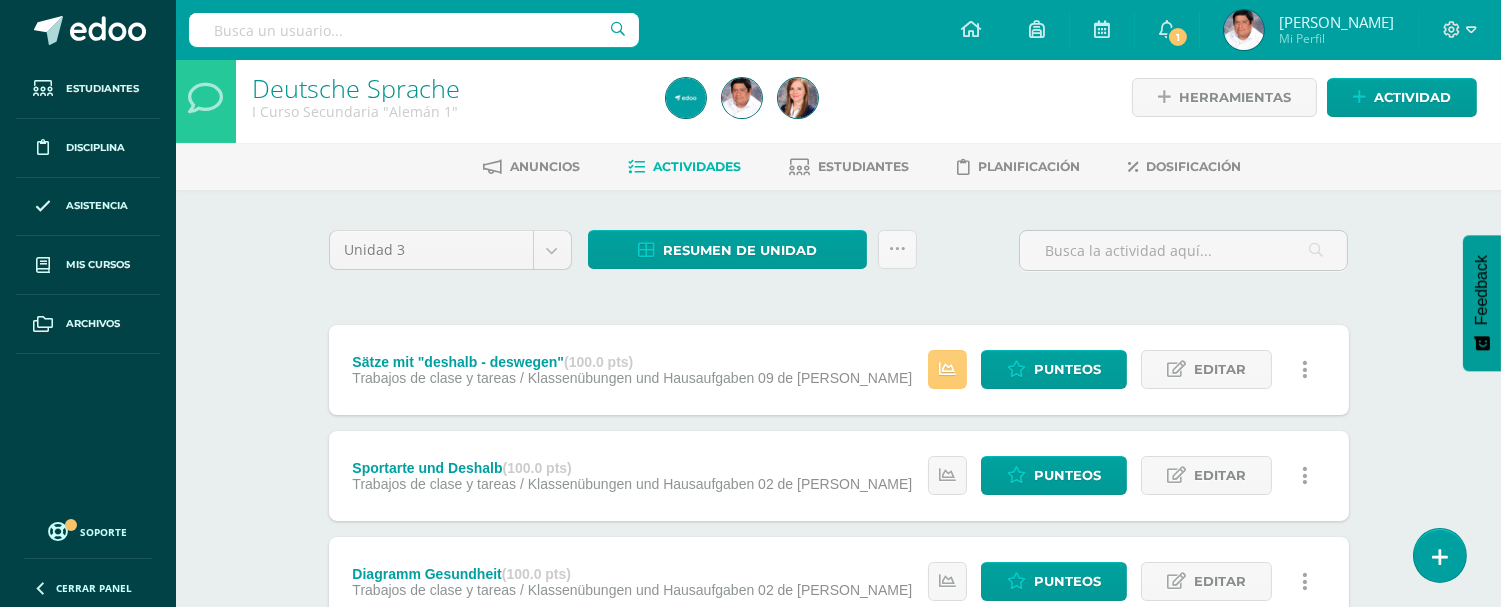 scroll, scrollTop: 0, scrollLeft: 0, axis: both 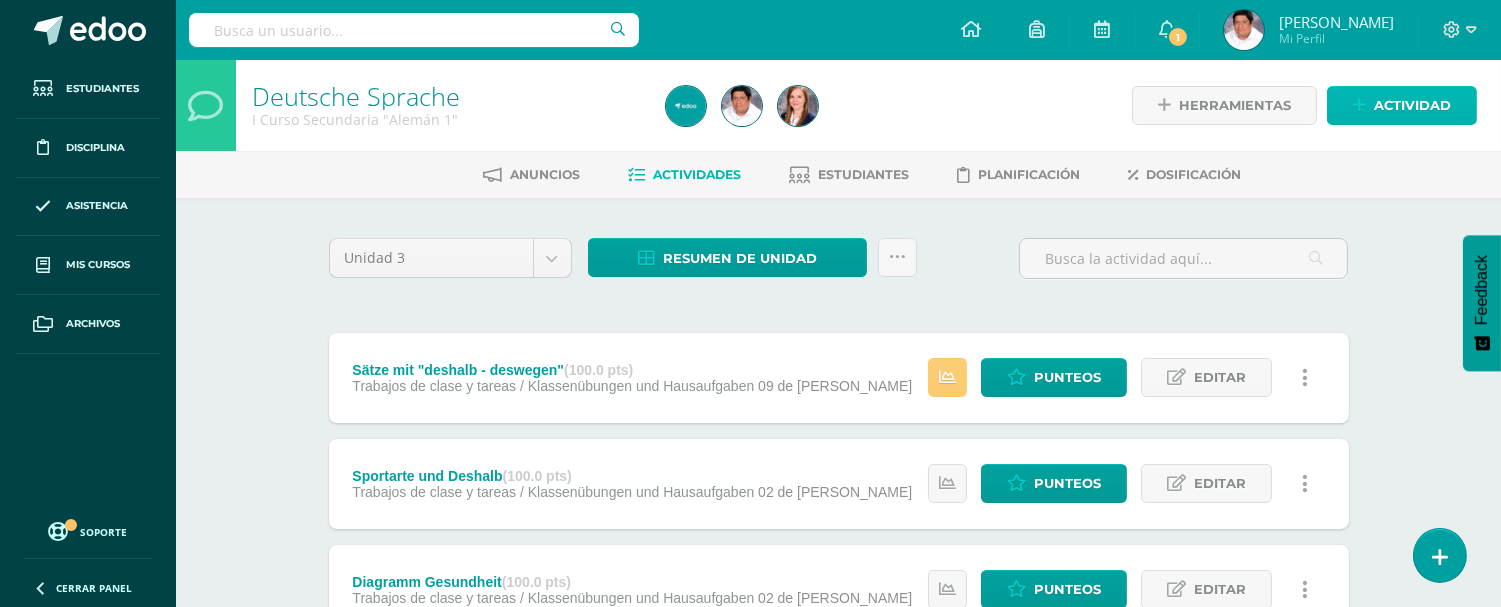click on "Actividad" at bounding box center (1402, 105) 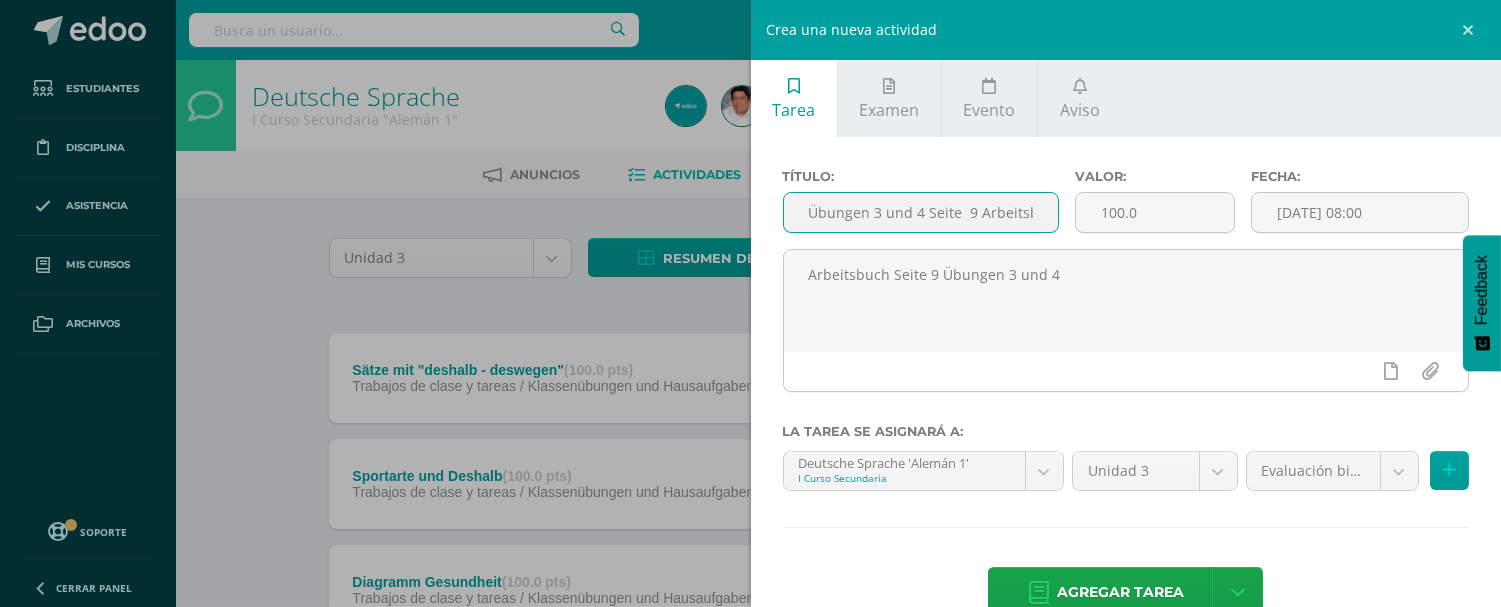 scroll, scrollTop: 0, scrollLeft: 31, axis: horizontal 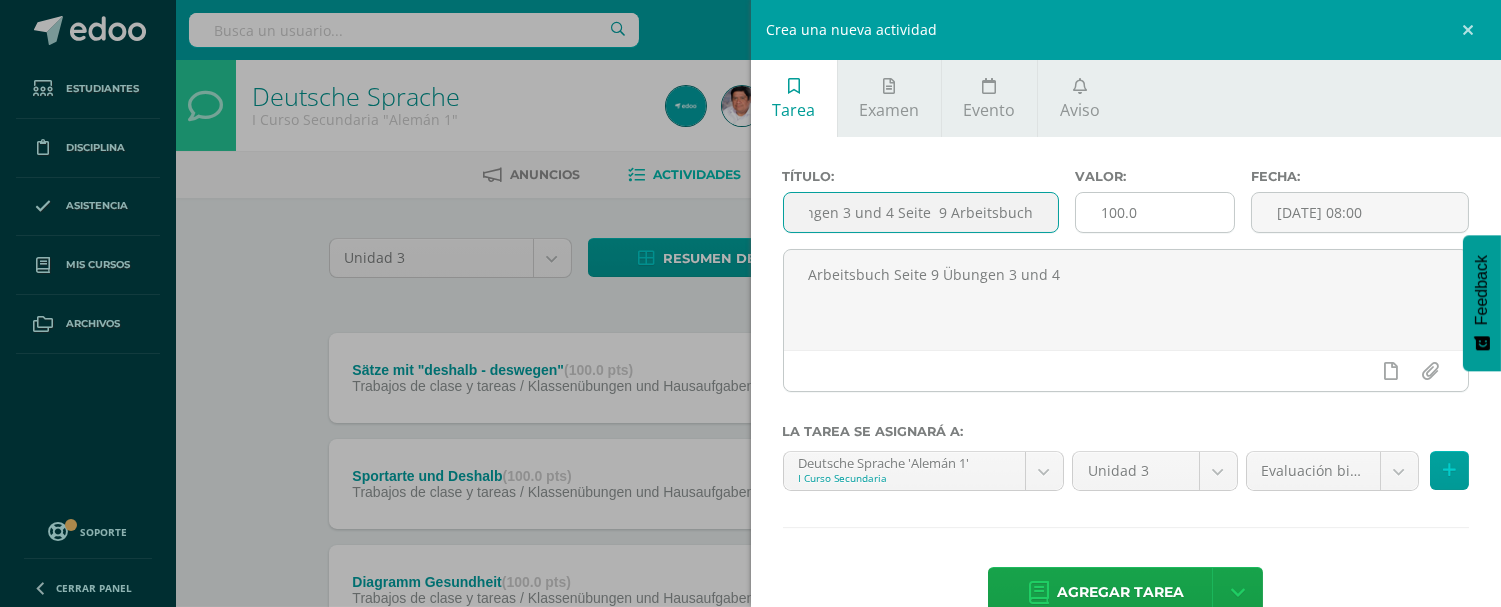 drag, startPoint x: 804, startPoint y: 206, endPoint x: 1068, endPoint y: 202, distance: 264.0303 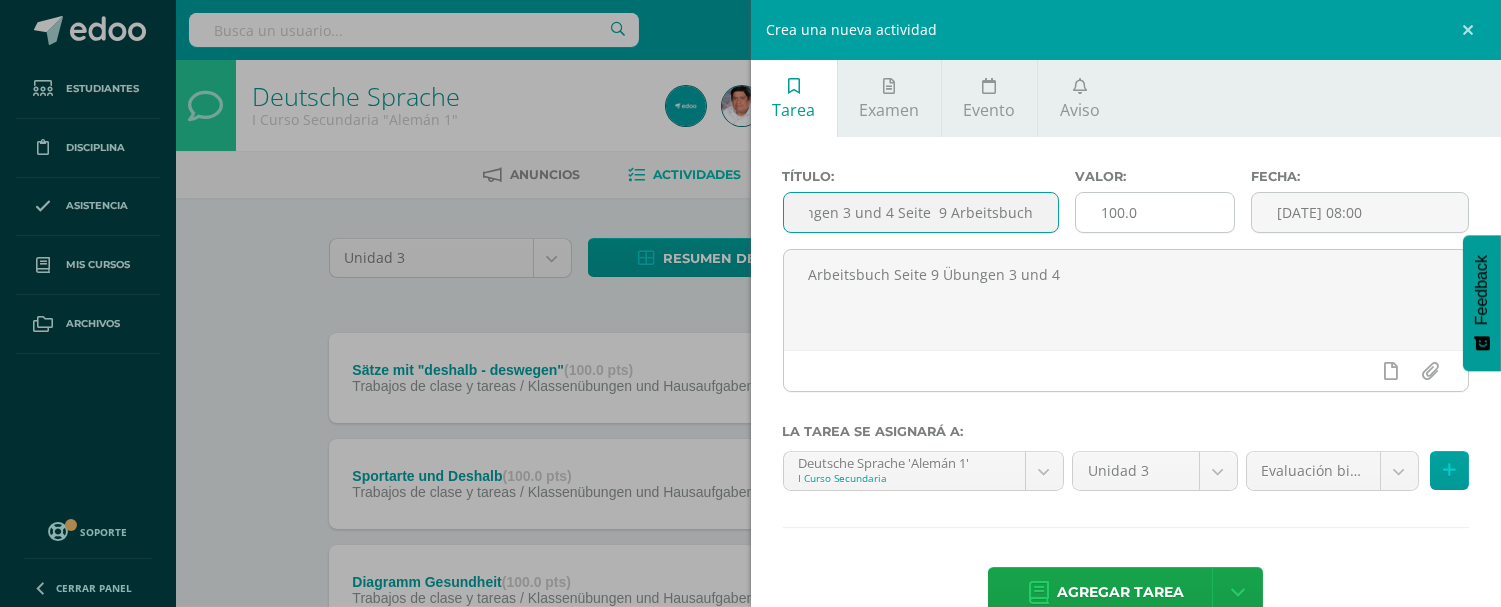 paste on "Arbeitsbuch Seite 9 Übungen 3 und 4" 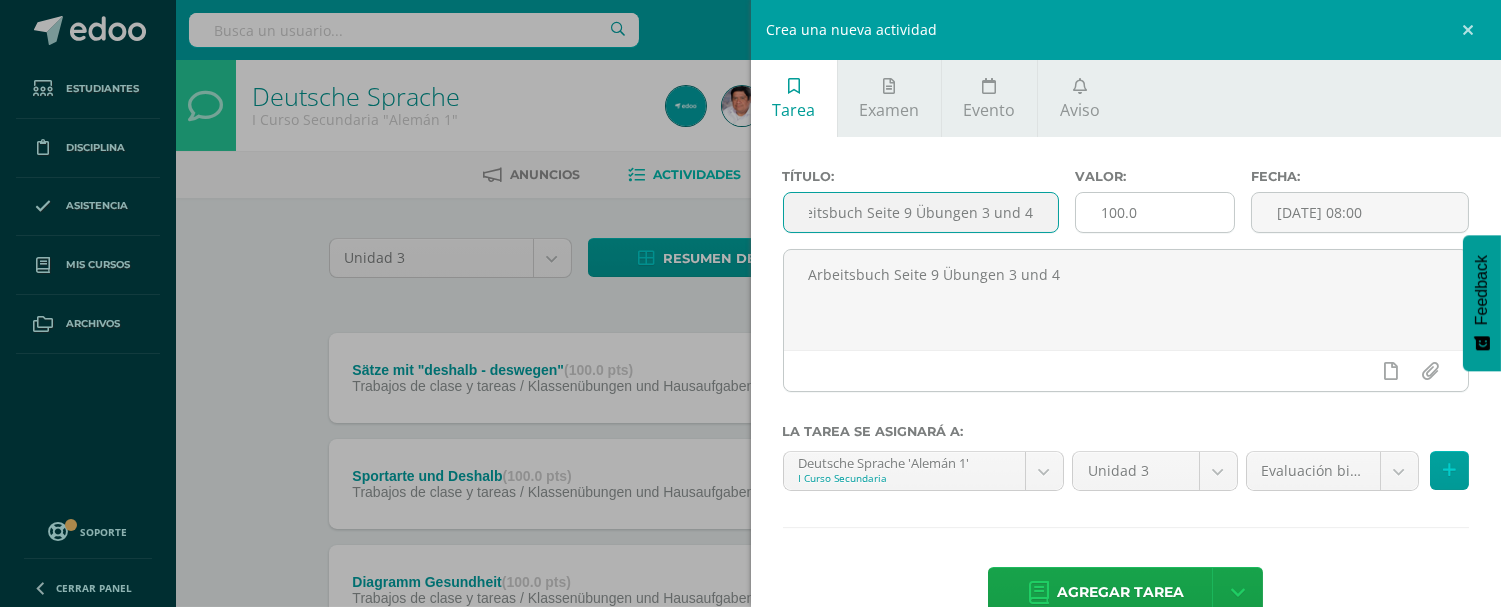 scroll, scrollTop: 0, scrollLeft: 34, axis: horizontal 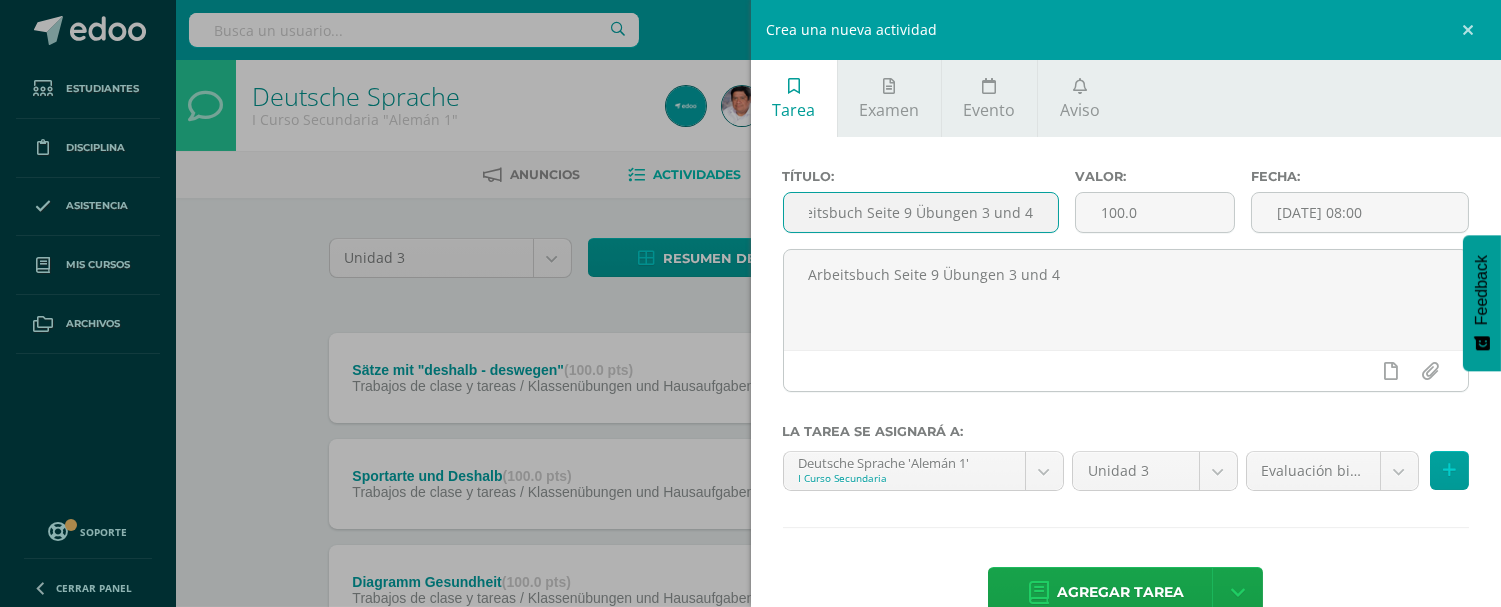 click on "Arbeitsbuch Seite 9 Übungen 3 und 4" at bounding box center [921, 212] 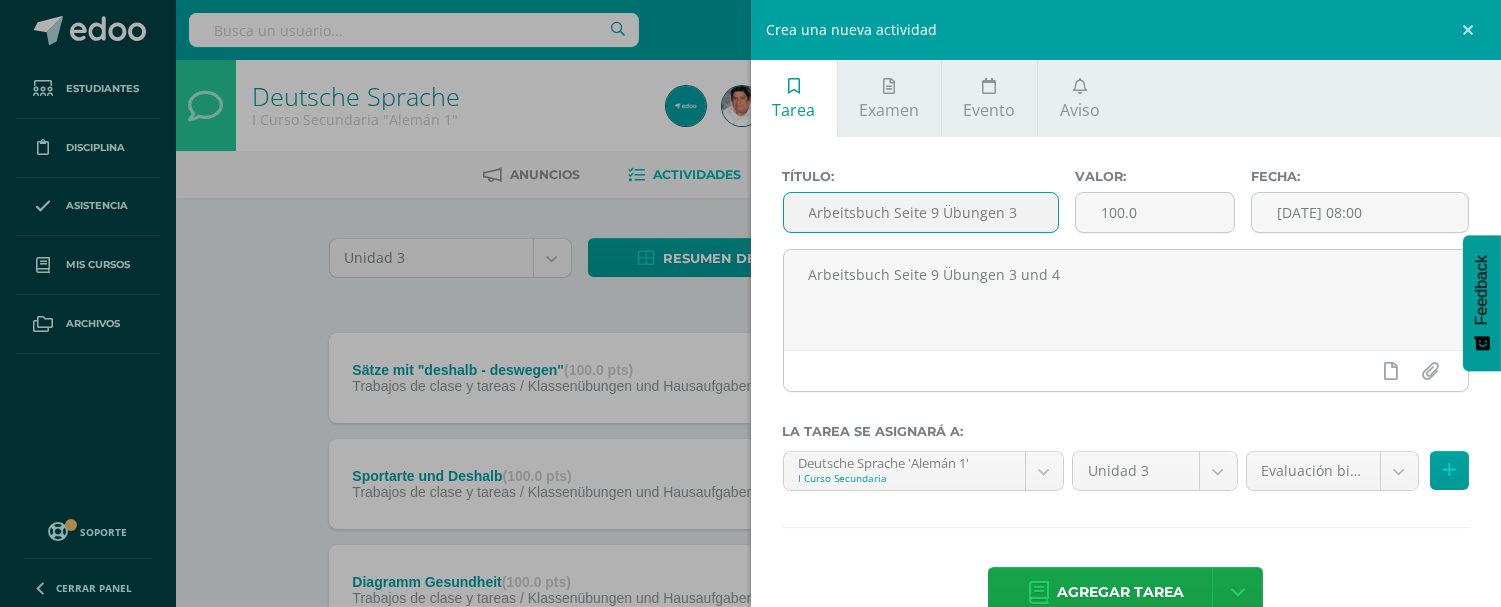 scroll, scrollTop: 0, scrollLeft: 0, axis: both 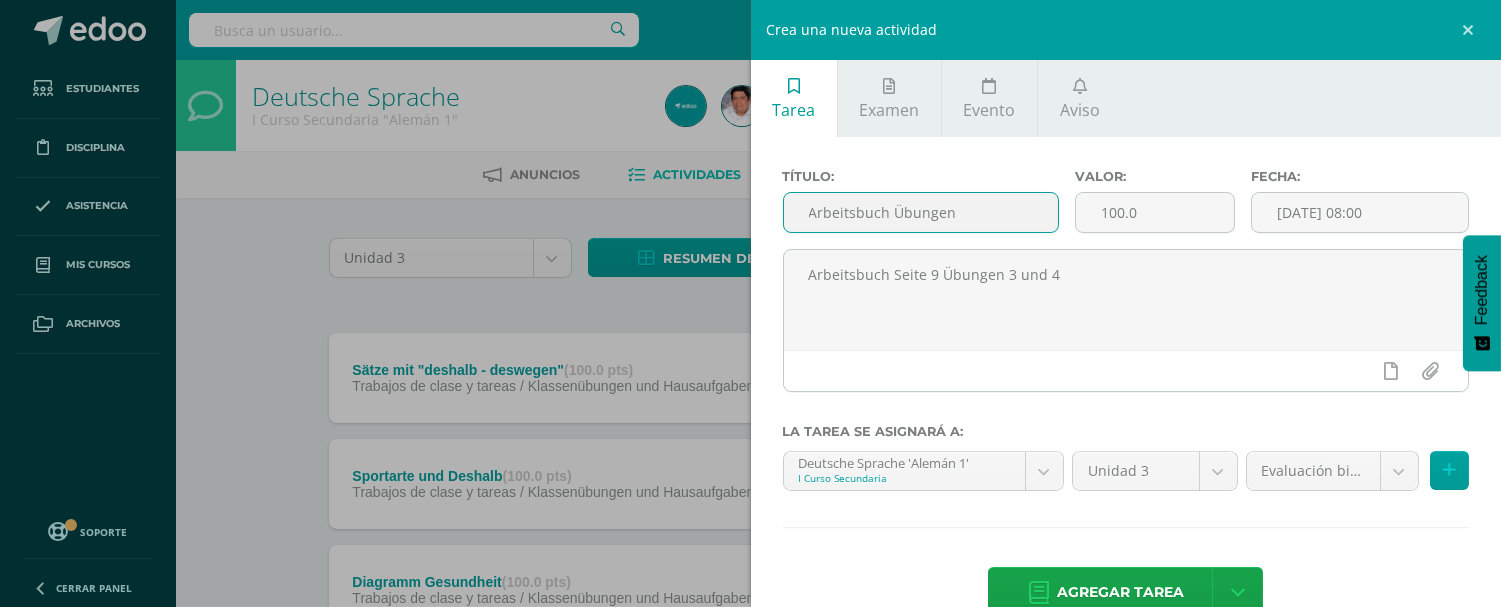 paste on "Seite 9" 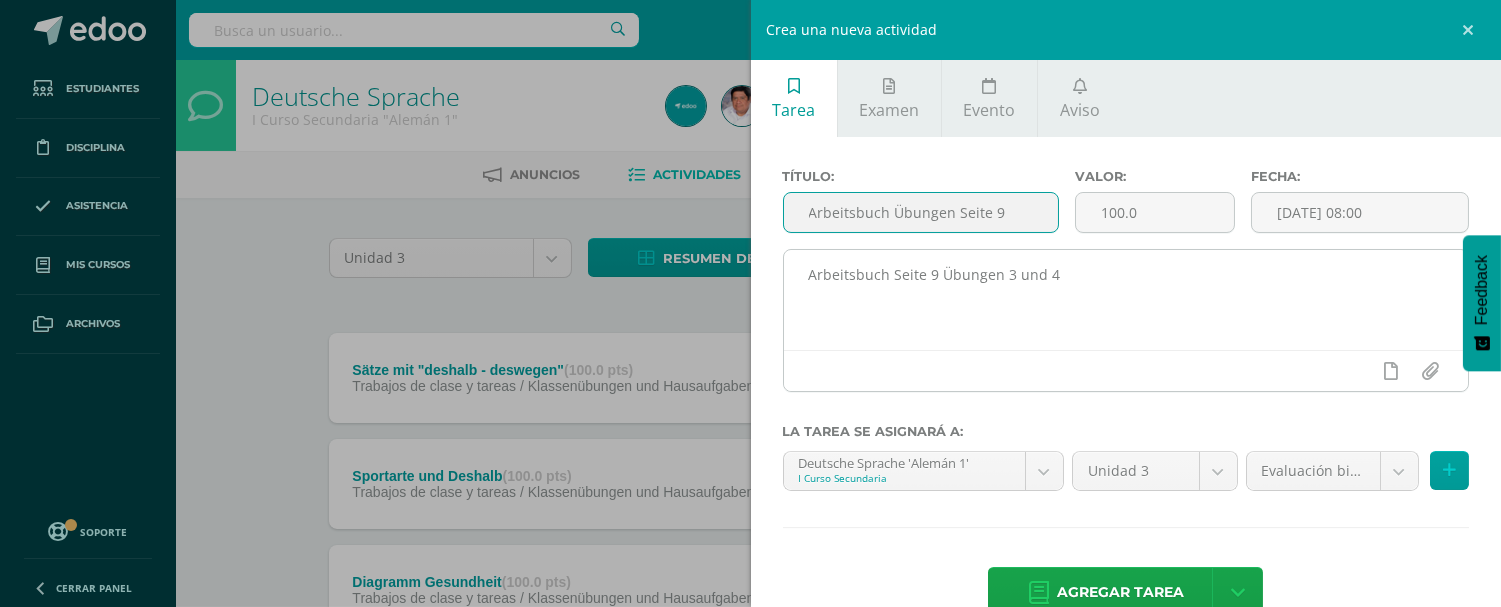 type on "Arbeitsbuch Übungen Seite 9" 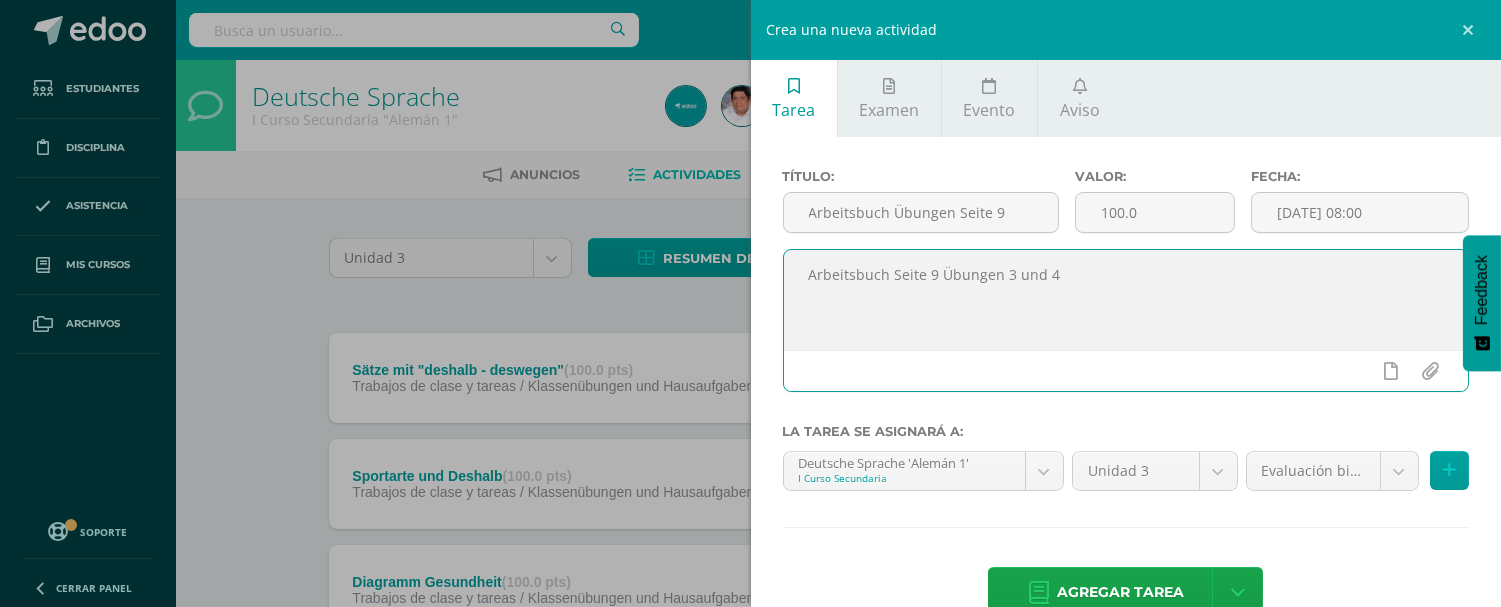 click on "Arbeitsbuch Seite 9 Übungen 3 und 4" at bounding box center (1126, 300) 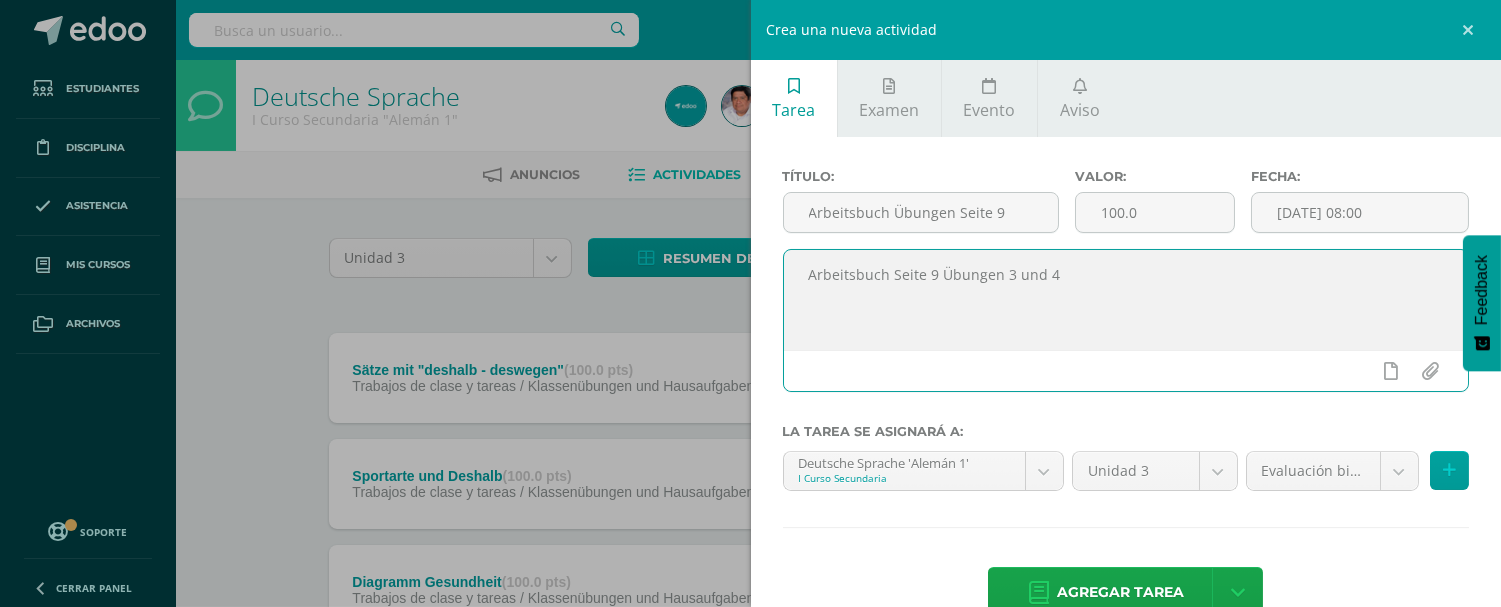 click on "Arbeitsbuch Seite 9 Übungen 3 und 4" at bounding box center [1126, 300] 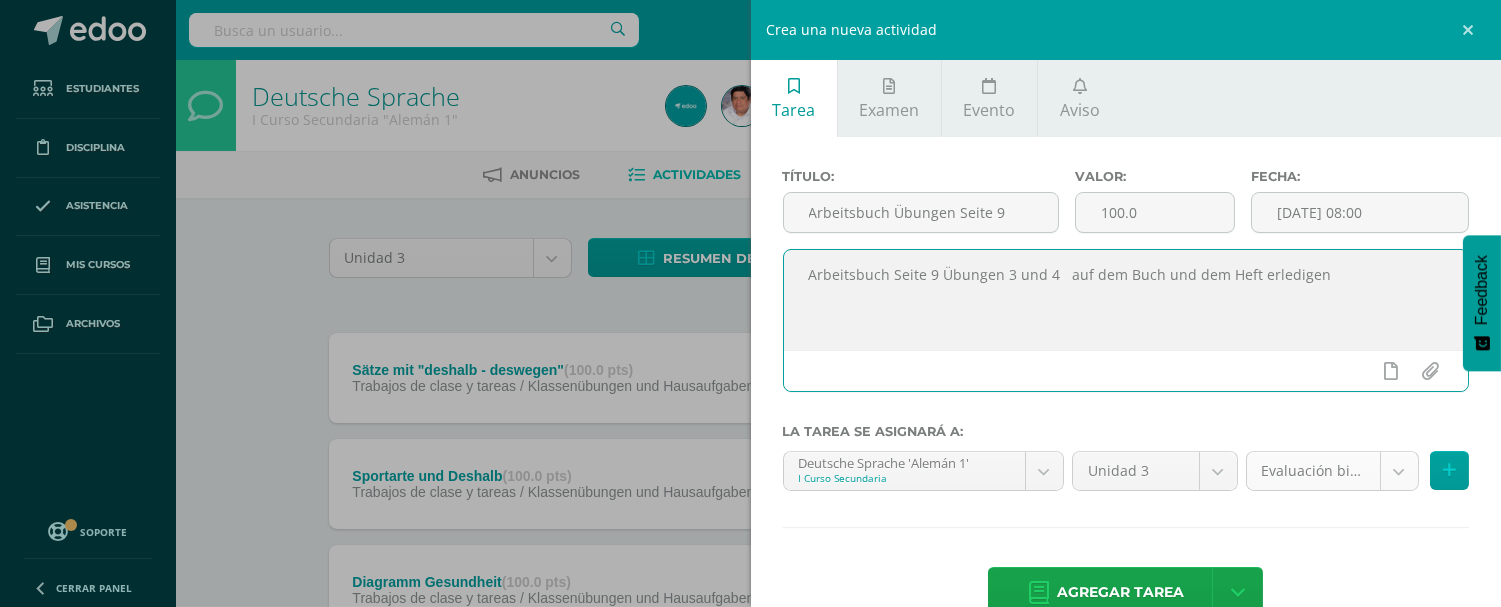 type on "Arbeitsbuch Seite 9 Übungen 3 und 4   auf dem Buch und dem Heft erledigen" 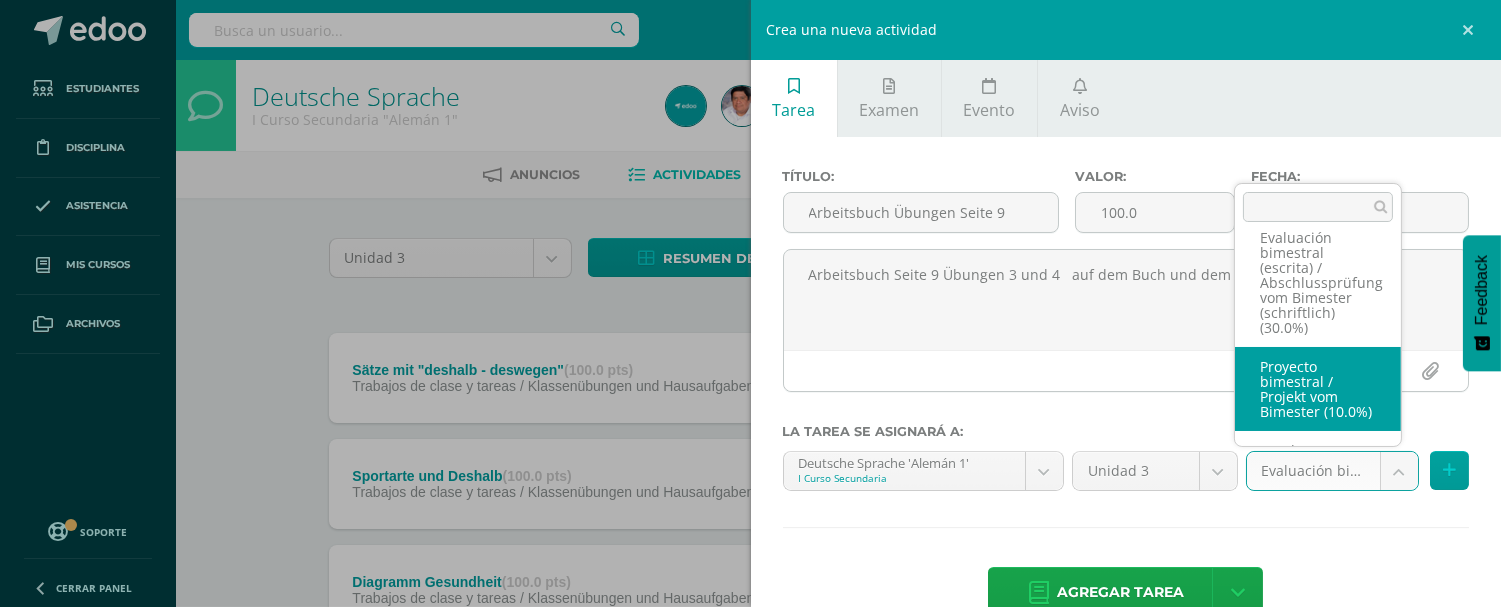 scroll, scrollTop: 225, scrollLeft: 0, axis: vertical 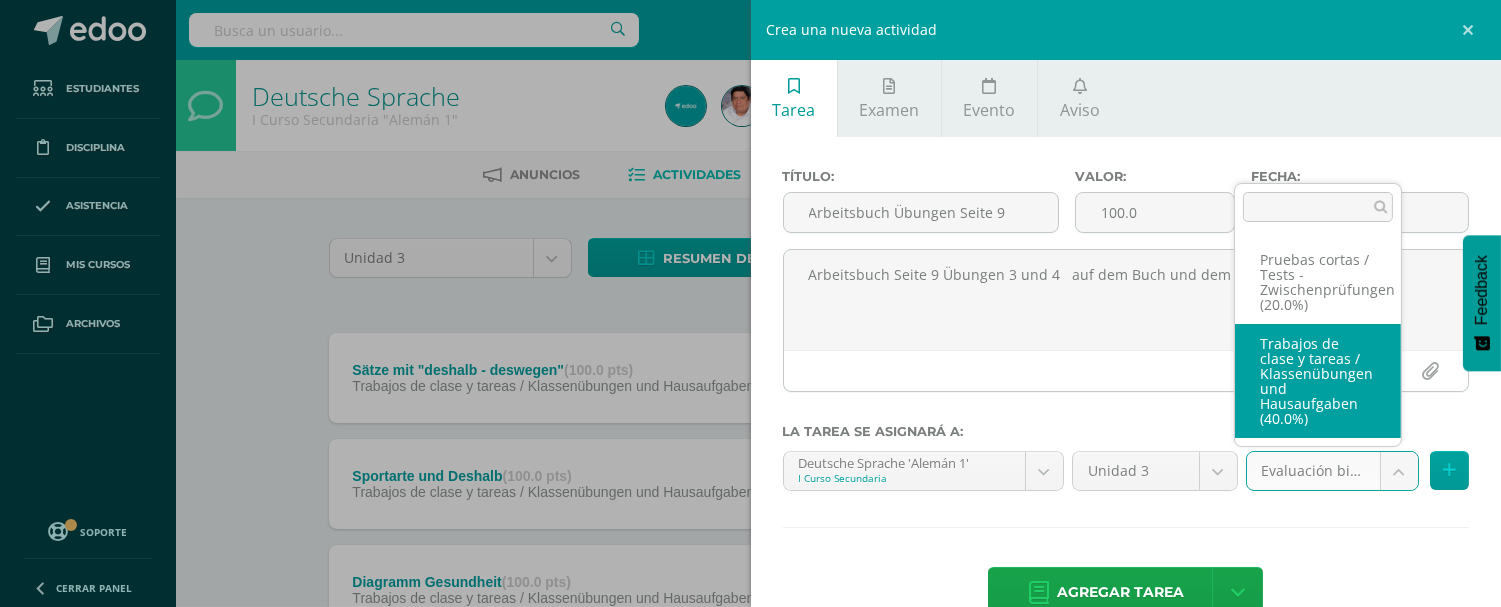 select on "208187" 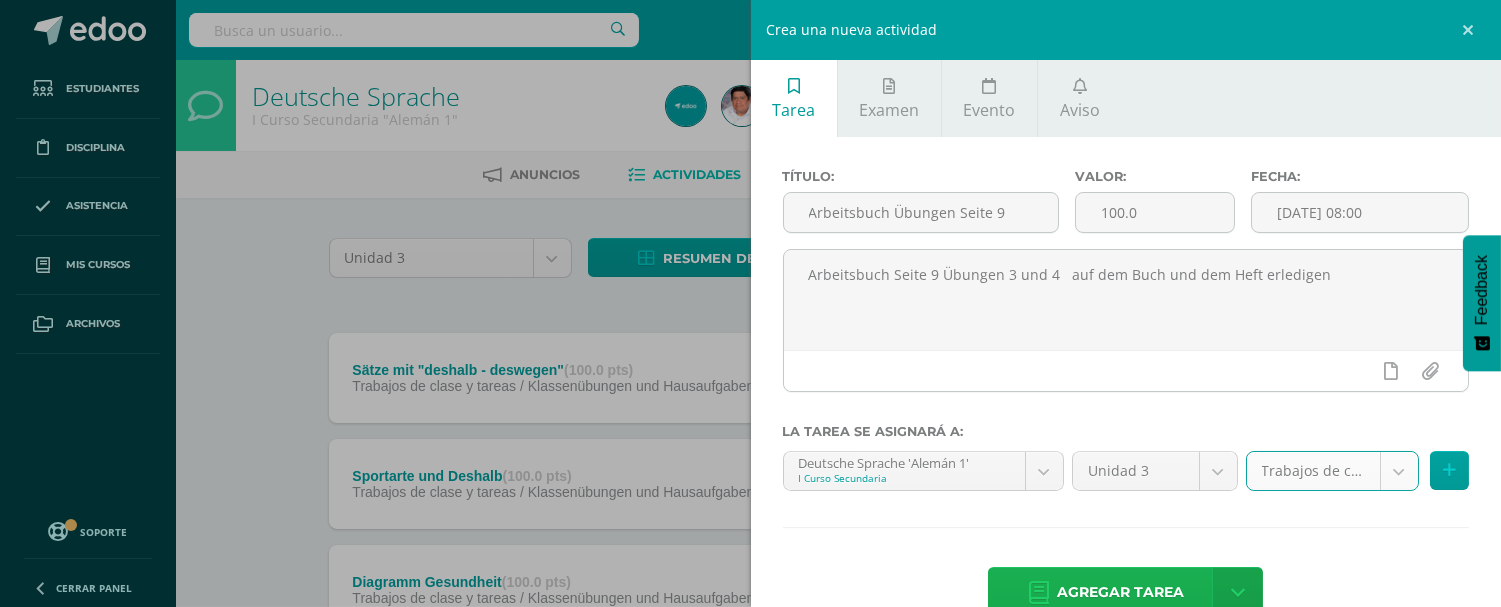 click on "Agregar tarea" at bounding box center (1120, 592) 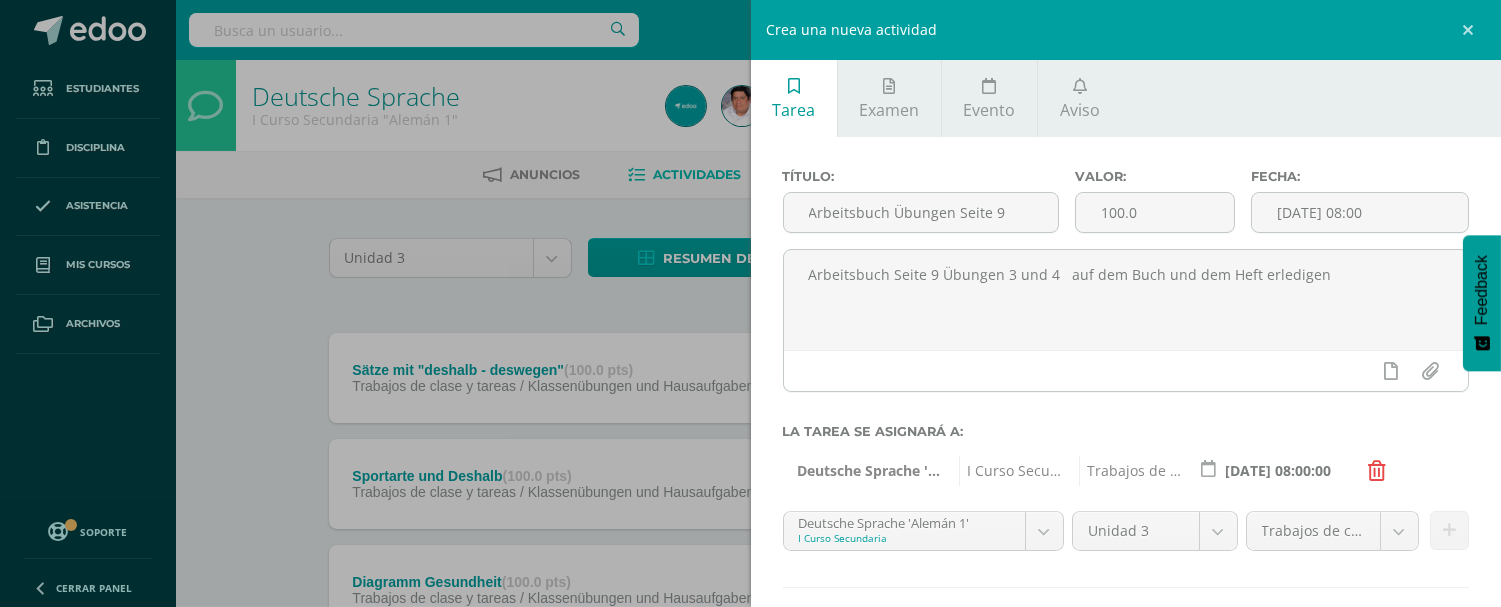 scroll, scrollTop: 107, scrollLeft: 0, axis: vertical 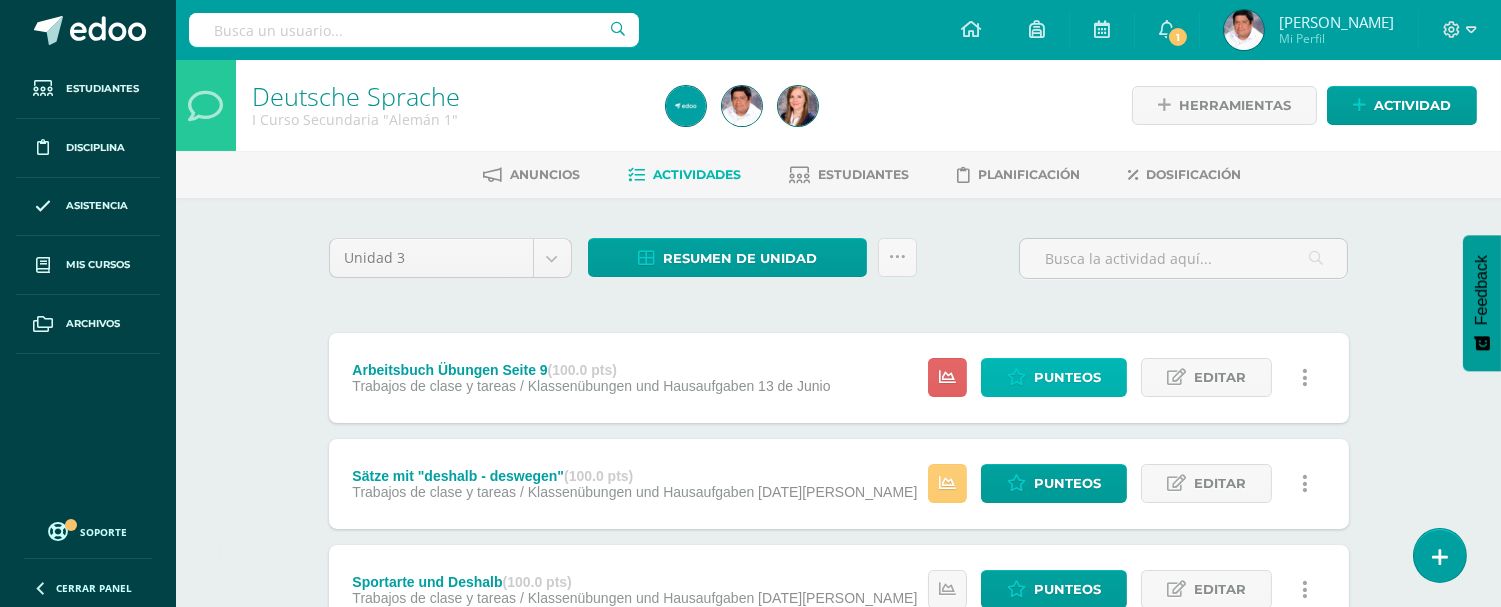 click on "Punteos" at bounding box center [1067, 377] 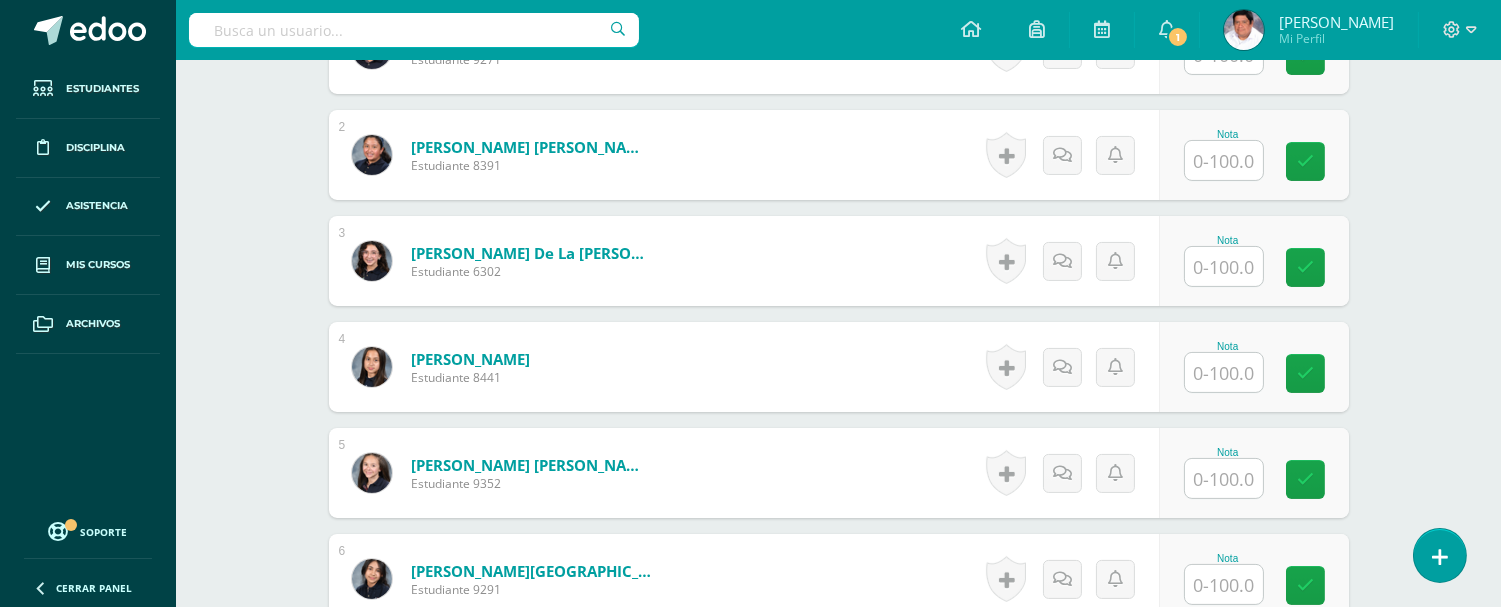 scroll, scrollTop: 773, scrollLeft: 0, axis: vertical 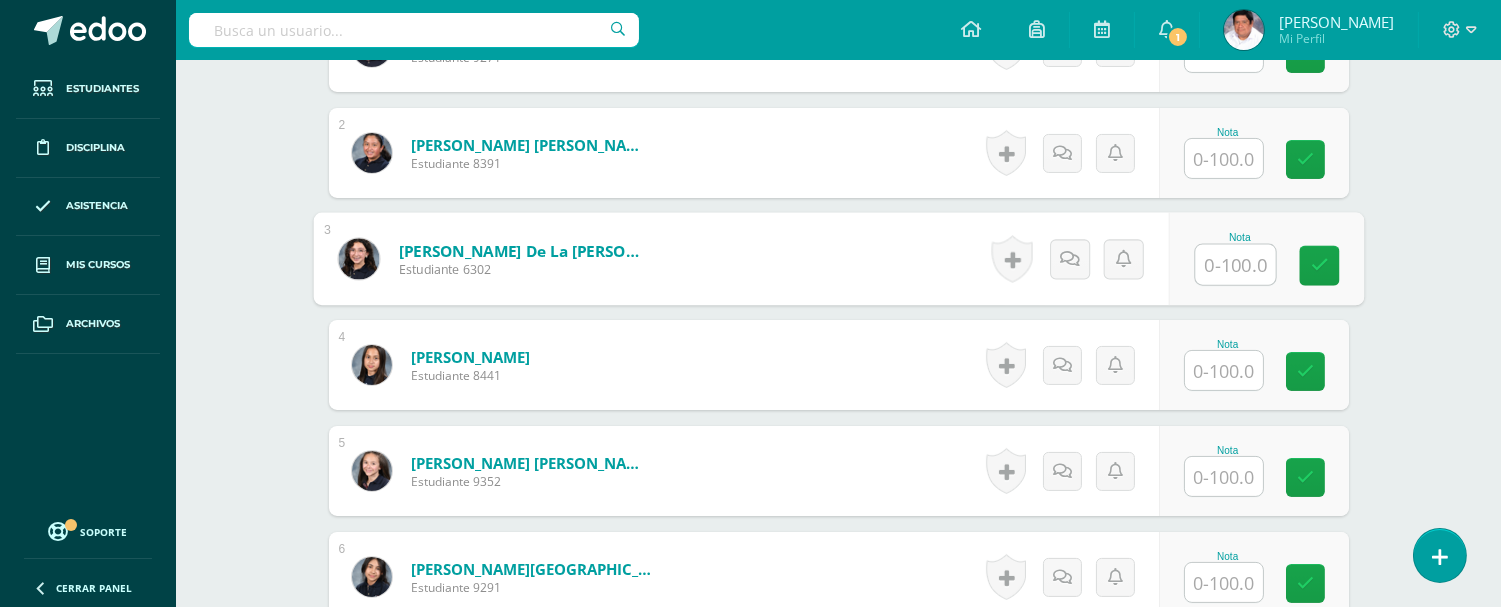 click at bounding box center [1235, 265] 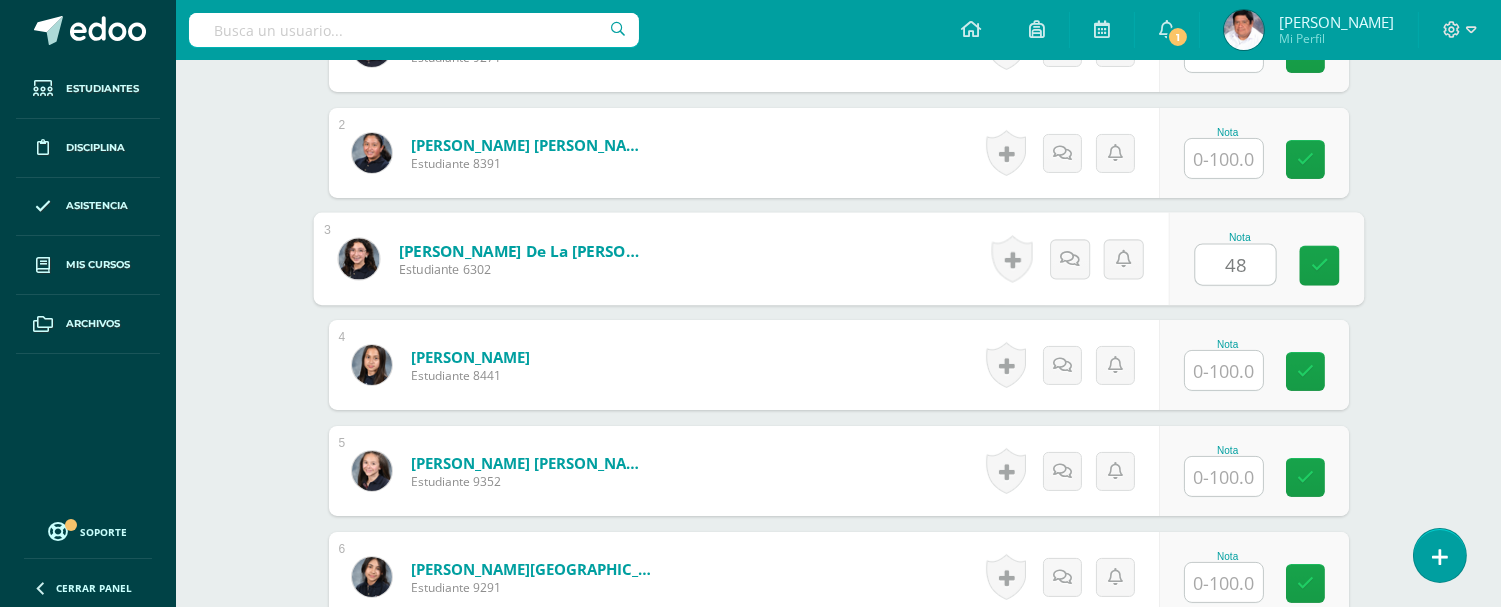 type on "48" 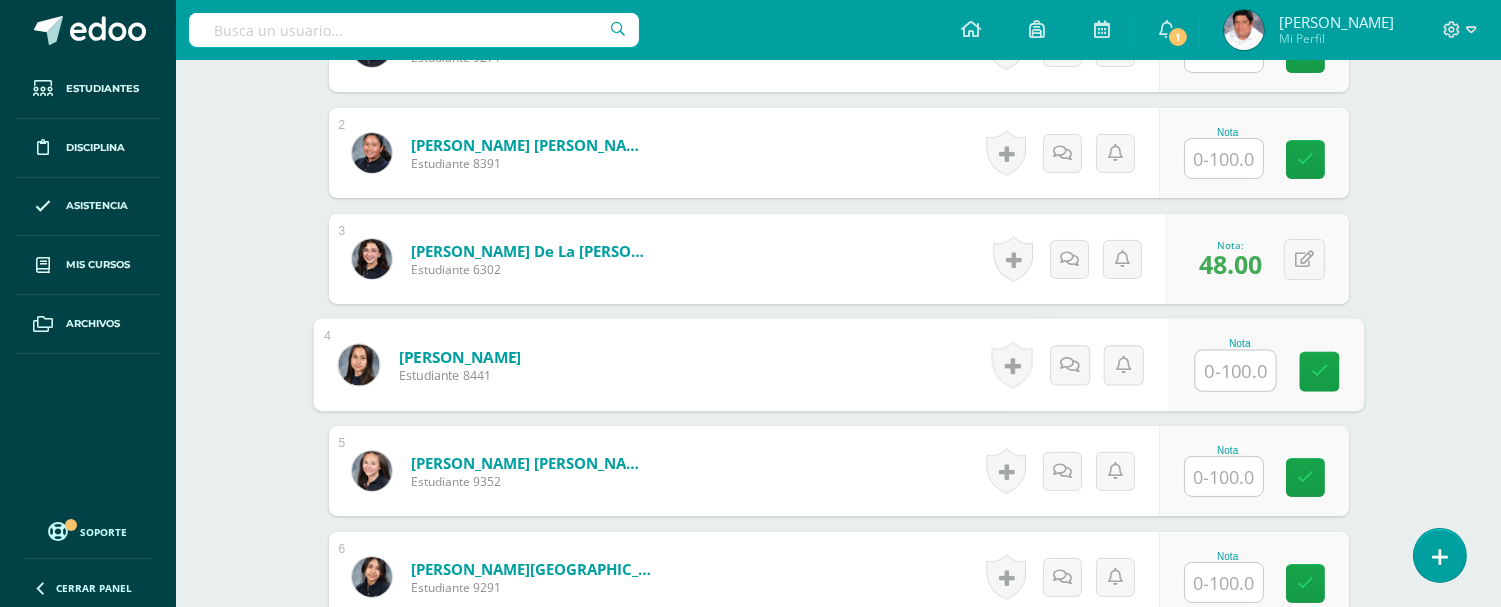 click at bounding box center (1224, 582) 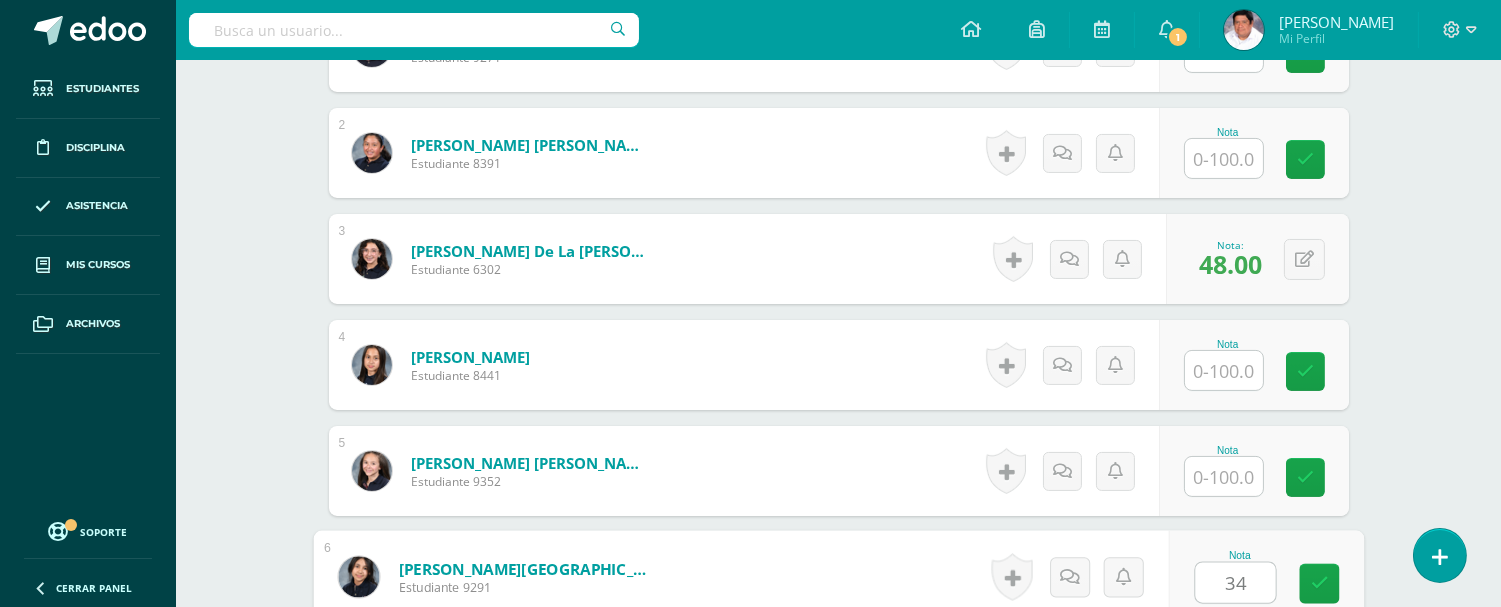 type on "34" 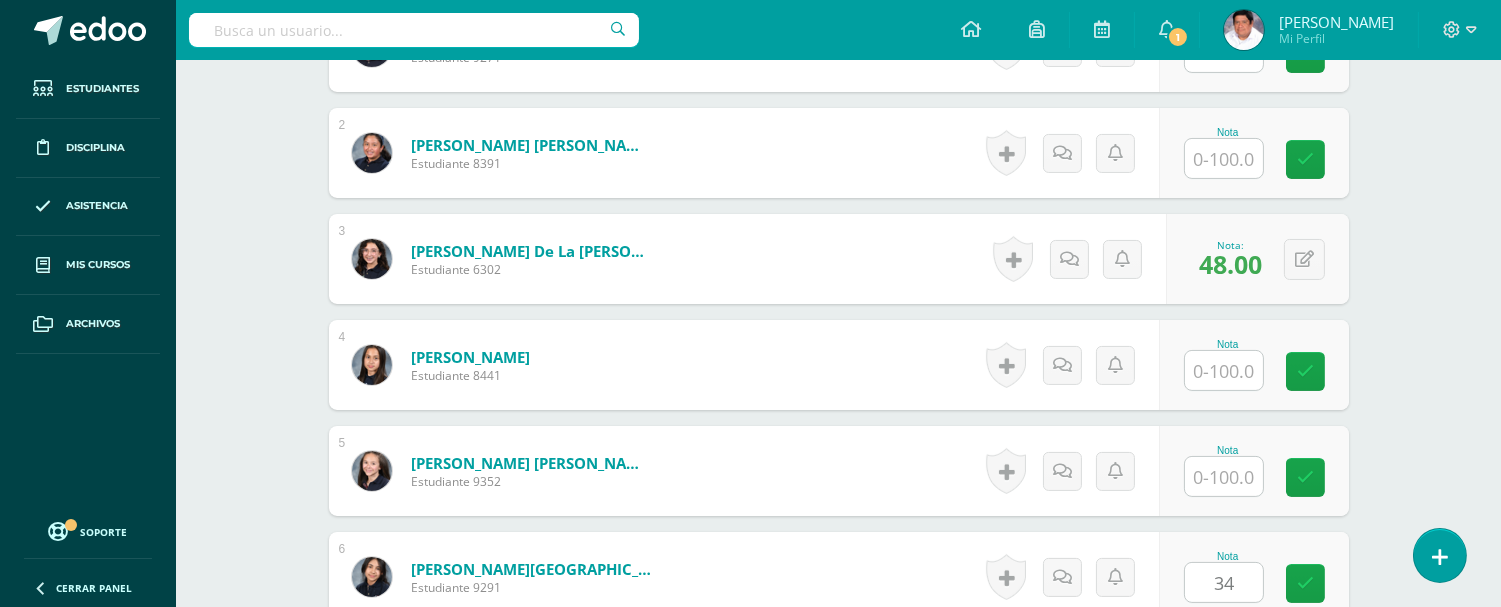 scroll, scrollTop: 1157, scrollLeft: 0, axis: vertical 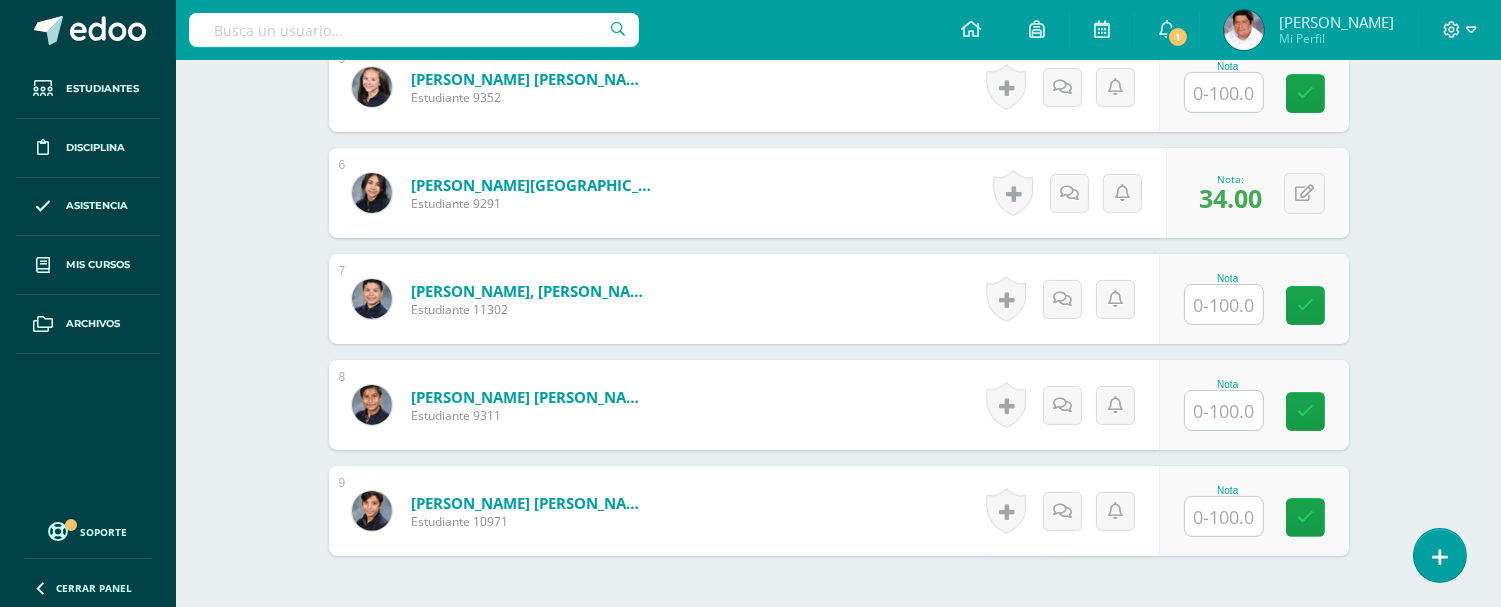 click on "Deutsche Sprache
I Curso Secundaria "Alemán 1"
Herramientas
Detalle de asistencias
Actividad
Anuncios
Actividades
Estudiantes
Planificación
Dosificación
¿Estás seguro que quieres  eliminar  esta actividad?
Esto borrará la actividad y cualquier nota que hayas registrado
permanentemente. Esta acción no se puede revertir. Cancelar Eliminar
Administración de escalas de valoración
escala de valoración
Aún no has creado una escala de valoración.
Cancelar Agregar nueva escala de valoración: Cancelar Crear escala de valoración 1" at bounding box center (838, -156) 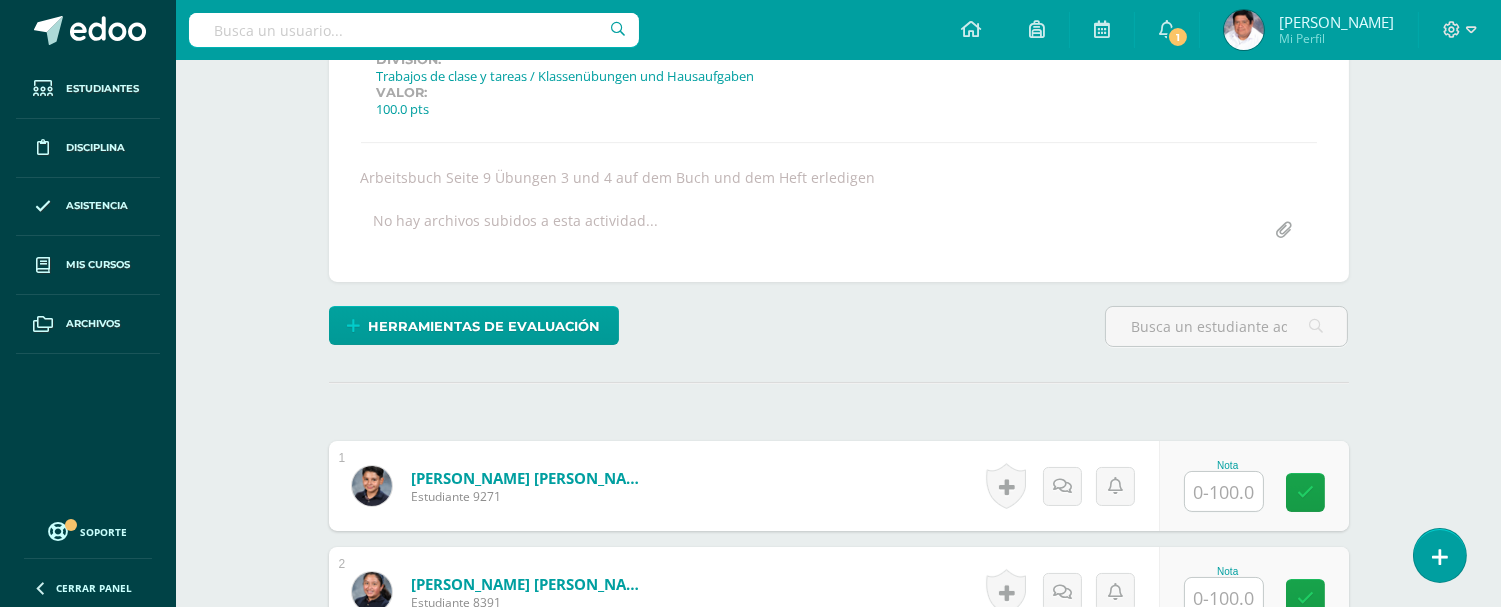 scroll, scrollTop: 0, scrollLeft: 0, axis: both 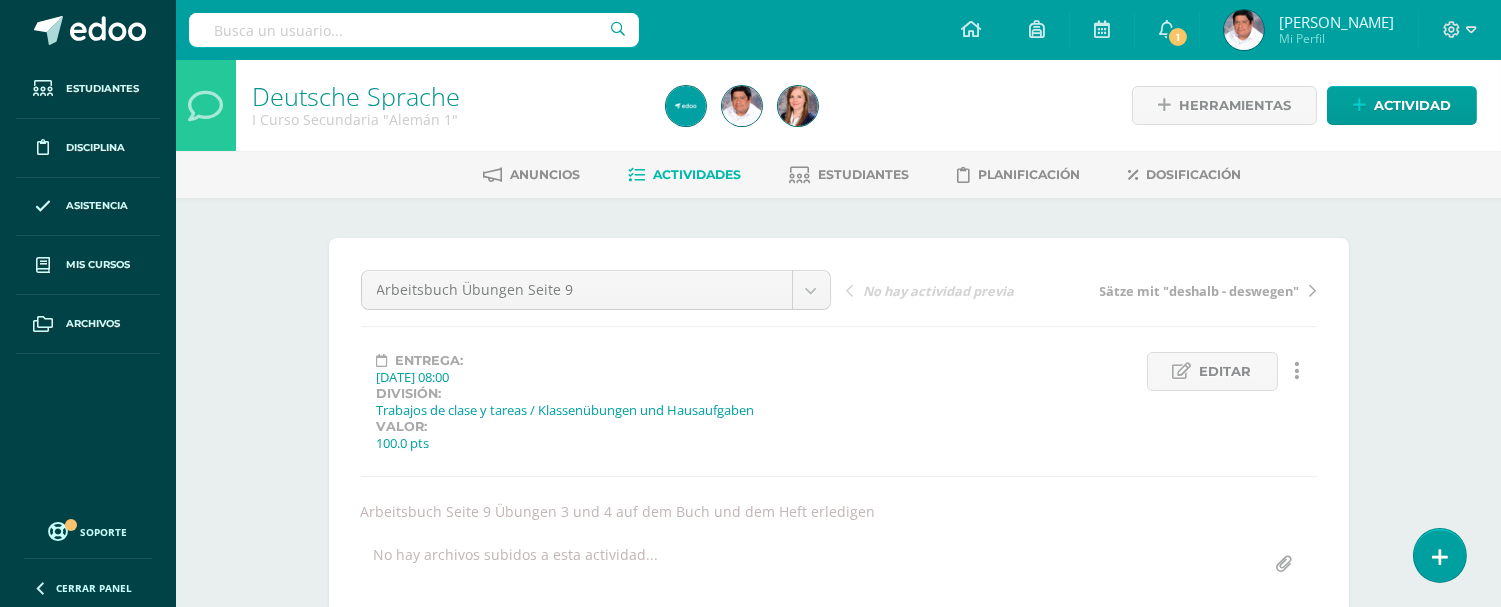 click on "Actividades" at bounding box center (698, 174) 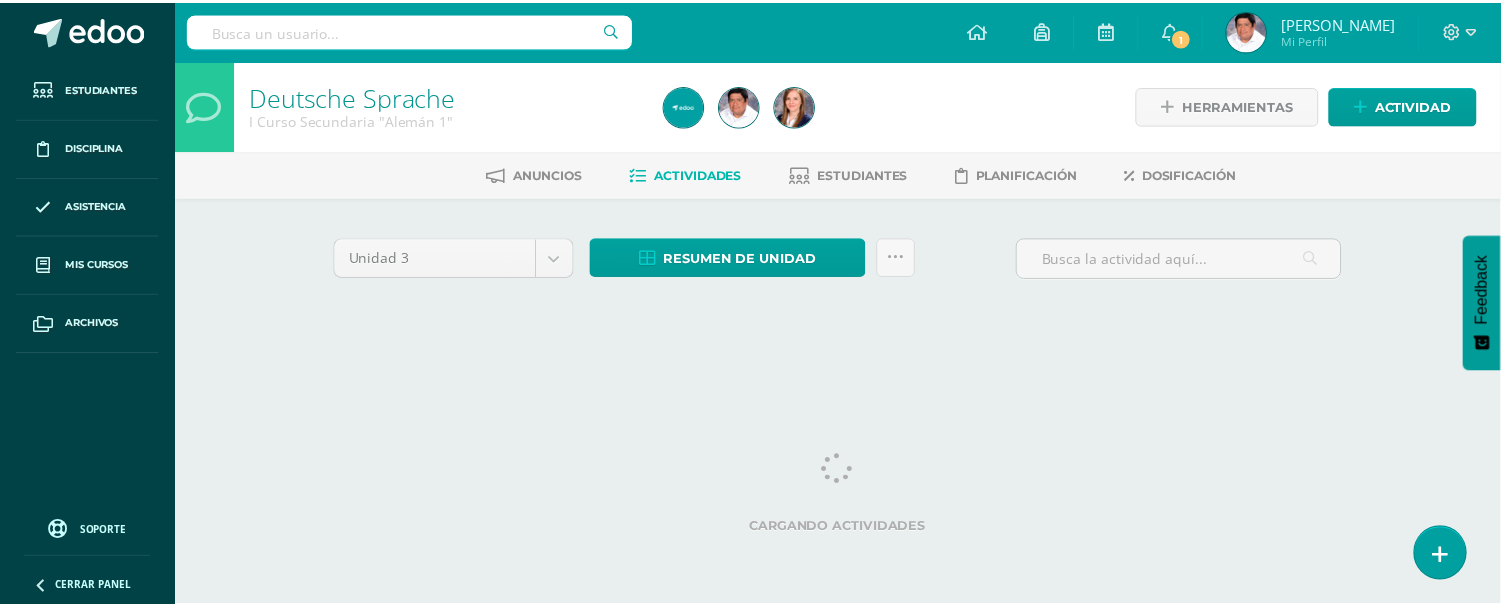 scroll, scrollTop: 0, scrollLeft: 0, axis: both 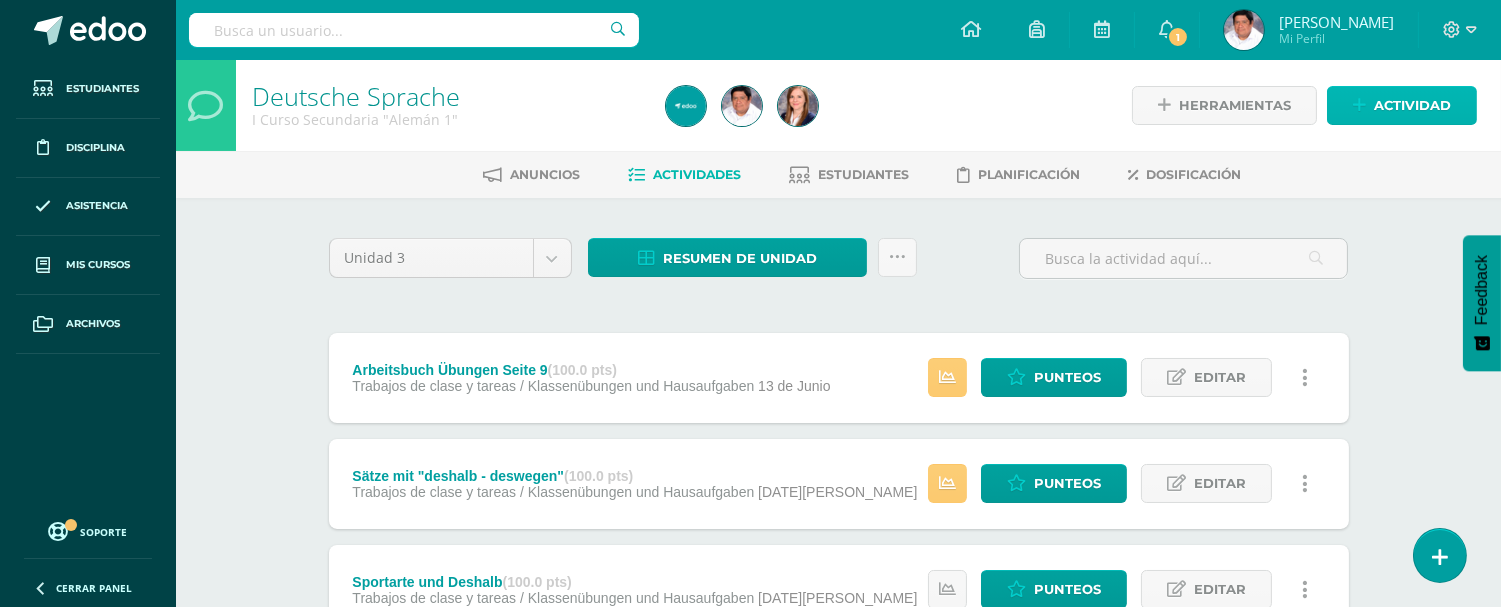 click on "Actividad" at bounding box center [1412, 105] 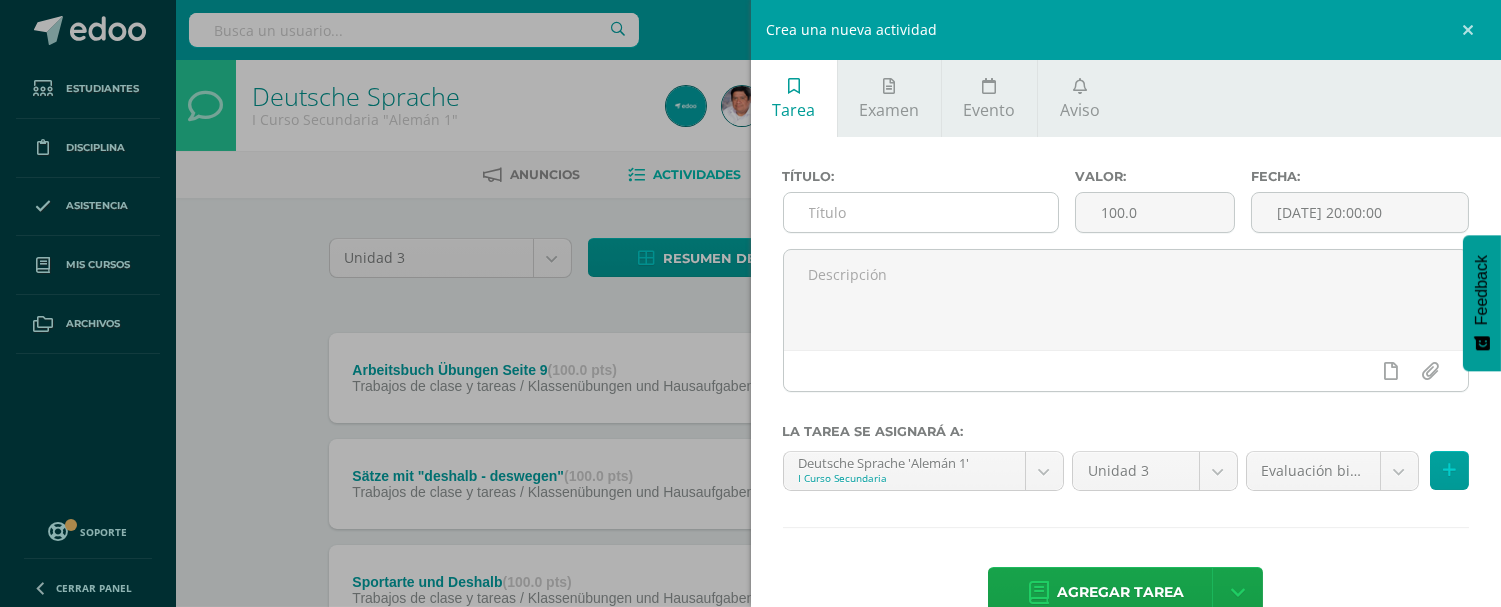 click at bounding box center [921, 212] 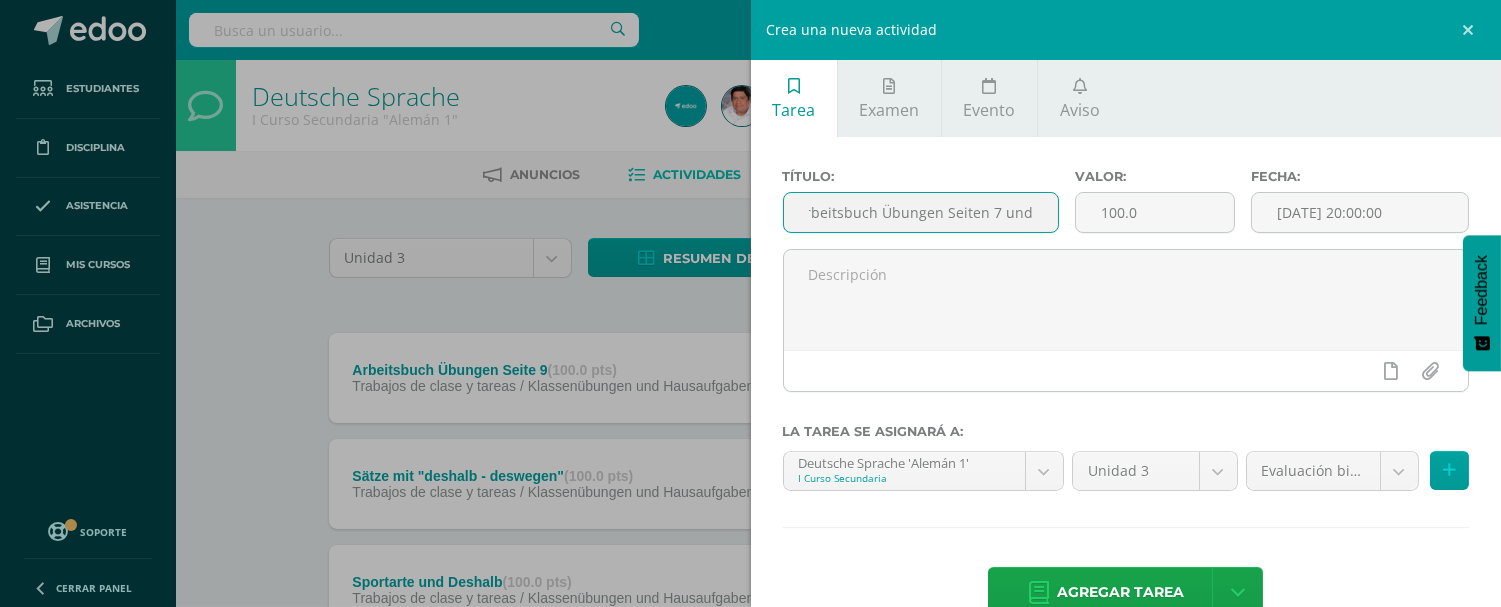 type on "Arbeitsbuch Übungen Seiten 7 und 8" 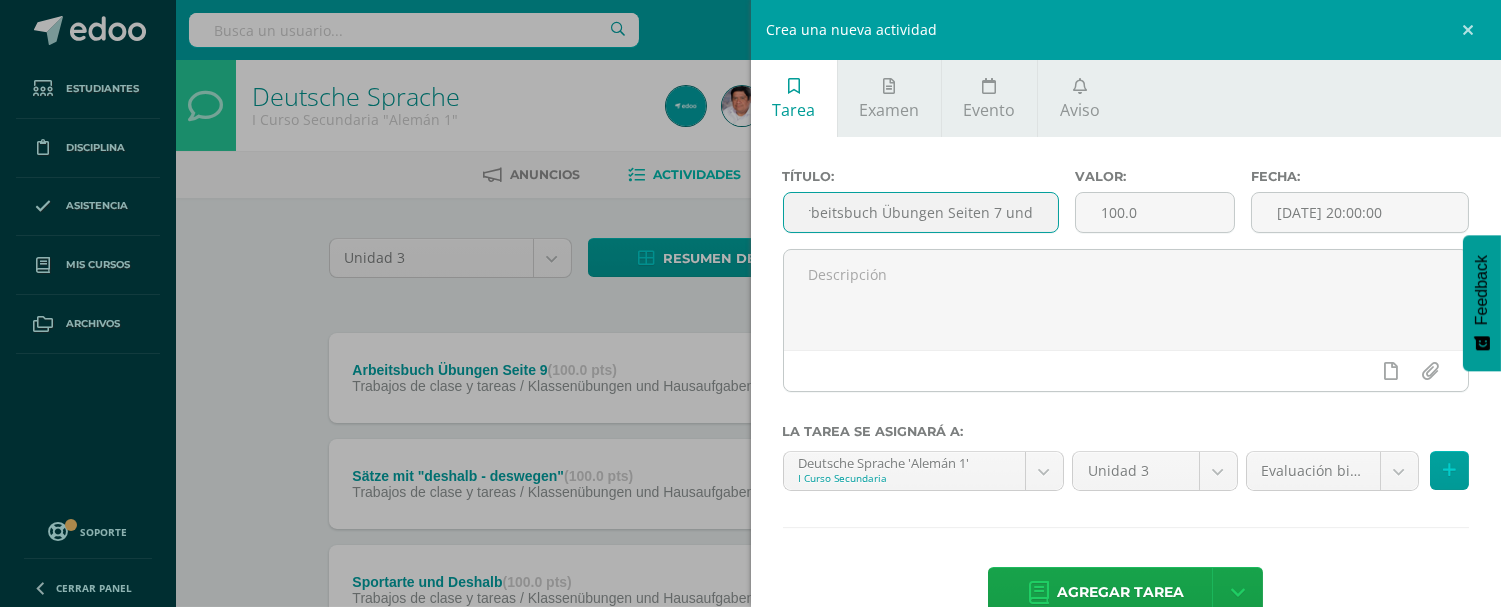 scroll, scrollTop: 0, scrollLeft: 21, axis: horizontal 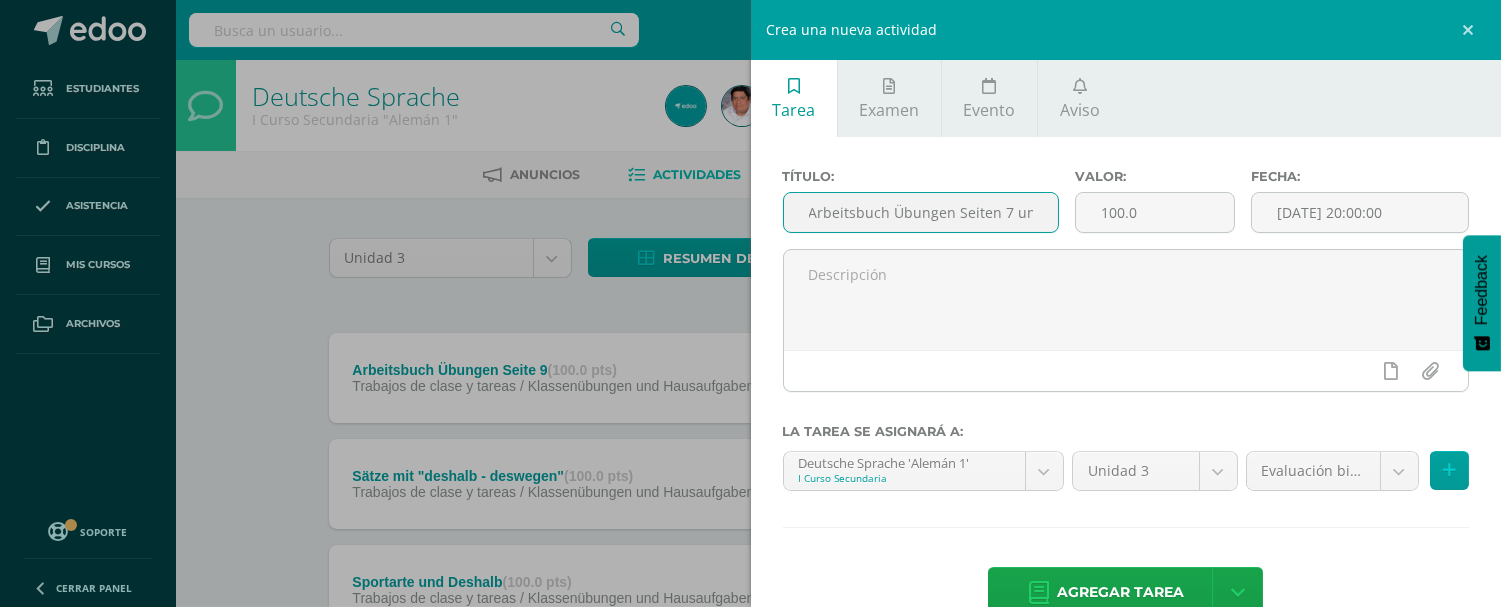 drag, startPoint x: 1034, startPoint y: 211, endPoint x: 696, endPoint y: 206, distance: 338.037 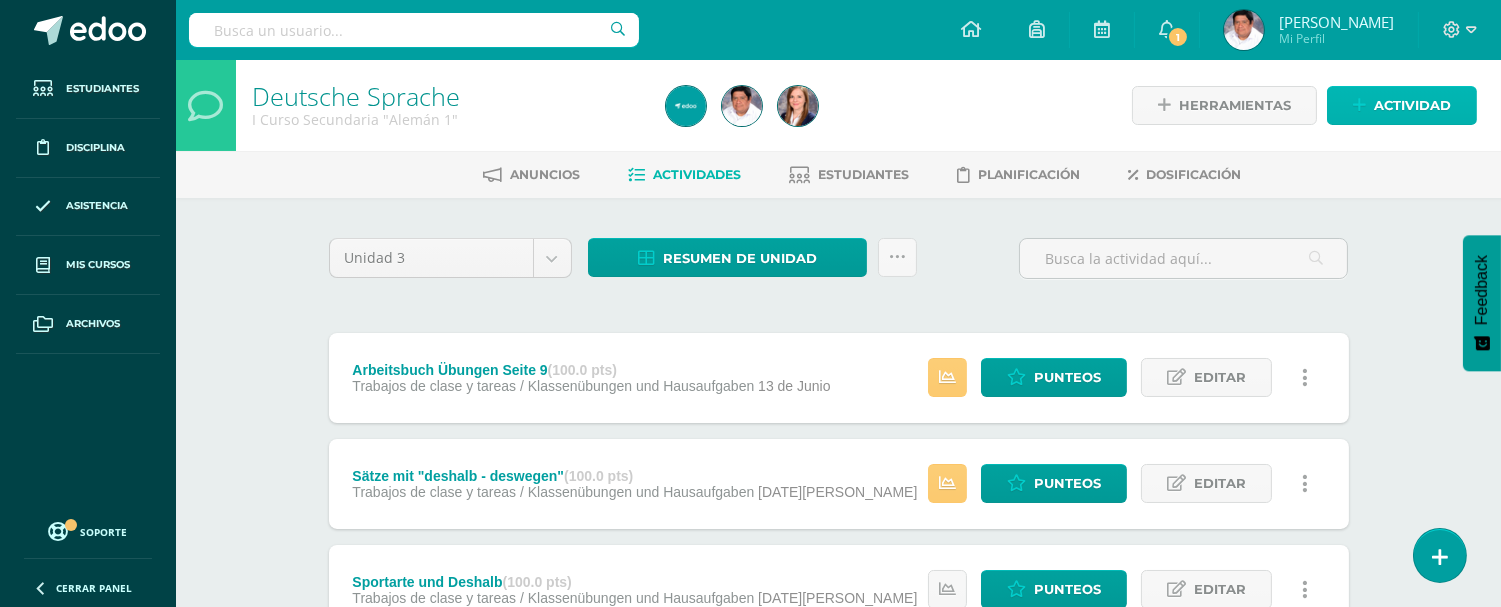 click on "Actividad" at bounding box center (1412, 105) 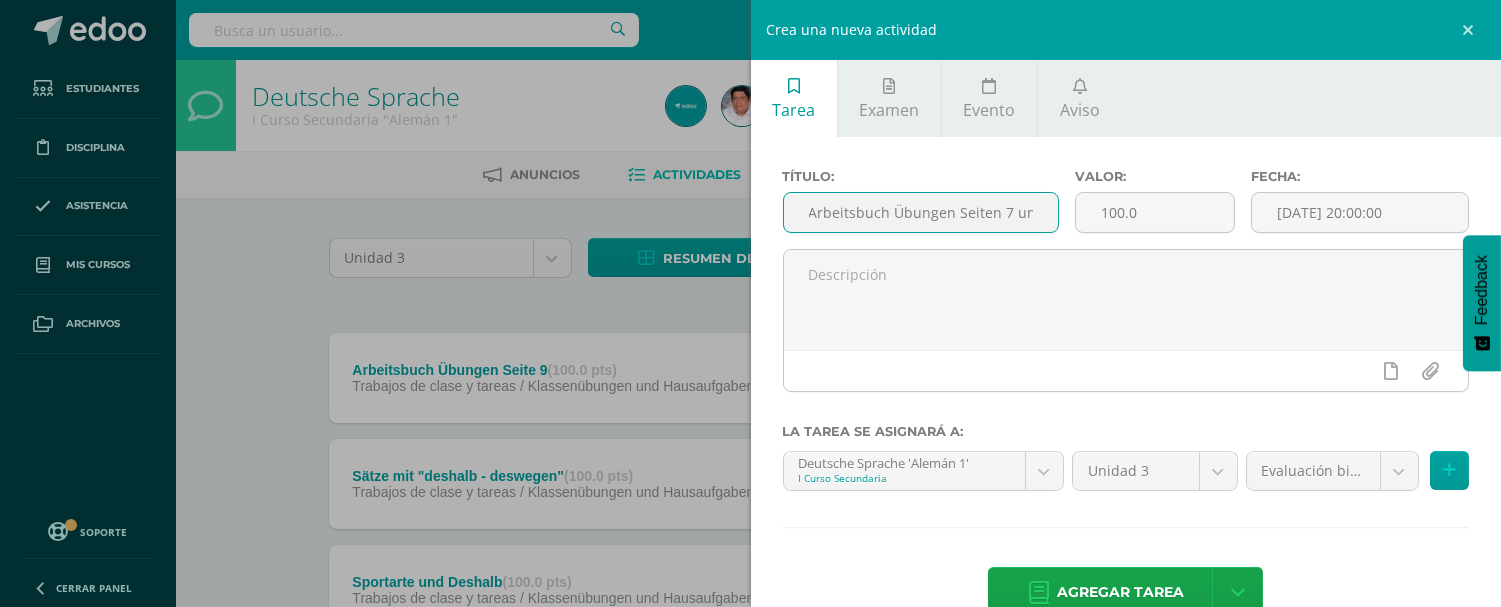 type 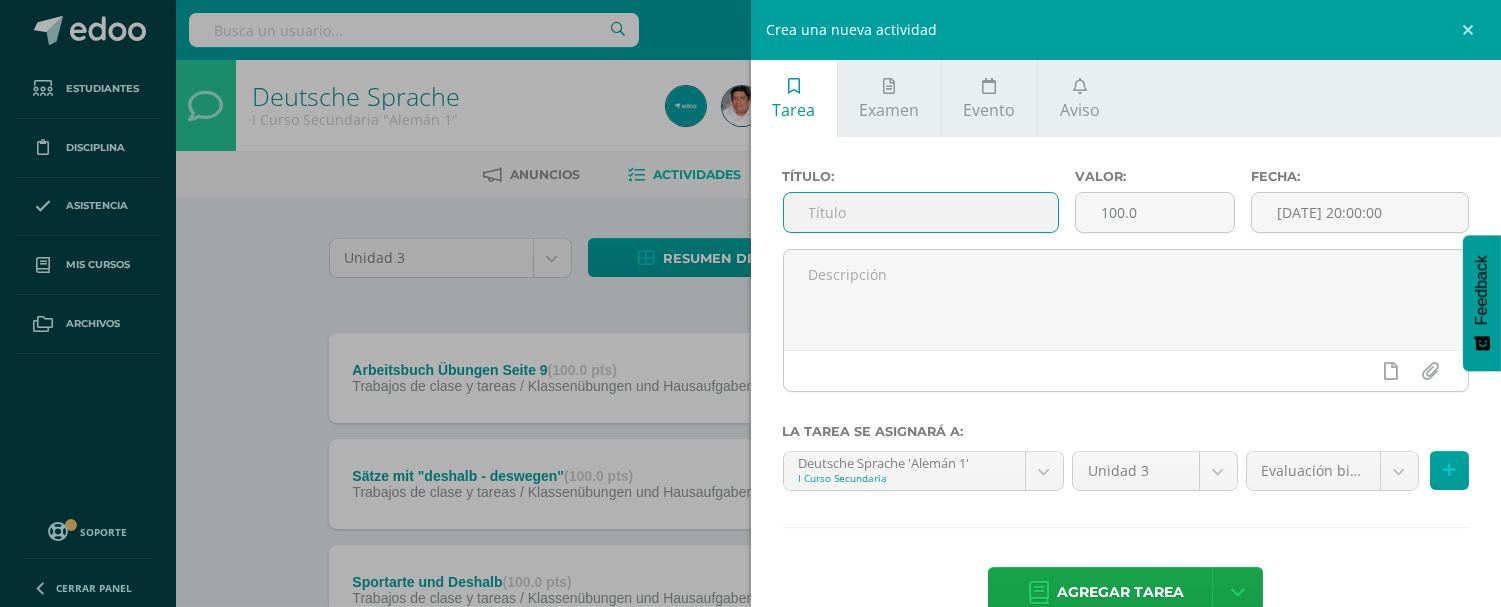 type on "78100.0" 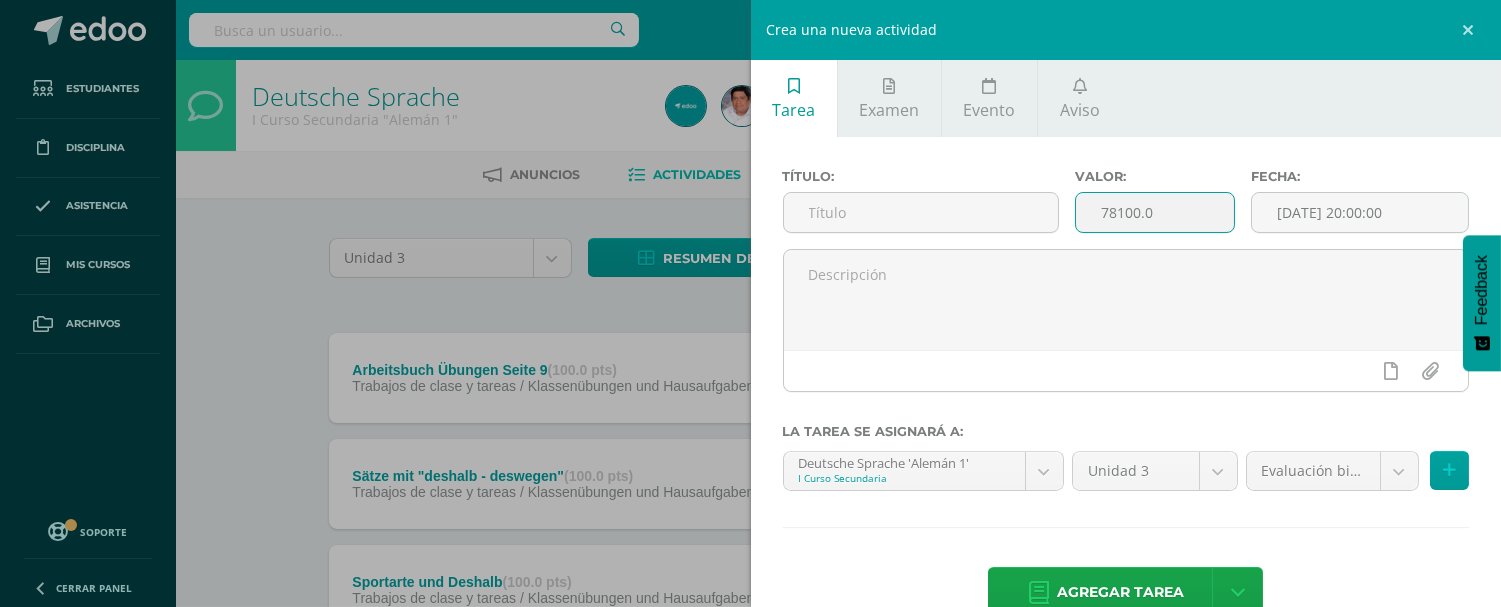 type on "Arbeitsbuch Übungen Seiten 7 und 8" 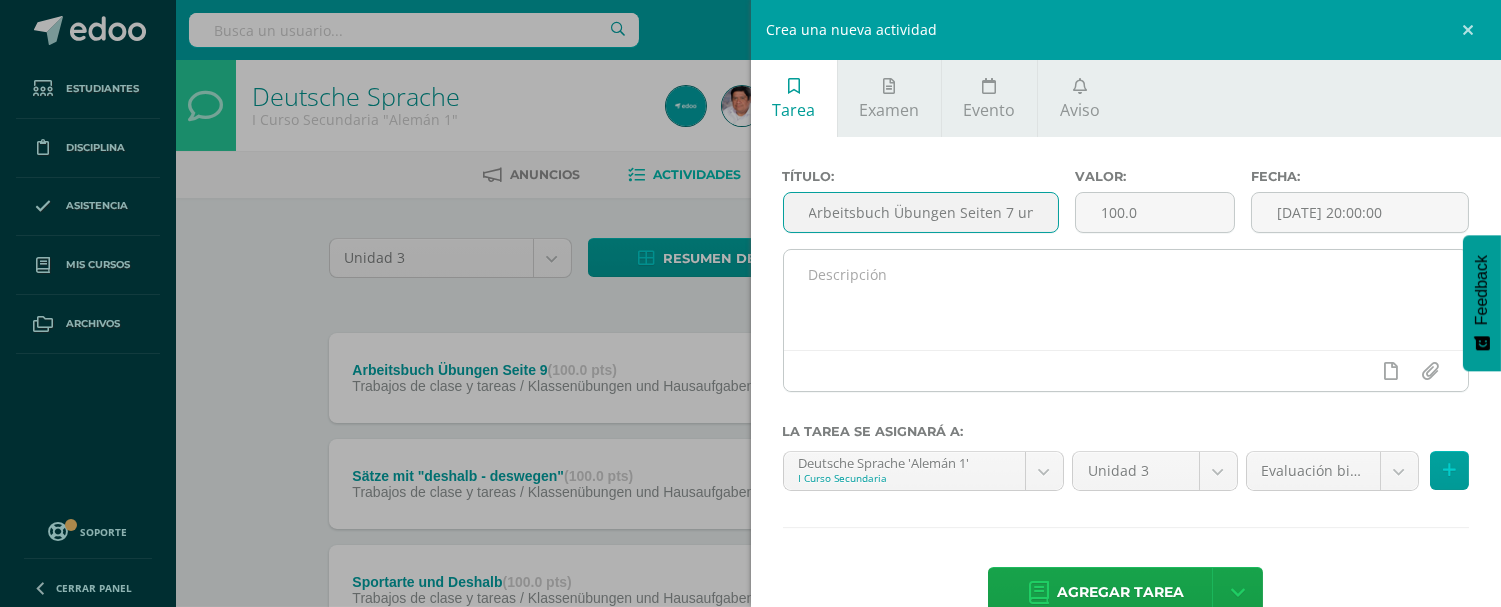 type on "Arbeitsbuch Übungen Seiten 7 und 8" 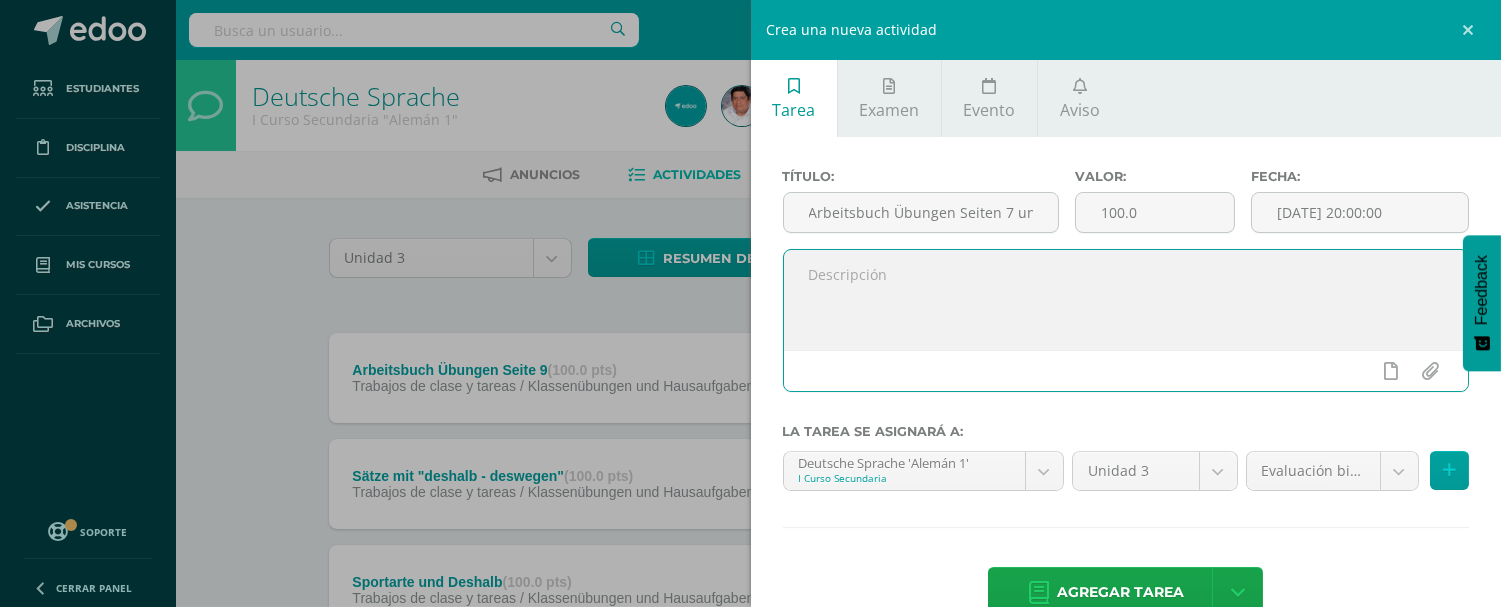 paste on "Arbeitsbuch Übungen Seiten 7 und 8" 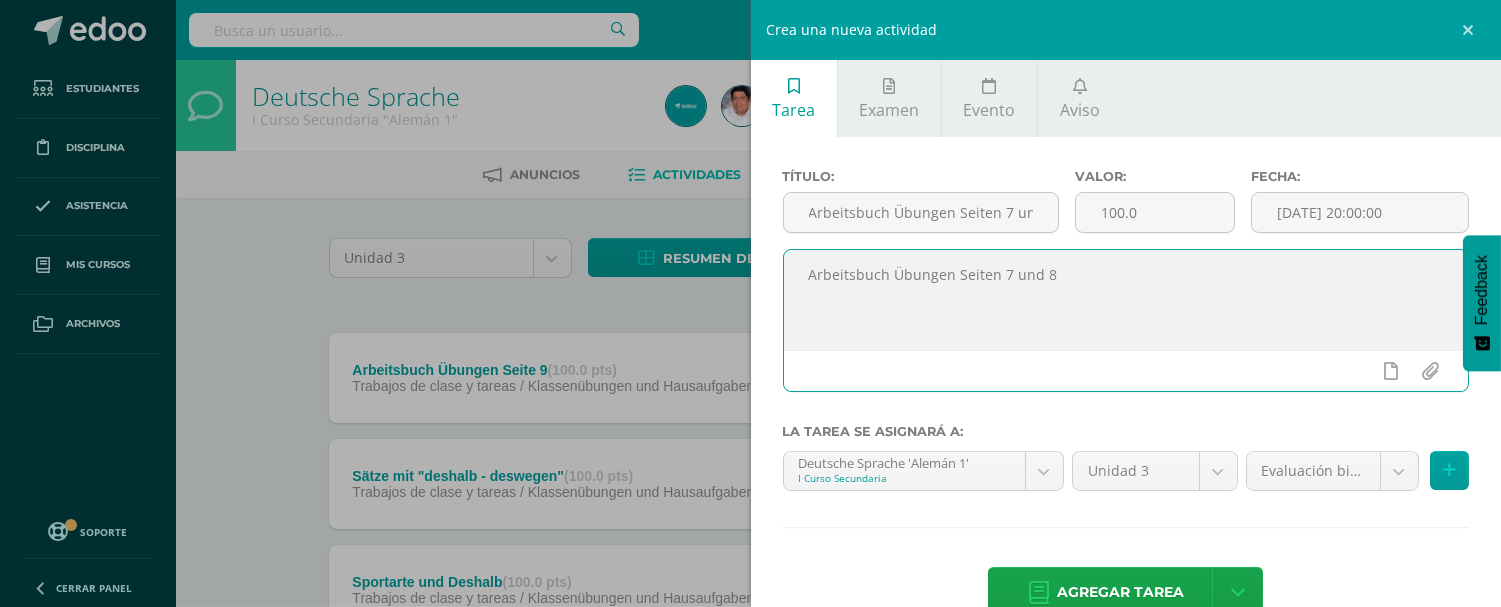 drag, startPoint x: 951, startPoint y: 274, endPoint x: 888, endPoint y: 277, distance: 63.07139 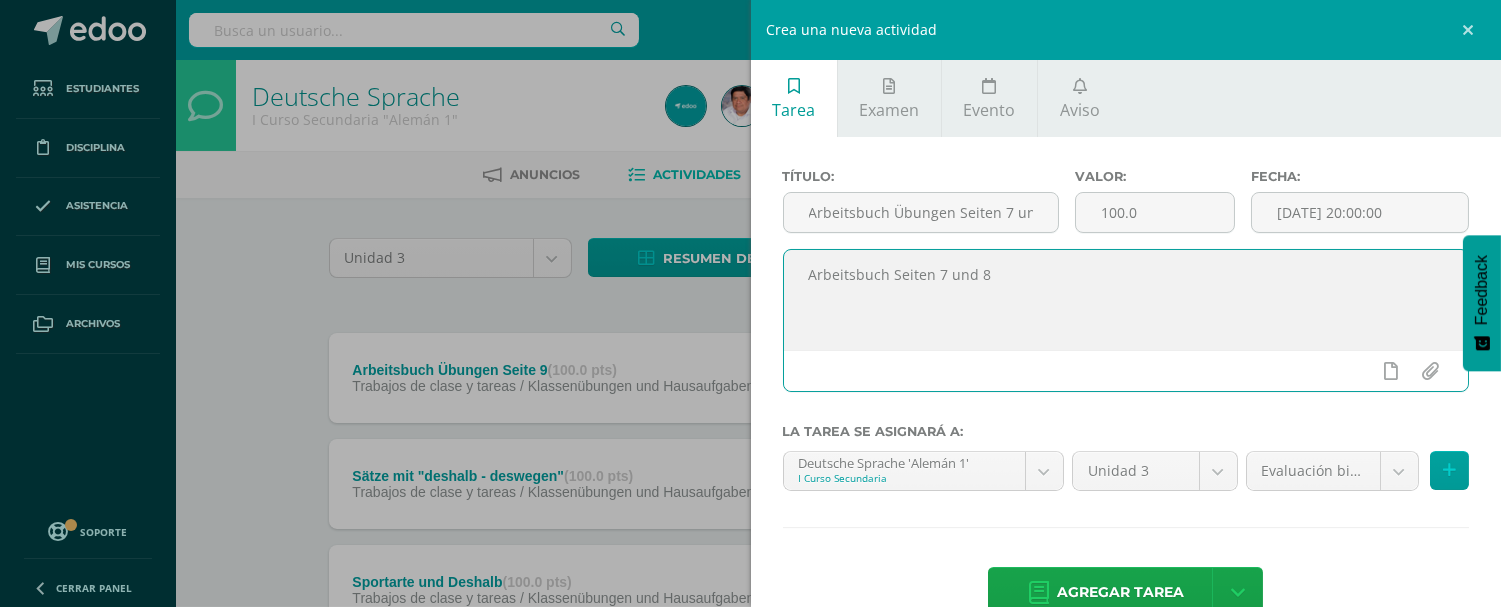 click on "Arbeitsbuch Seiten 7 und 8" at bounding box center [1126, 300] 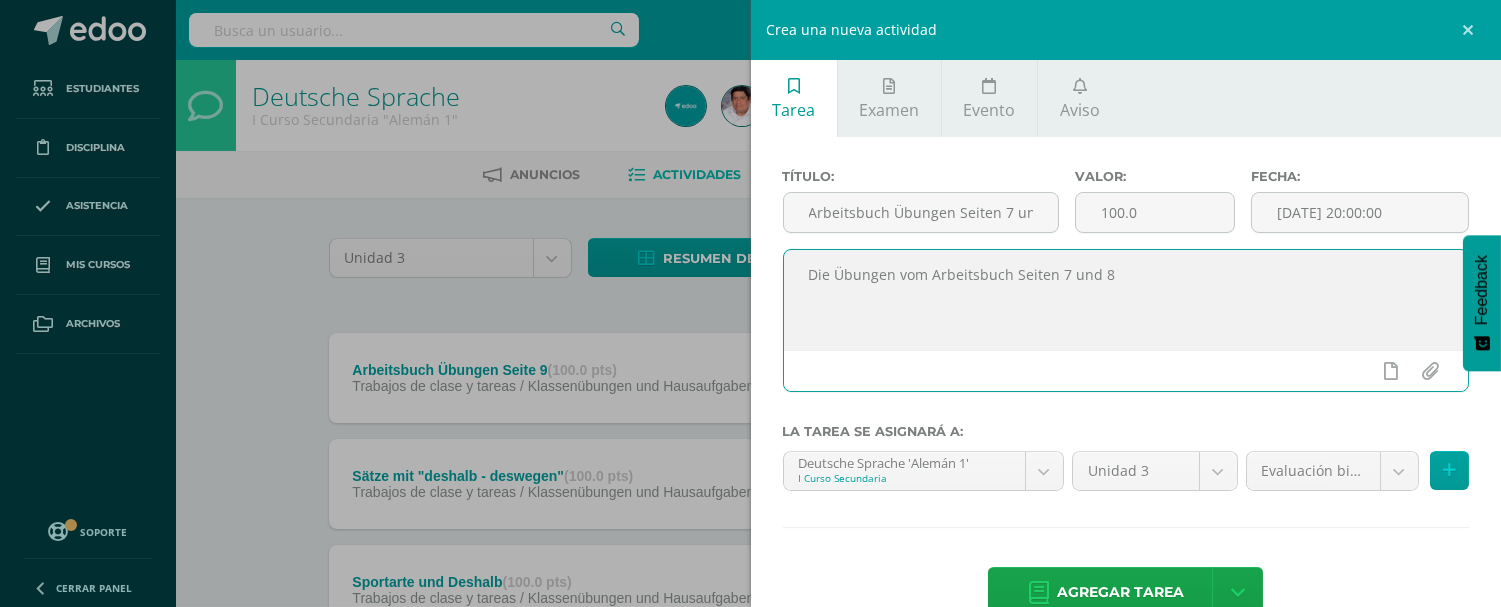 click on "Die Übungen vom Arbeitsbuch Seiten 7 und 8" at bounding box center [1126, 300] 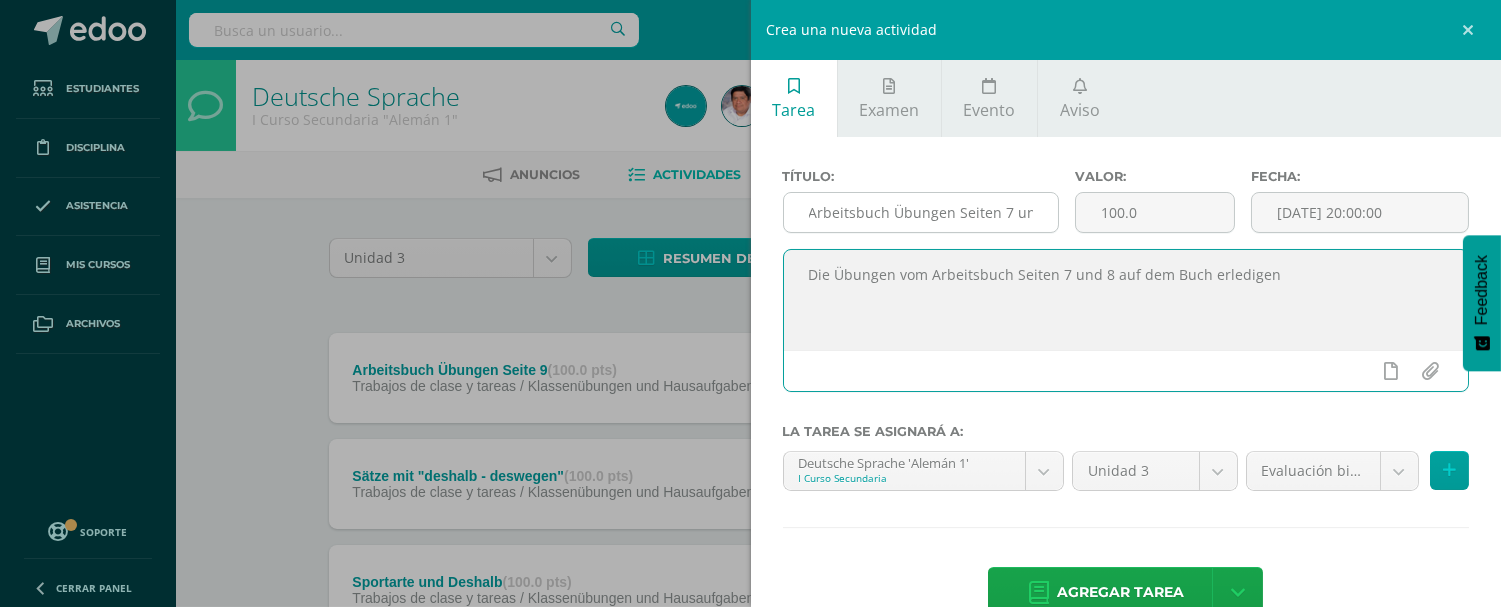 type on "Die Übungen vom Arbeitsbuch Seiten 7 und 8 auf dem Buch erledigen" 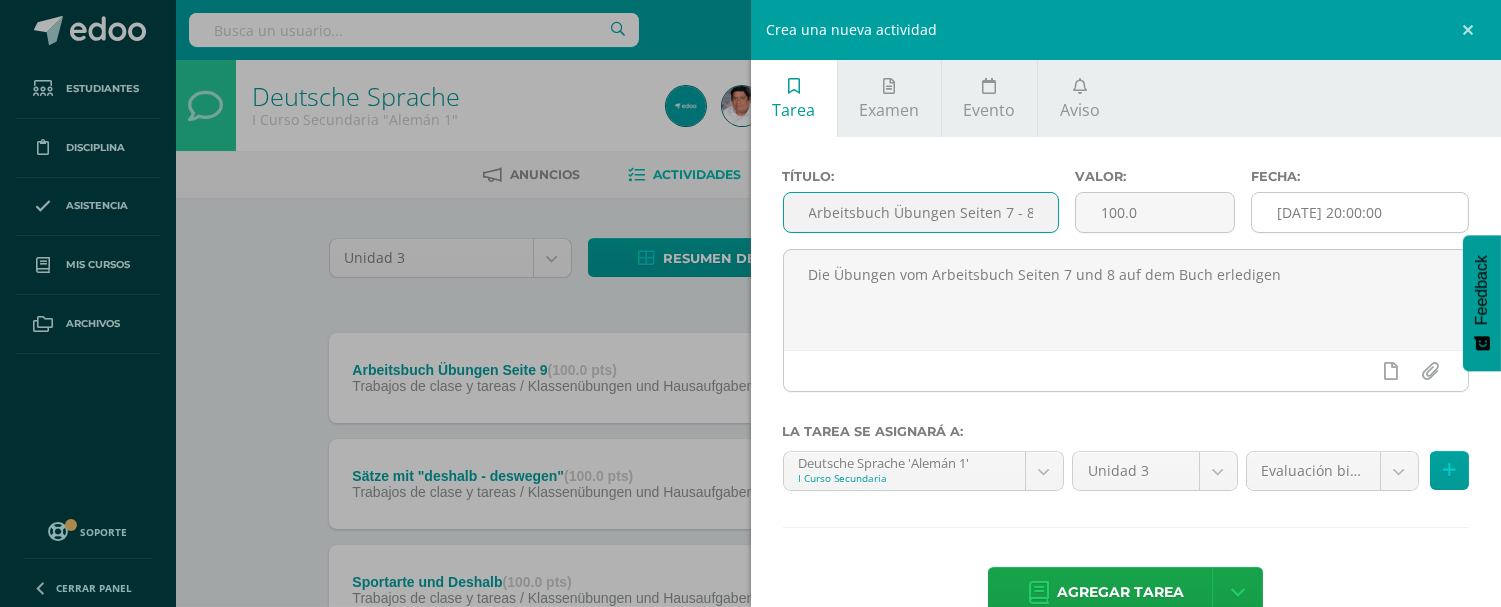 type on "Arbeitsbuch Übungen Seiten 7 - 8" 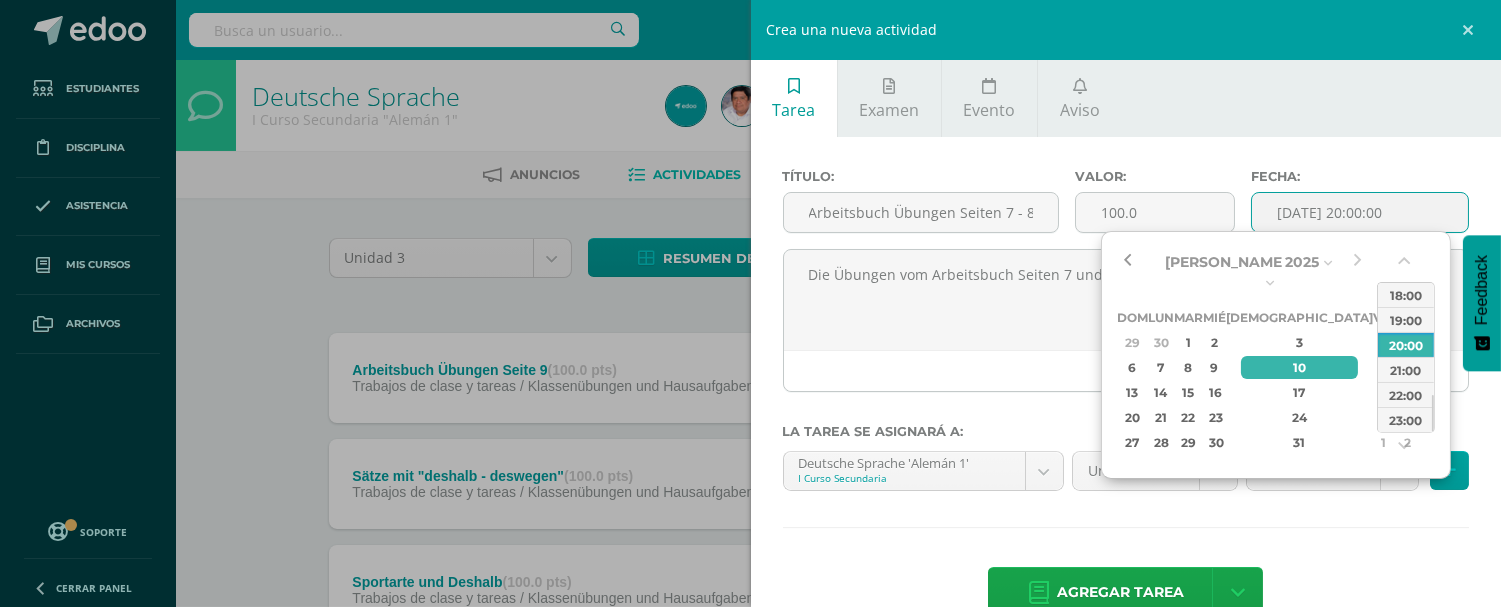 click at bounding box center (1127, 262) 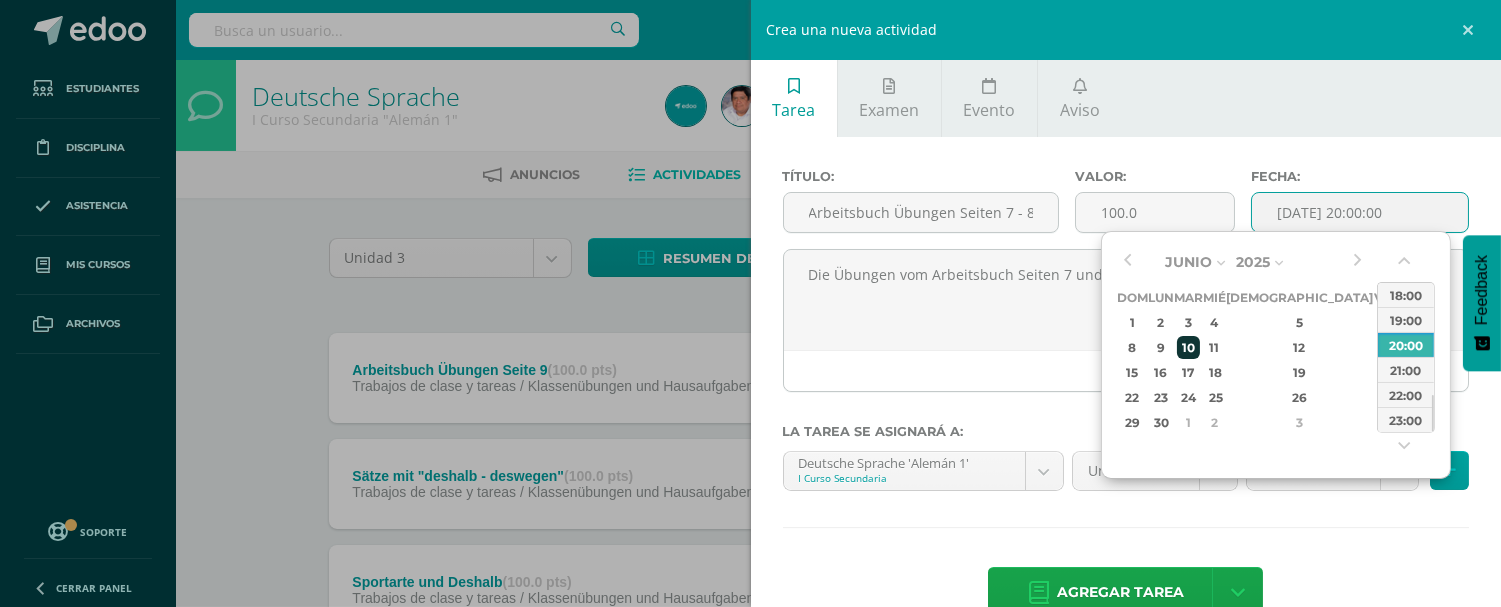 click on "10" at bounding box center [1188, 347] 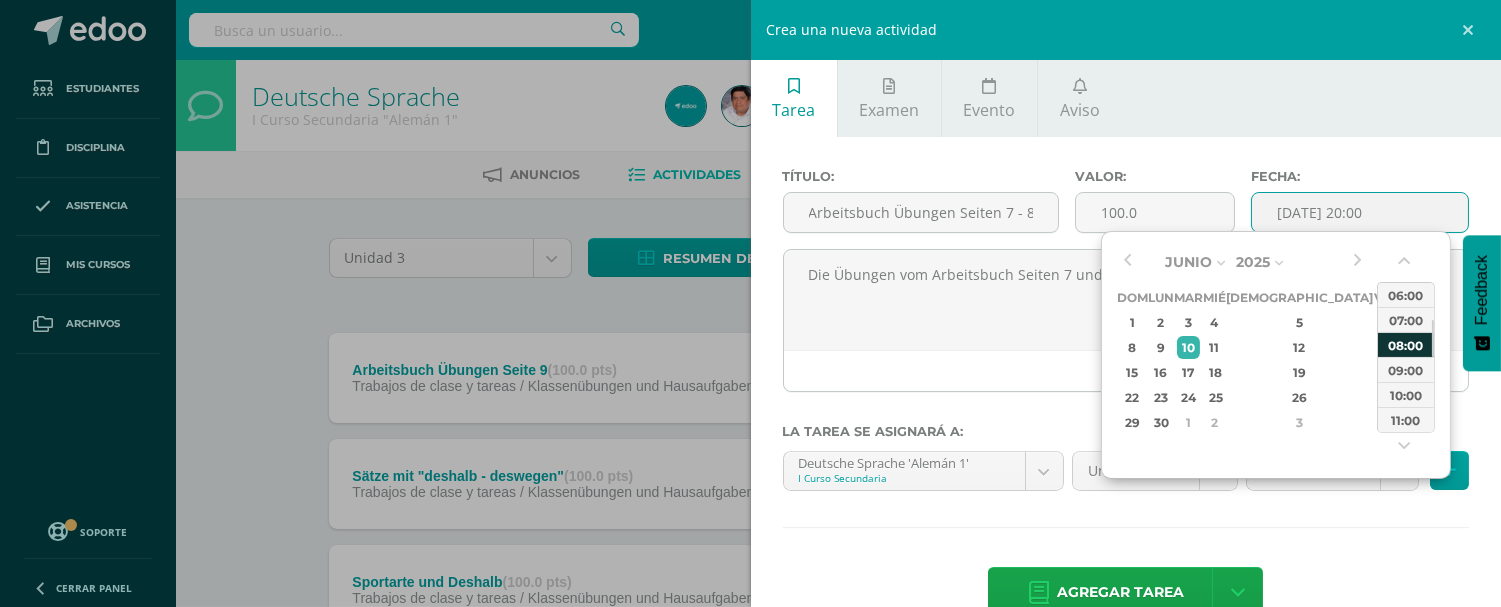 click on "08:00" at bounding box center (1406, 344) 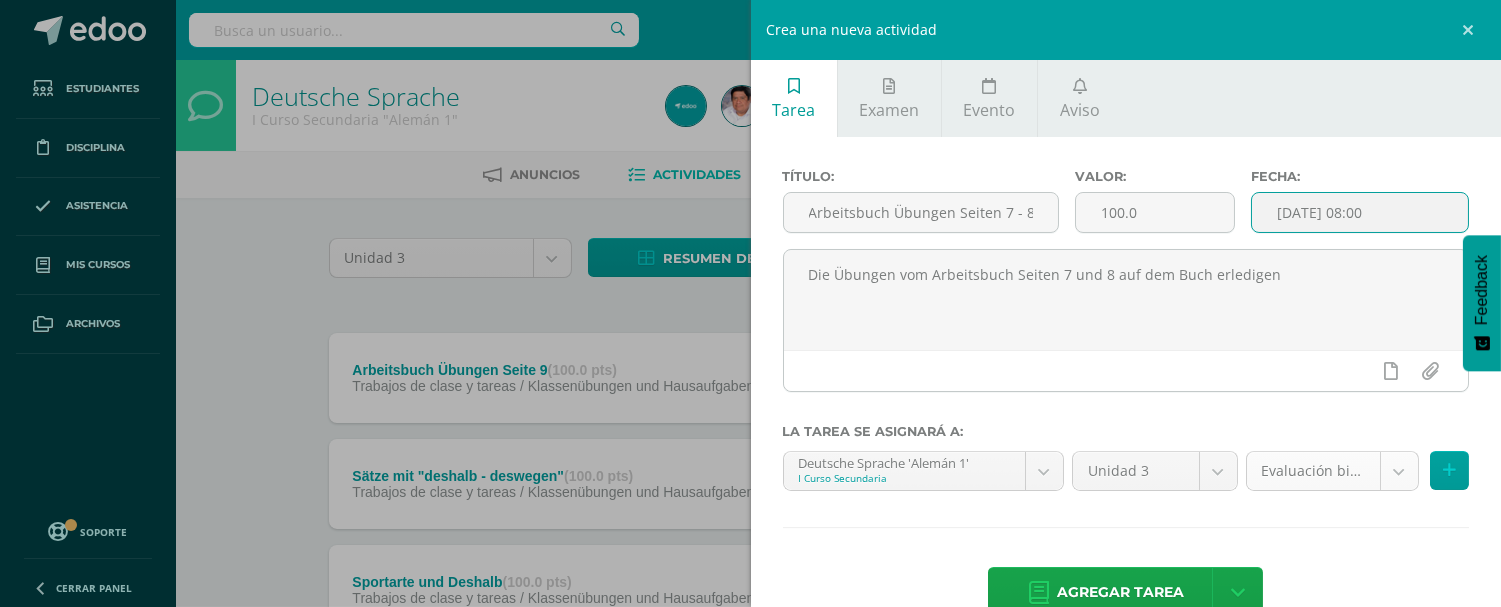 click on "Estudiantes Disciplina Asistencia Mis cursos Archivos Soporte
Centro de ayuda
Últimas actualizaciones
10+ Cerrar panel
Deutsche Sprache
I Curso
Secundaria
"Alemán 1"
Actividades Estudiantes Planificación Dosificación
Geschichte
I Curso
Secundaria
"Alemán 1"
Actividades Estudiantes Planificación Dosificación
Deutsch
II Curso
Secundaria
"Deutsch"
Actividades Estudiantes Planificación Dosificación
Deutsch
Actividades Estudiantes Planificación Mi Perfil 1" at bounding box center [750, 490] 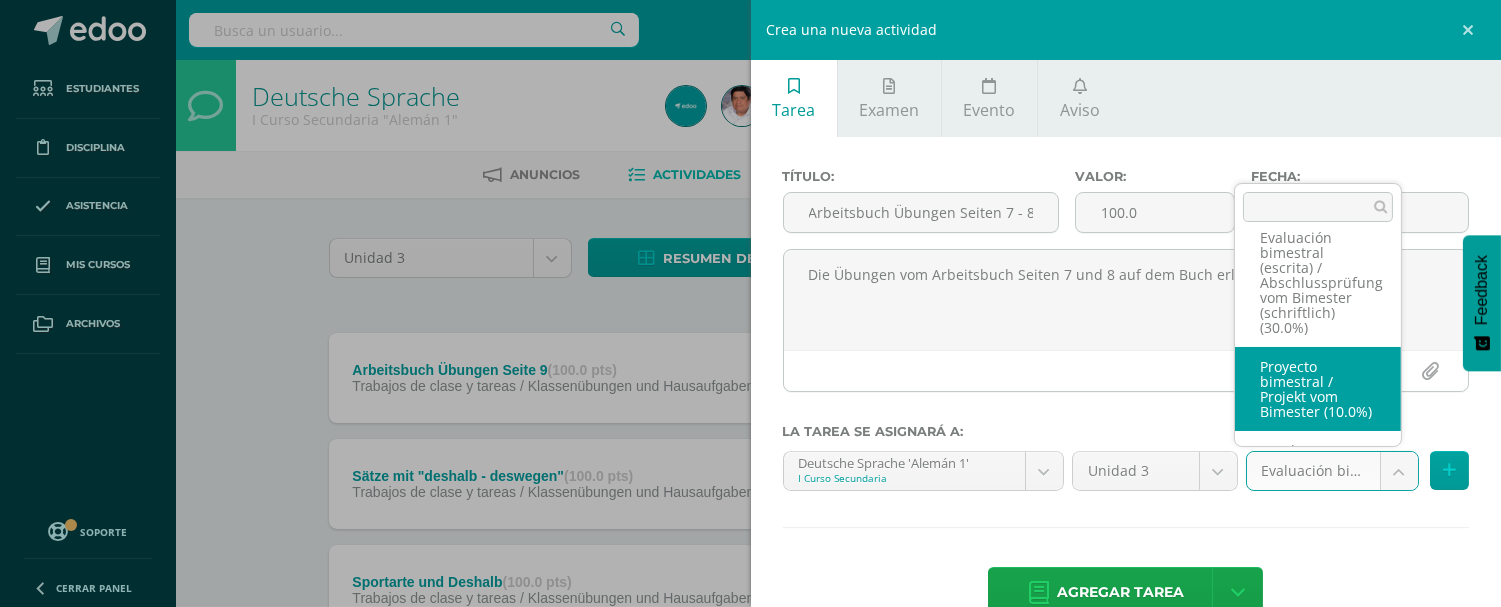 scroll, scrollTop: 225, scrollLeft: 0, axis: vertical 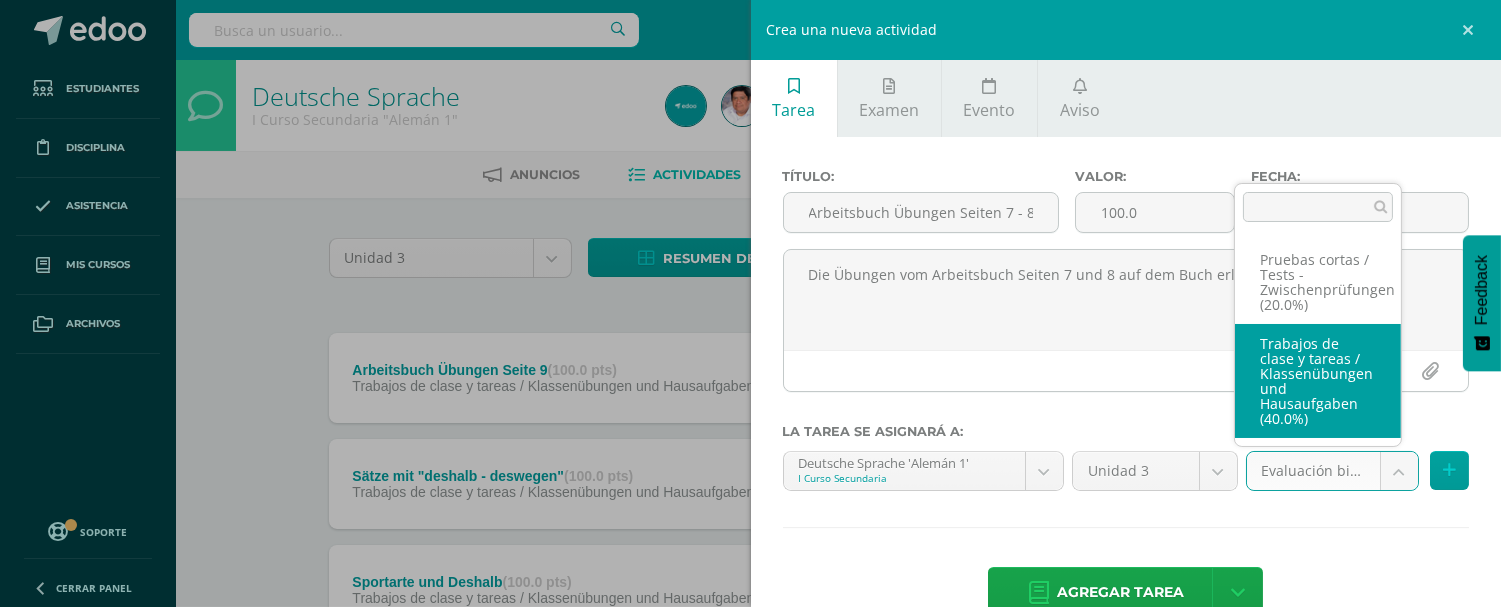 select on "208187" 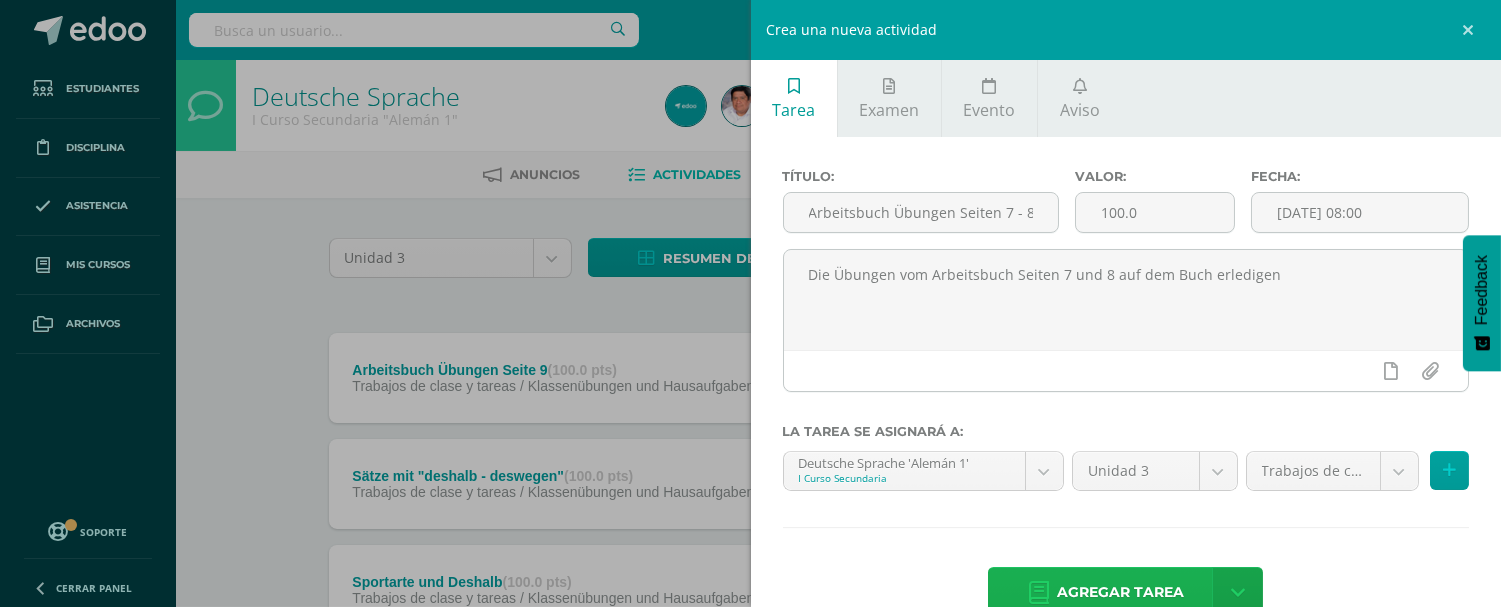 click on "Agregar tarea" at bounding box center [1120, 592] 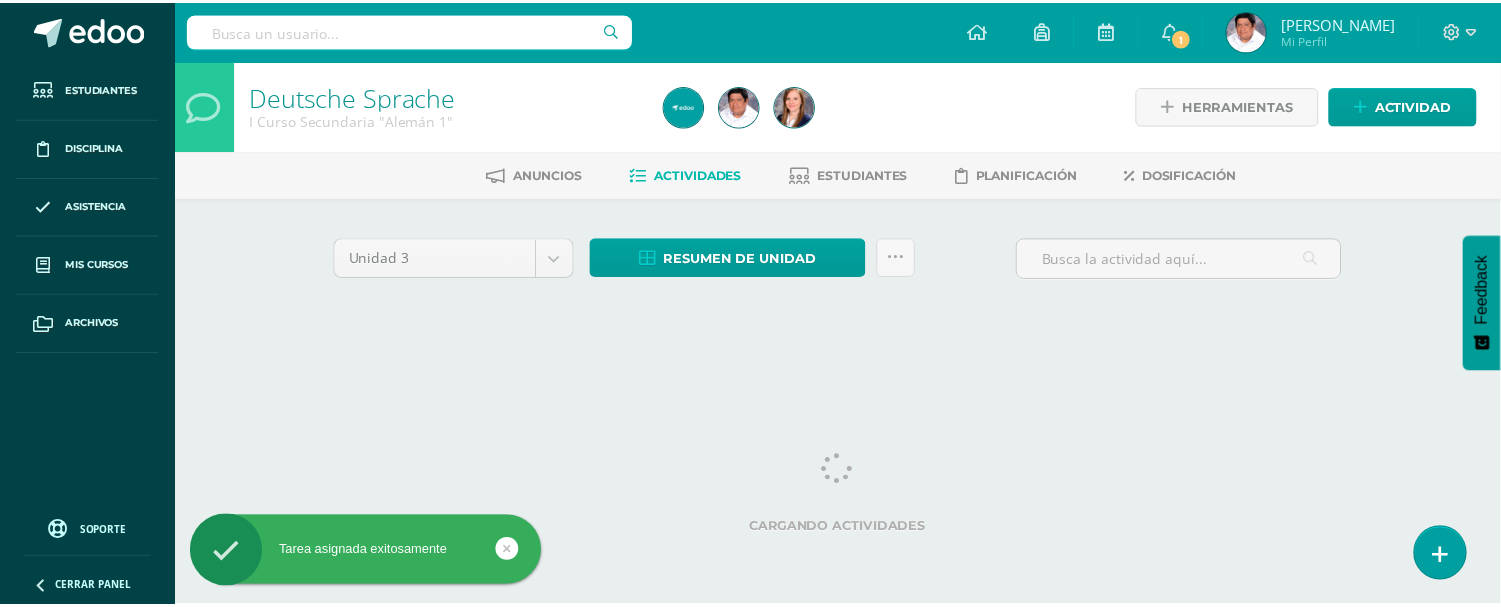 scroll, scrollTop: 0, scrollLeft: 0, axis: both 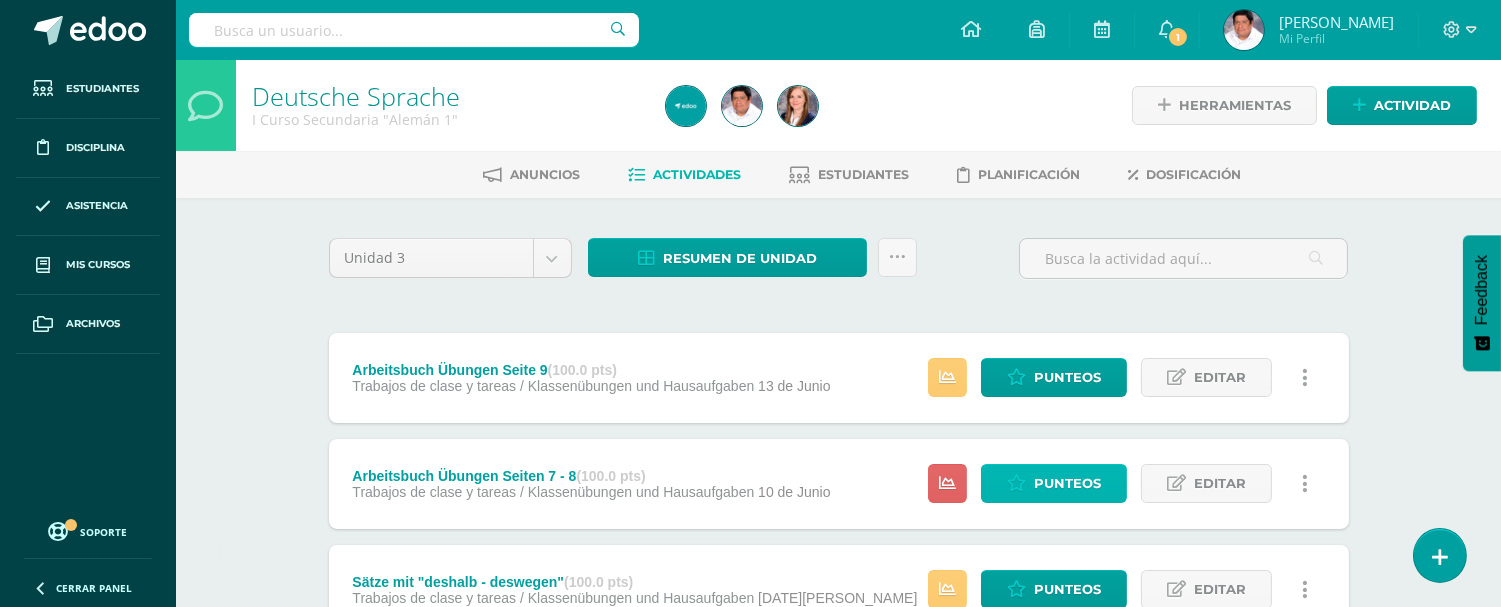 click on "Punteos" at bounding box center [1054, 483] 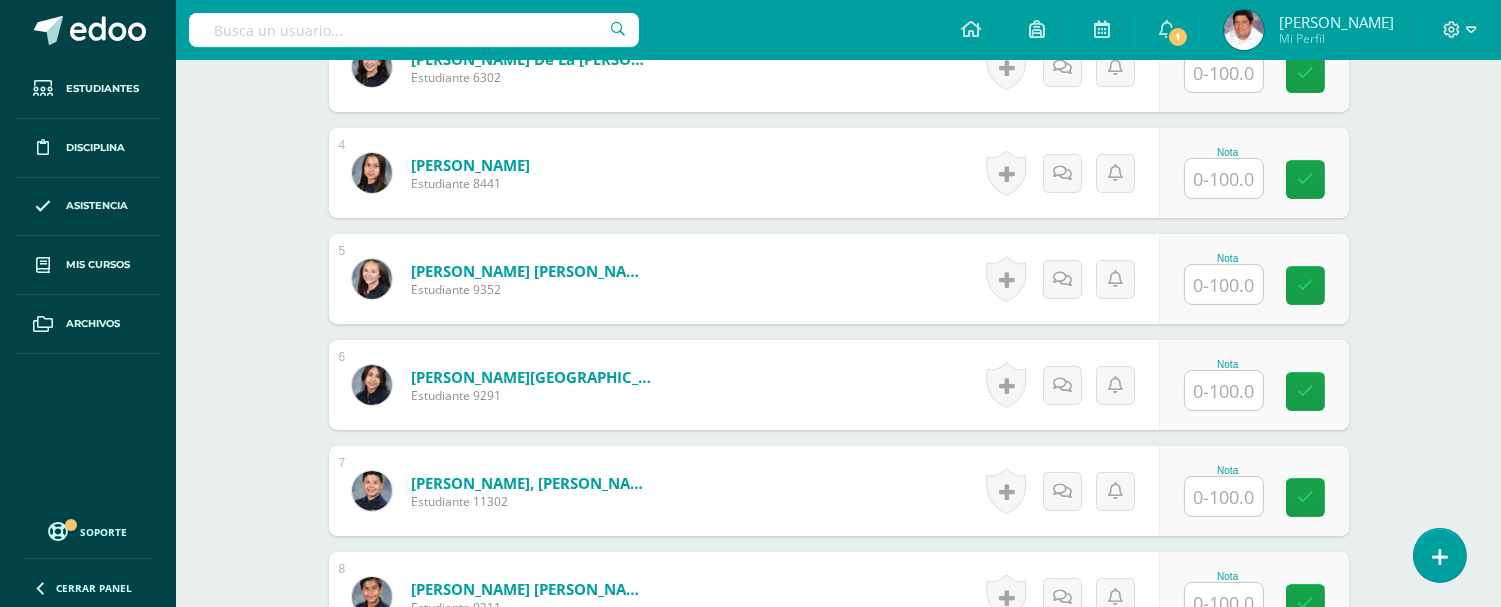 scroll, scrollTop: 1217, scrollLeft: 0, axis: vertical 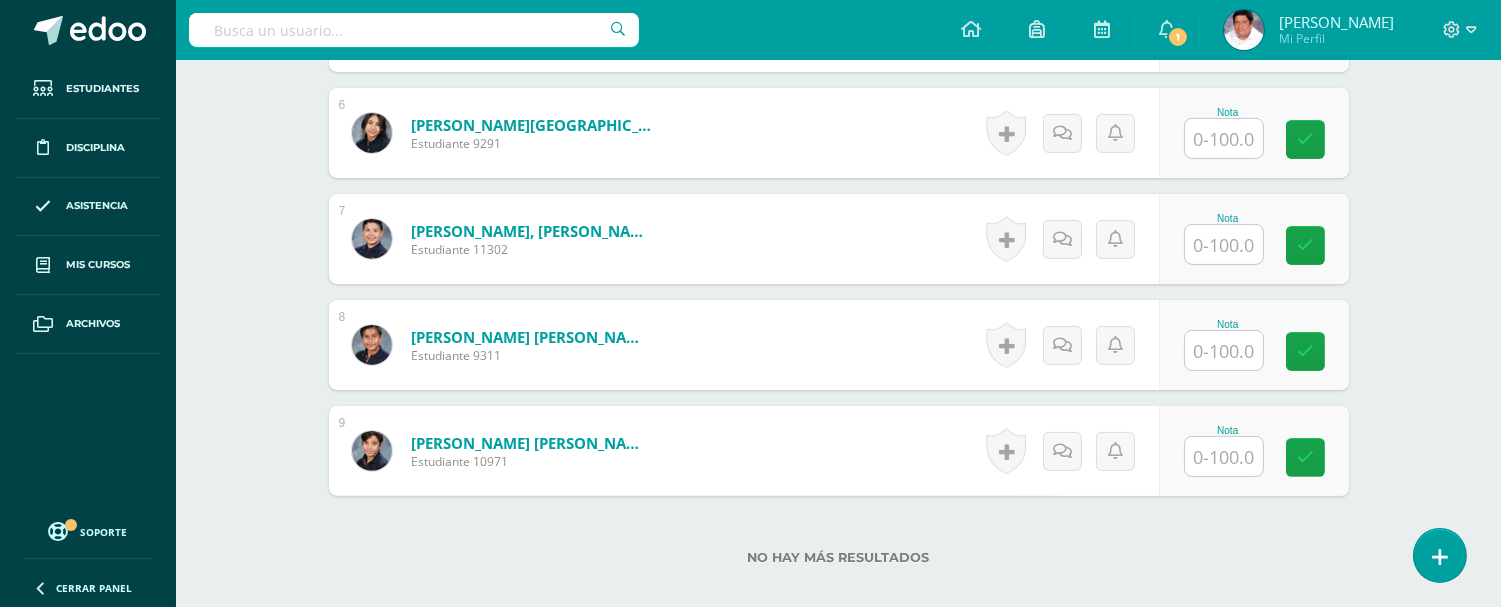 click at bounding box center [1224, 138] 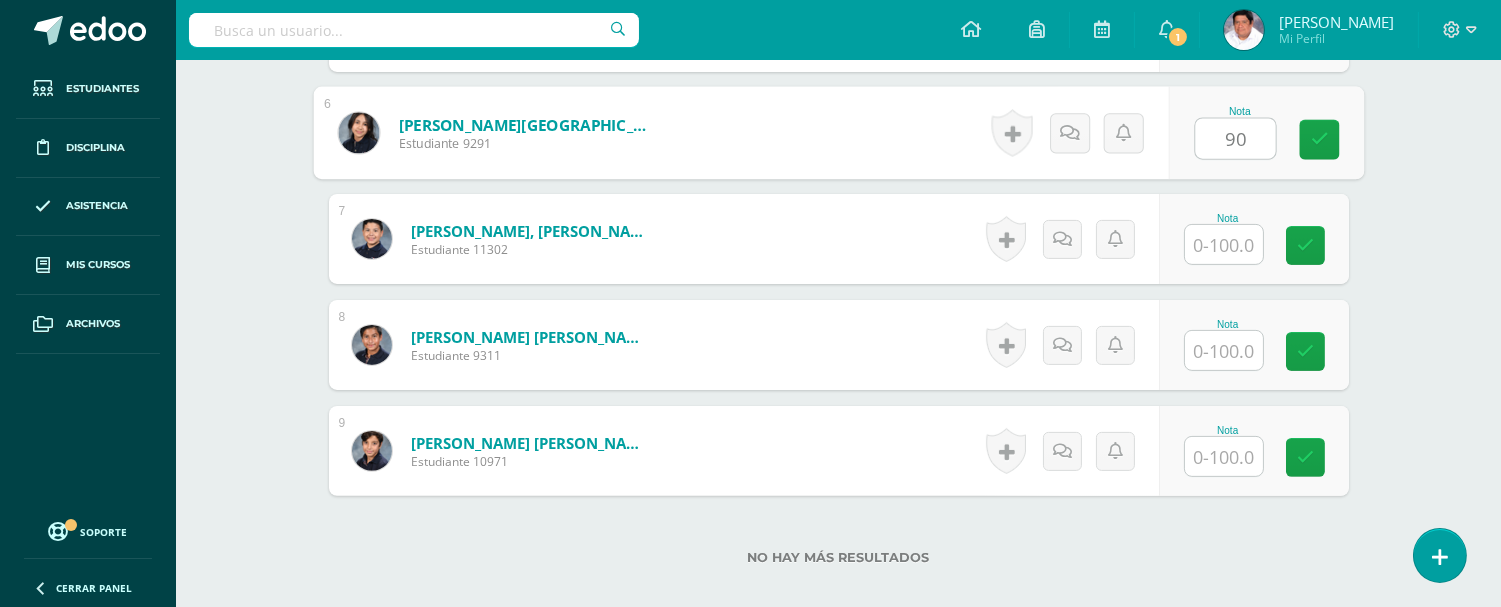 type on "90" 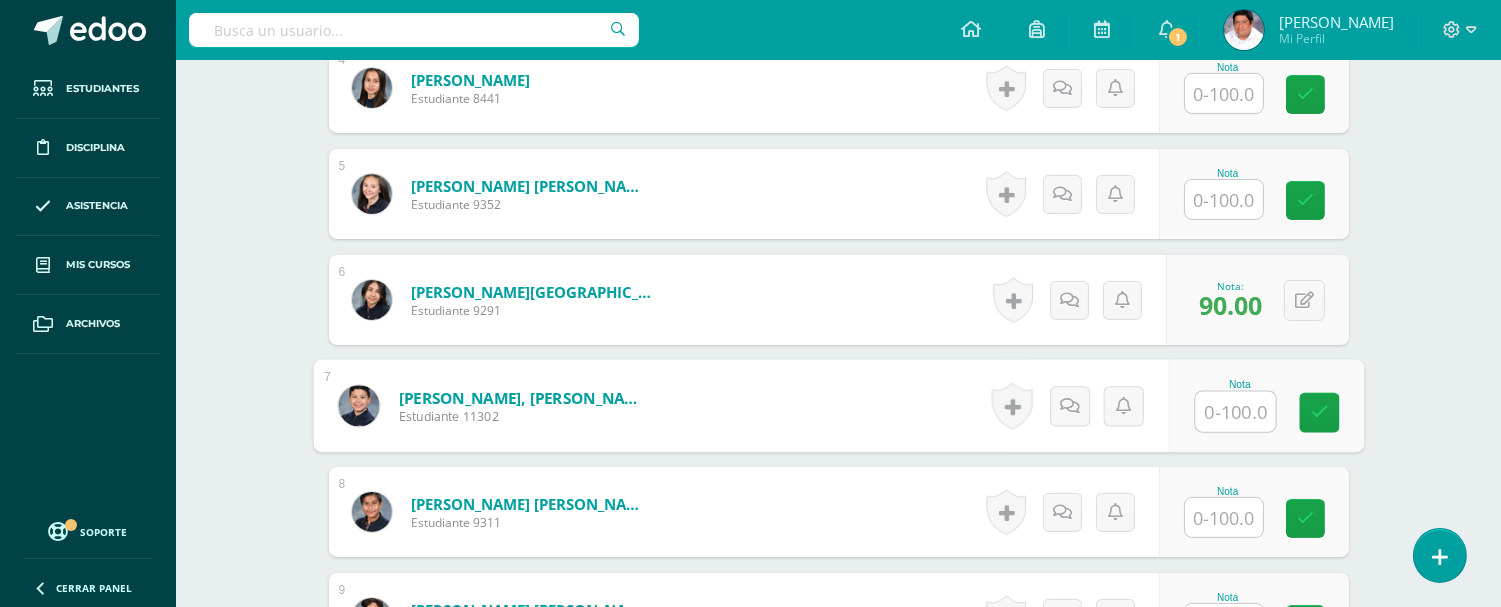 scroll, scrollTop: 995, scrollLeft: 0, axis: vertical 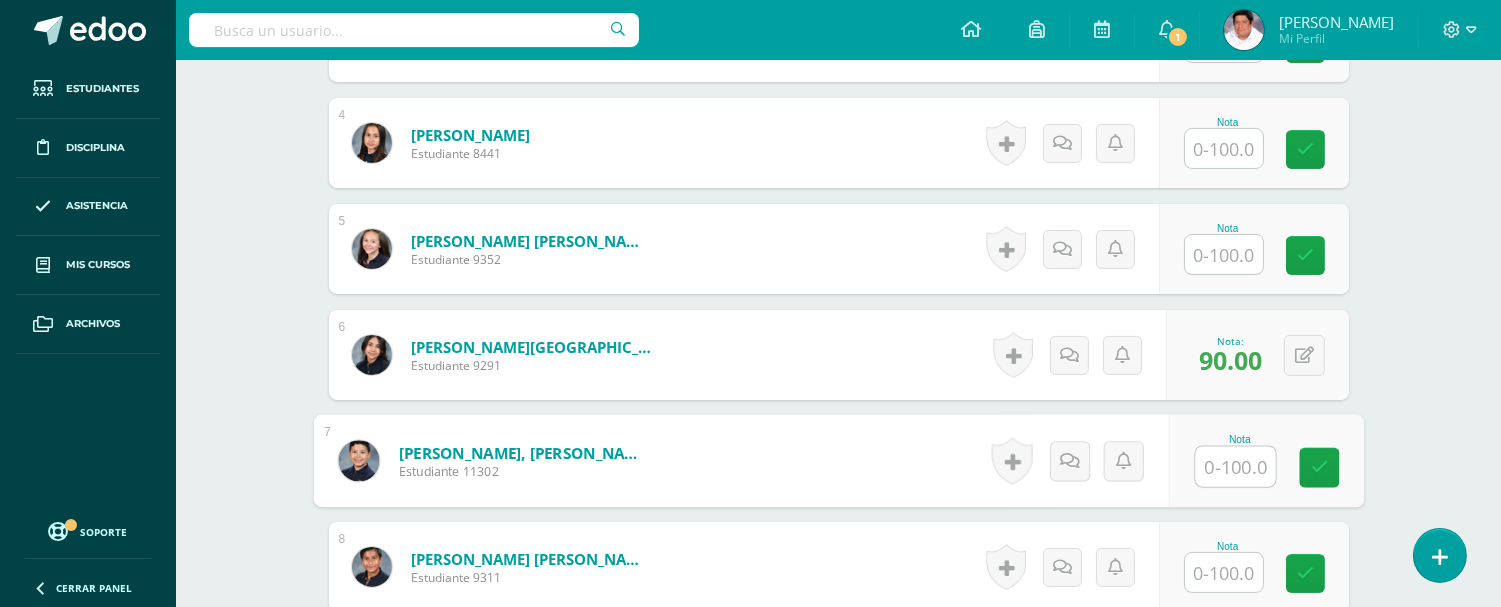 click at bounding box center (1224, 254) 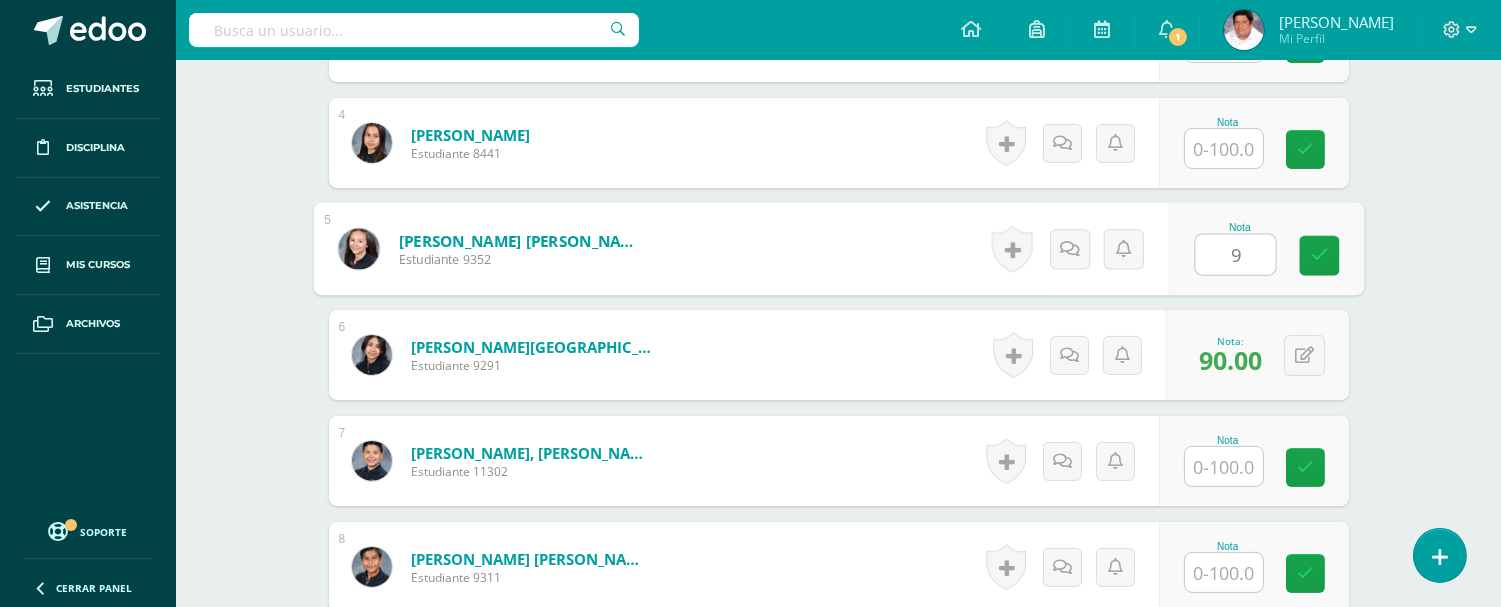 type on "90" 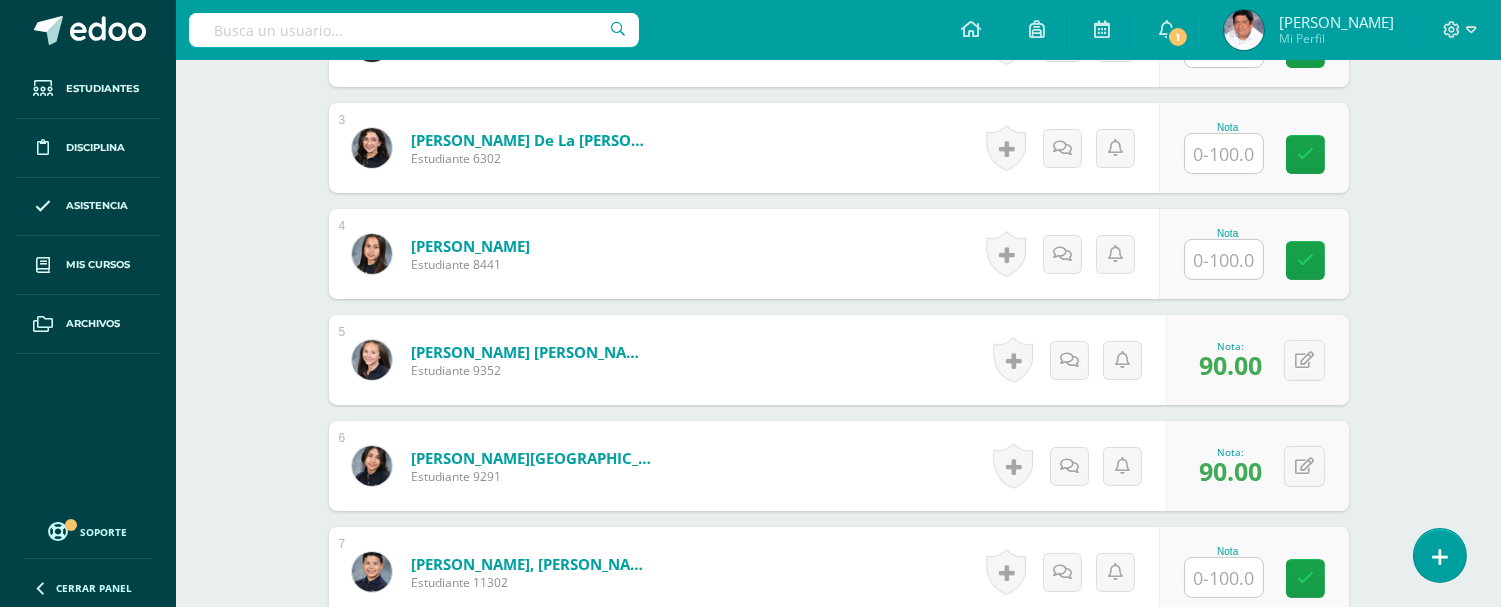scroll, scrollTop: 773, scrollLeft: 0, axis: vertical 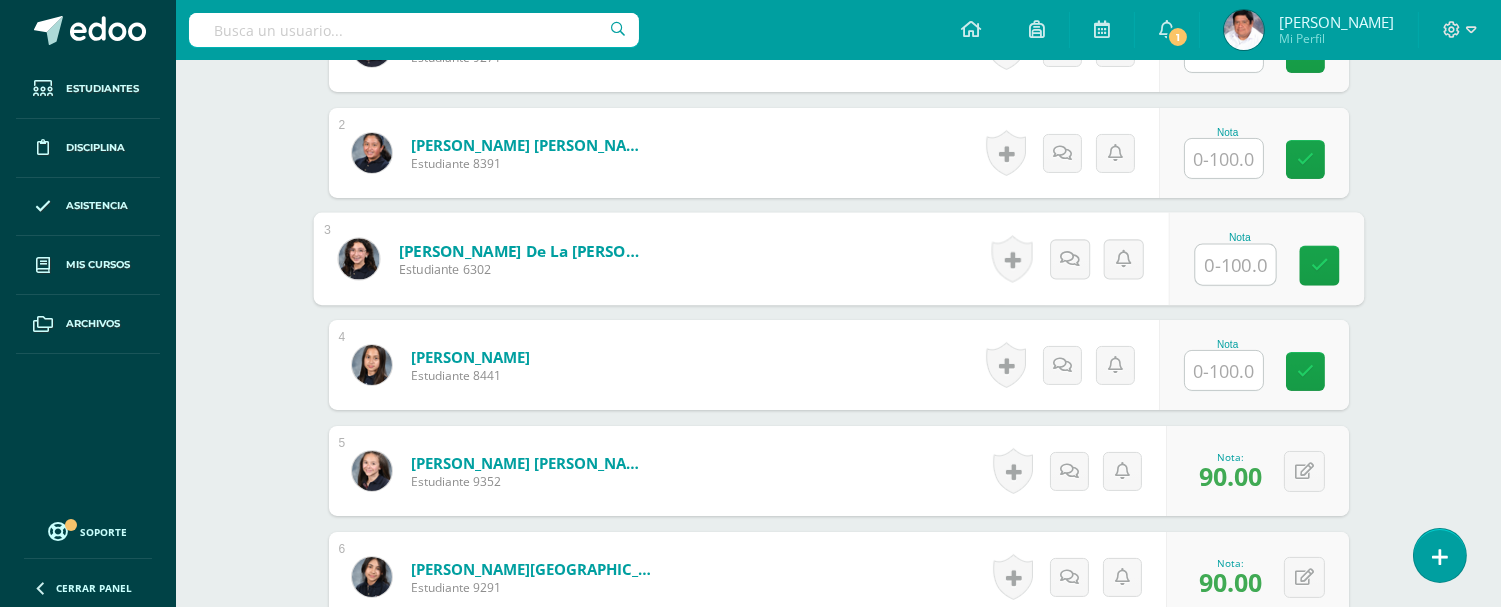 click at bounding box center [1235, 265] 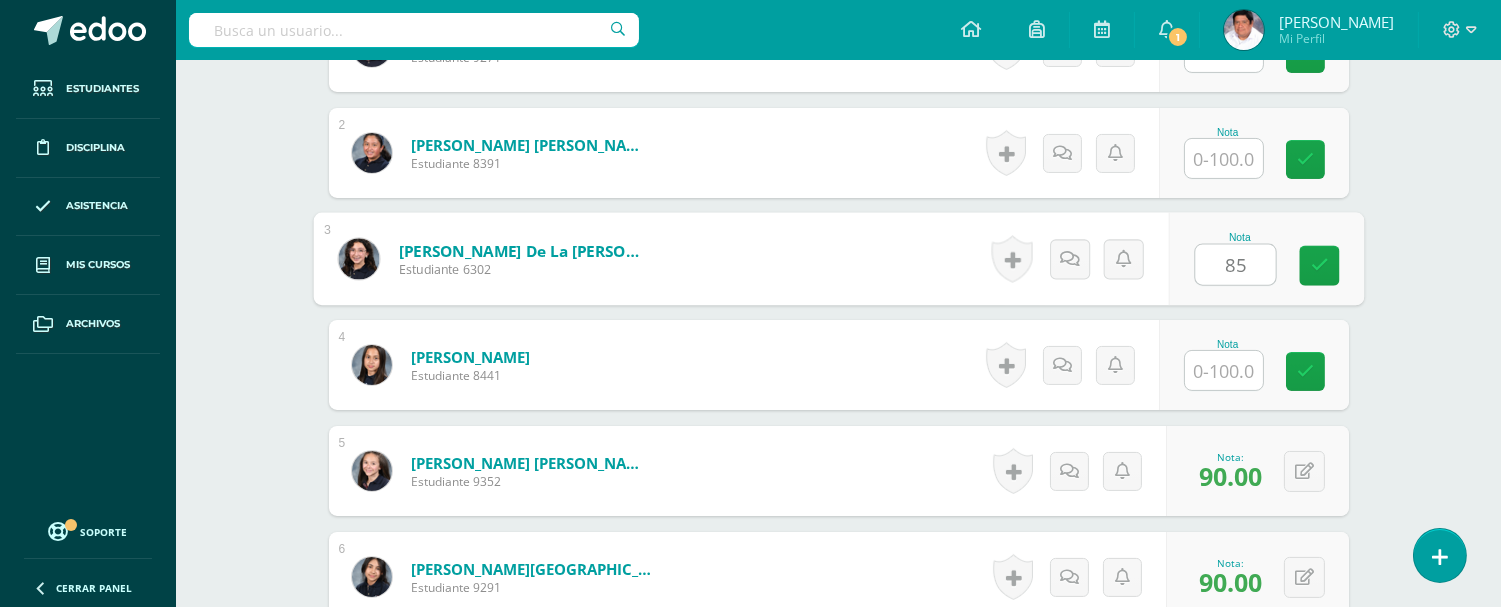 type on "85" 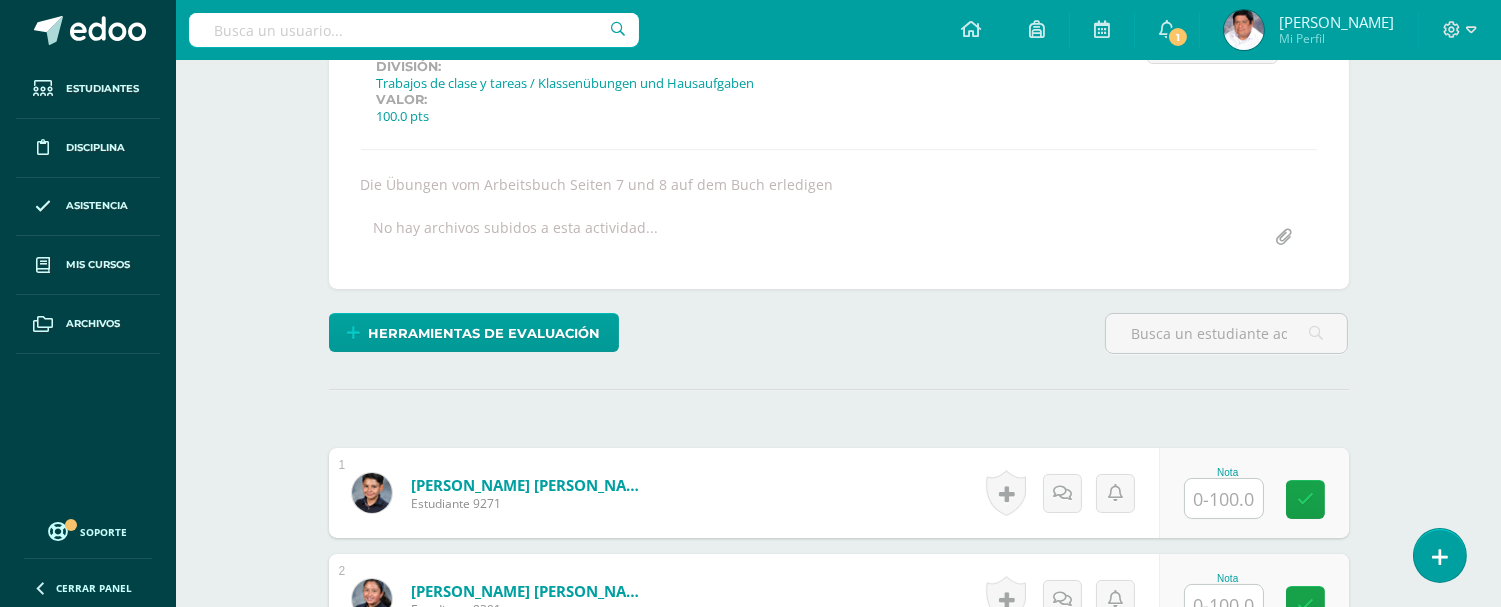 scroll, scrollTop: 328, scrollLeft: 0, axis: vertical 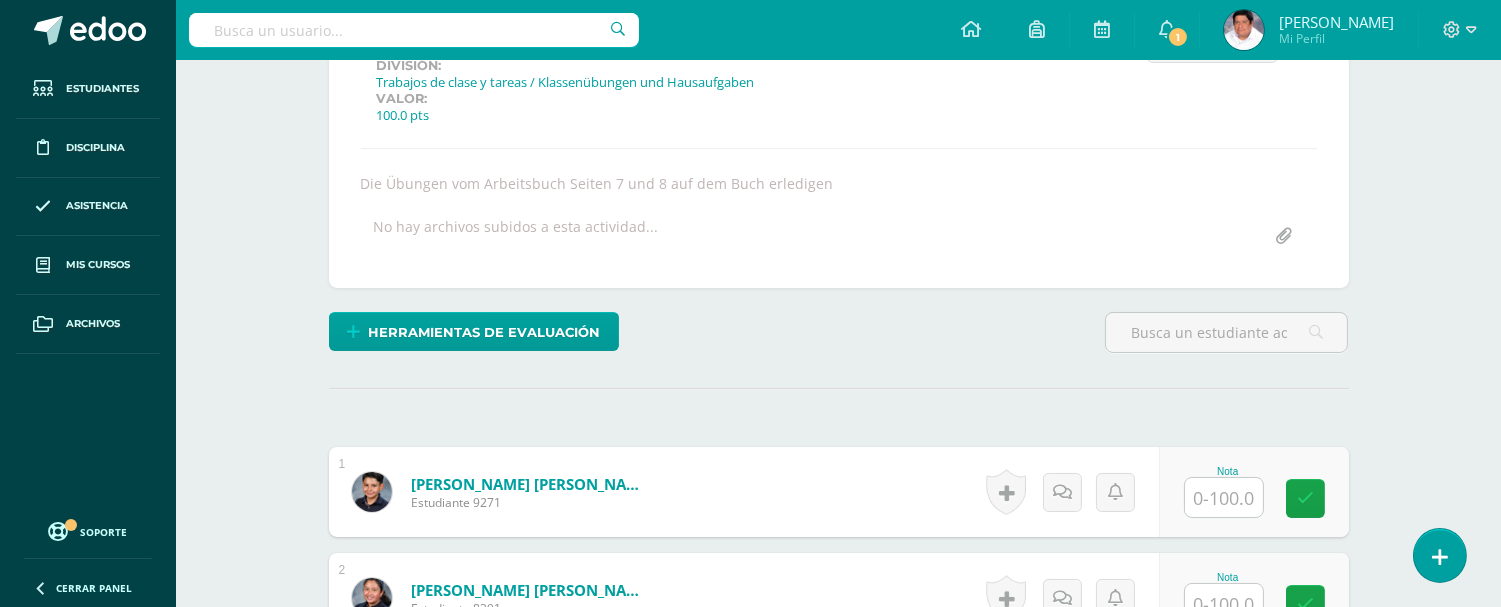 click on "Herramientas de evaluación  Lista de cotejo
Escala de valoración
Puntos Extra
Sustitución de nota" at bounding box center [839, 340] 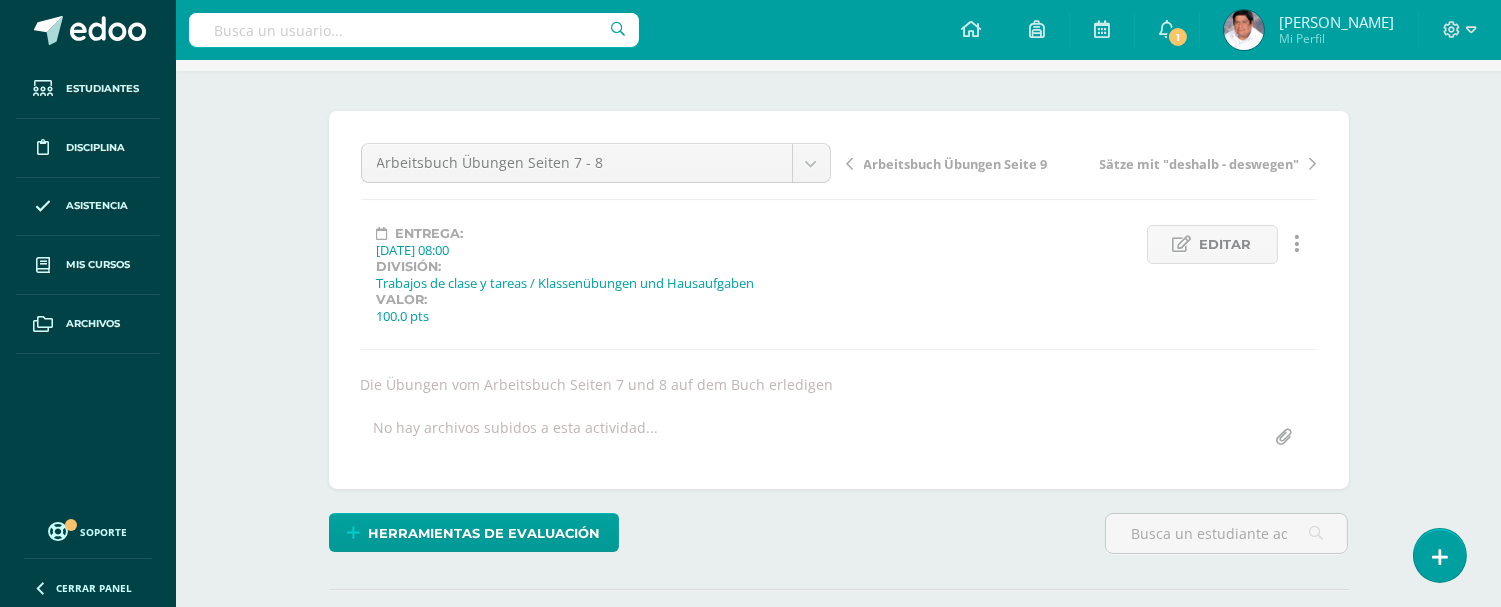 scroll, scrollTop: 0, scrollLeft: 0, axis: both 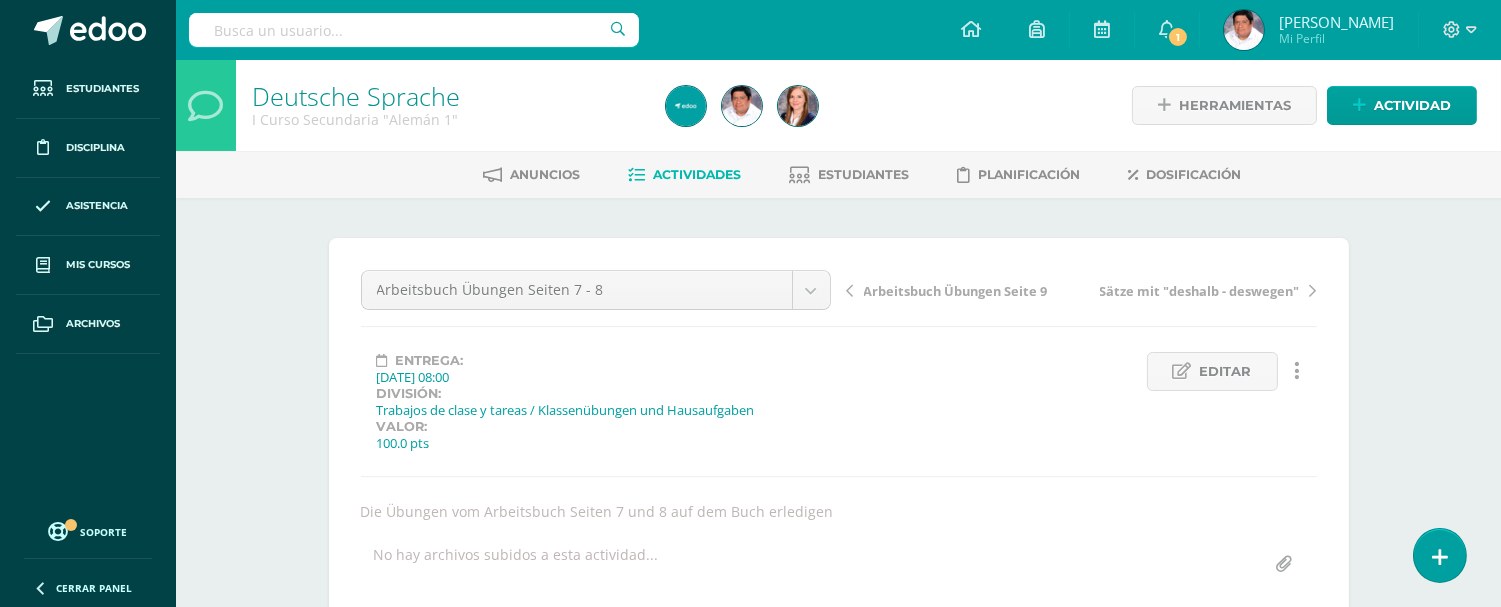 click on "Actividades" at bounding box center [698, 174] 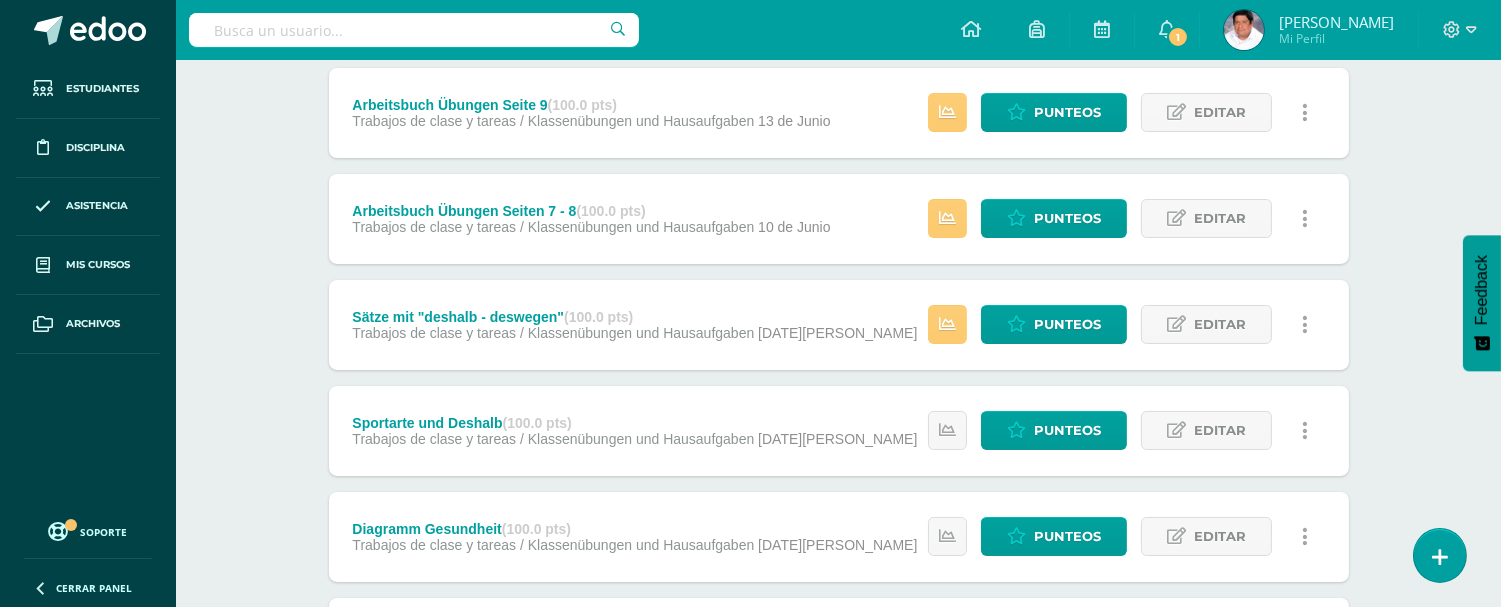 scroll, scrollTop: 0, scrollLeft: 0, axis: both 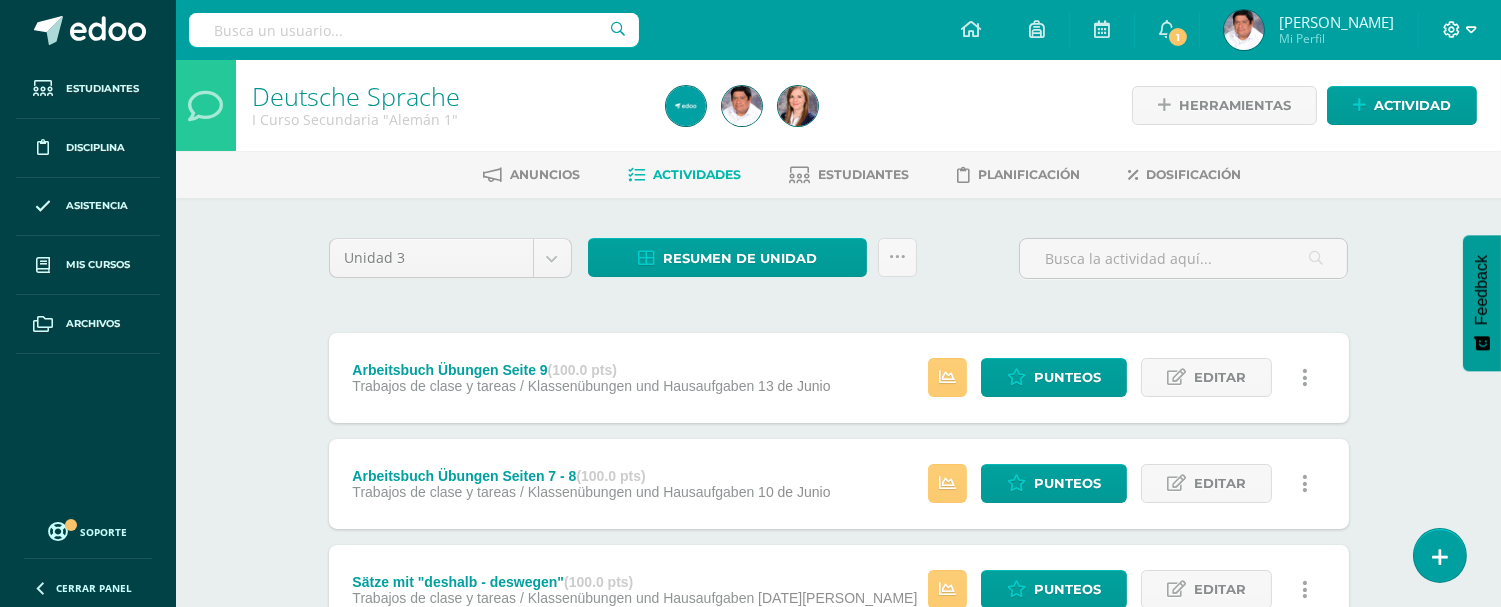 click 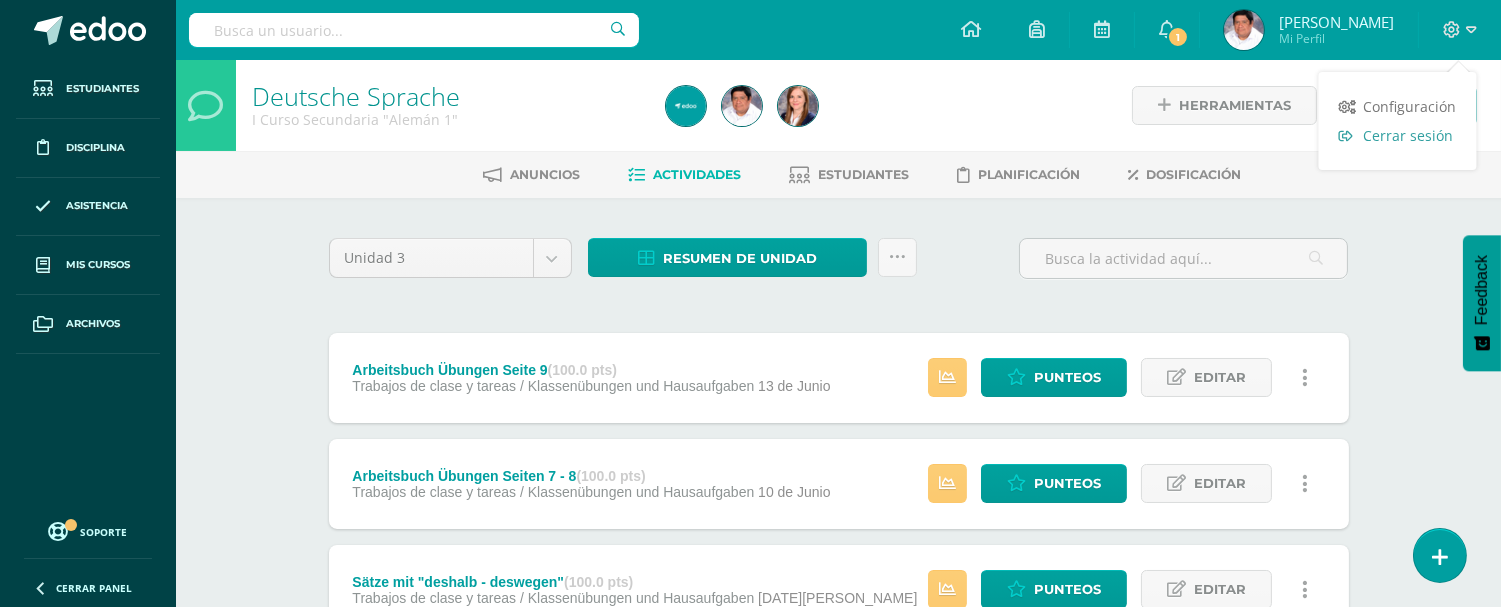 click on "Cerrar sesión" at bounding box center [1409, 135] 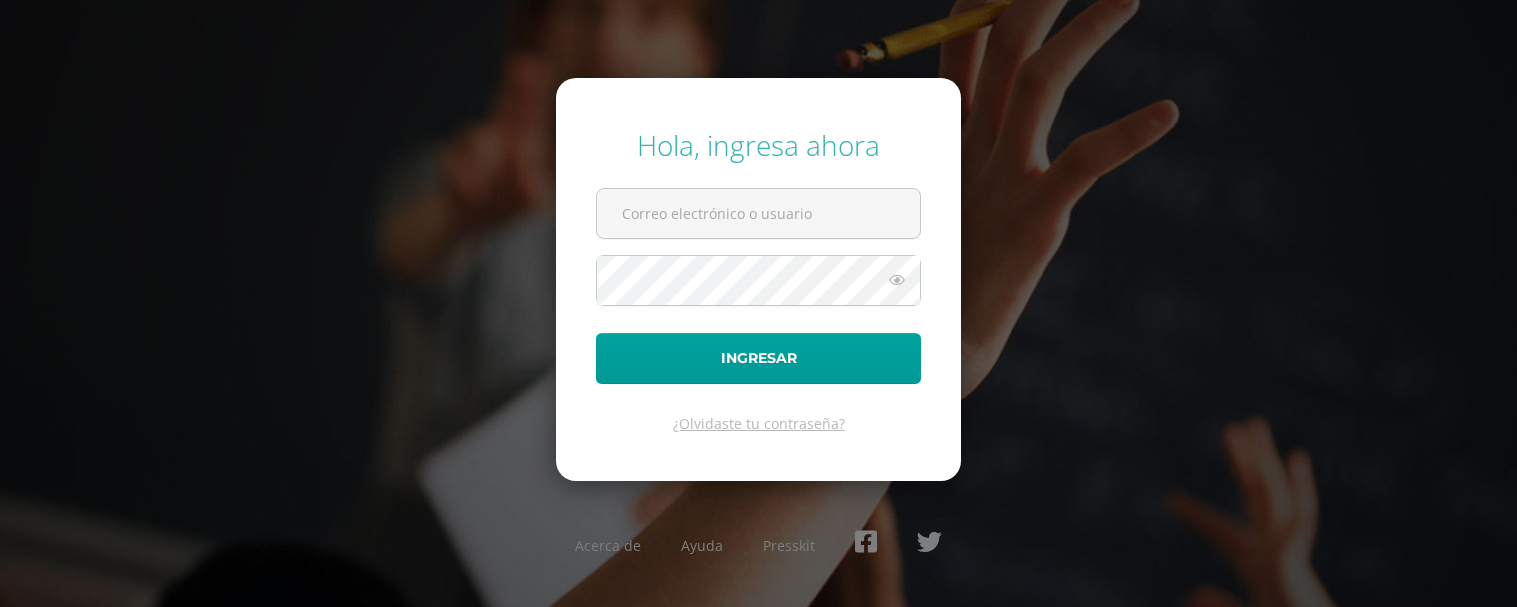 scroll, scrollTop: 0, scrollLeft: 0, axis: both 